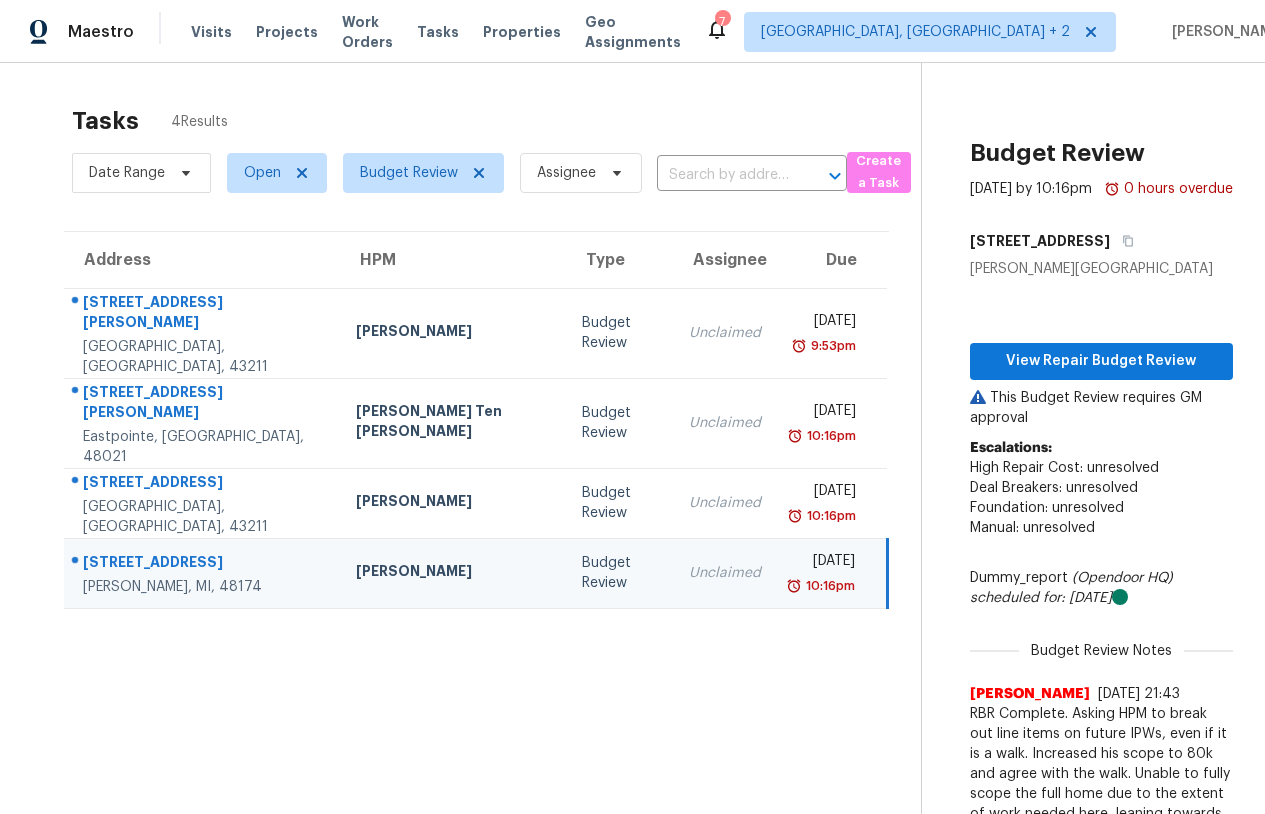 scroll, scrollTop: 0, scrollLeft: 0, axis: both 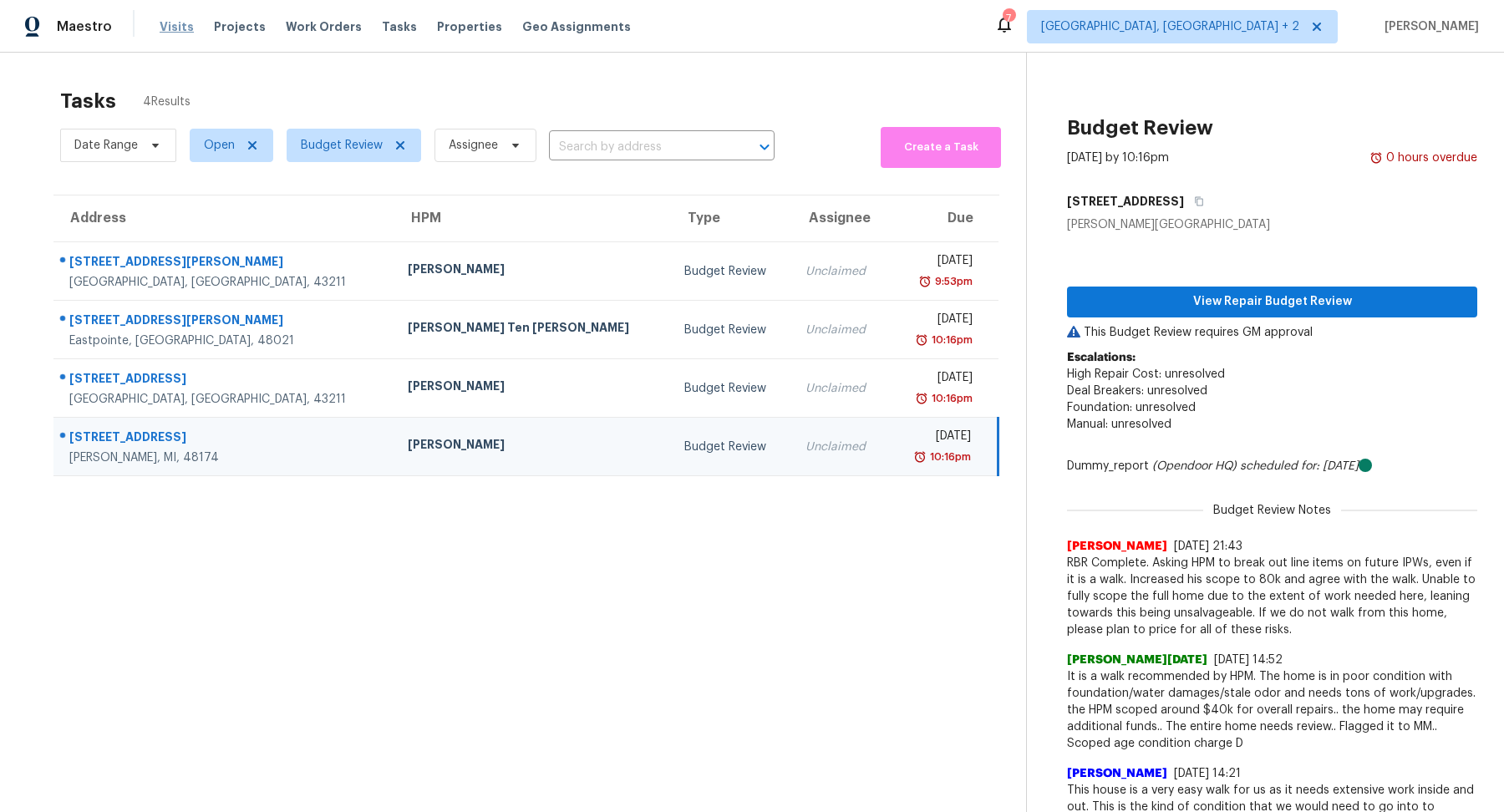 click on "Visits" at bounding box center (176, 27) 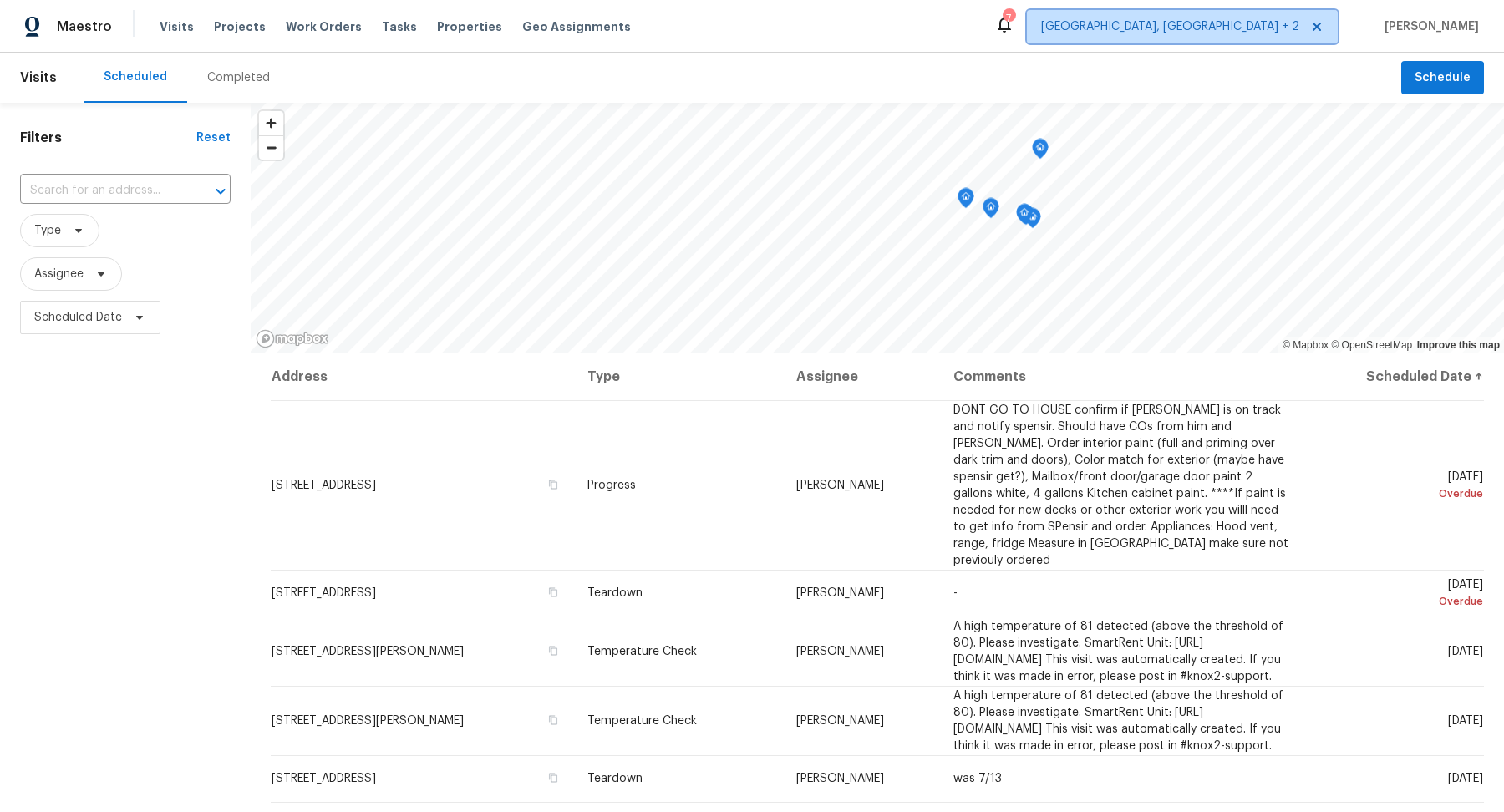 click on "[GEOGRAPHIC_DATA], [GEOGRAPHIC_DATA] + 2" at bounding box center (1182, 27) 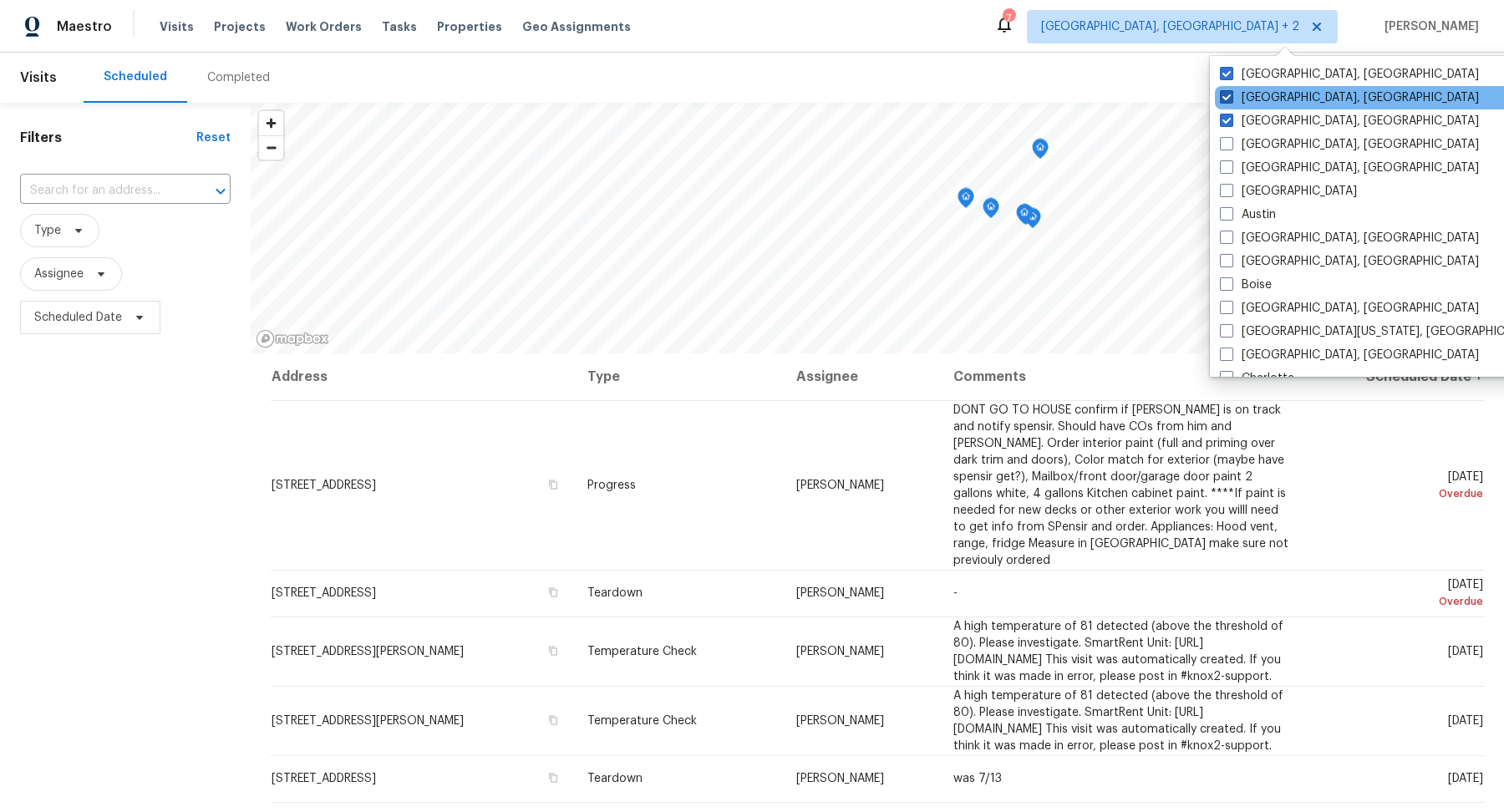 click at bounding box center (1227, 97) 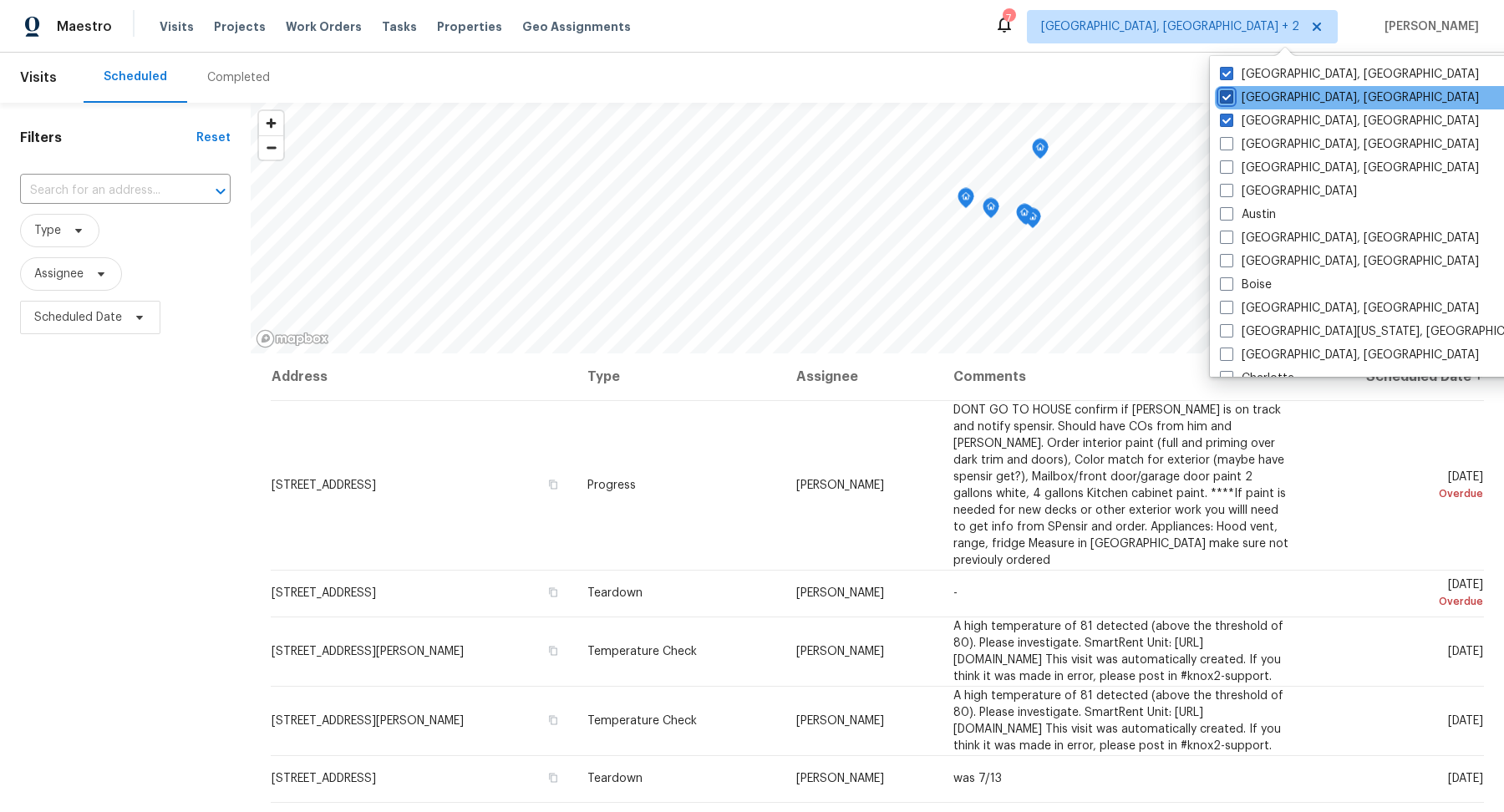 click on "[GEOGRAPHIC_DATA], [GEOGRAPHIC_DATA]" at bounding box center [1225, 94] 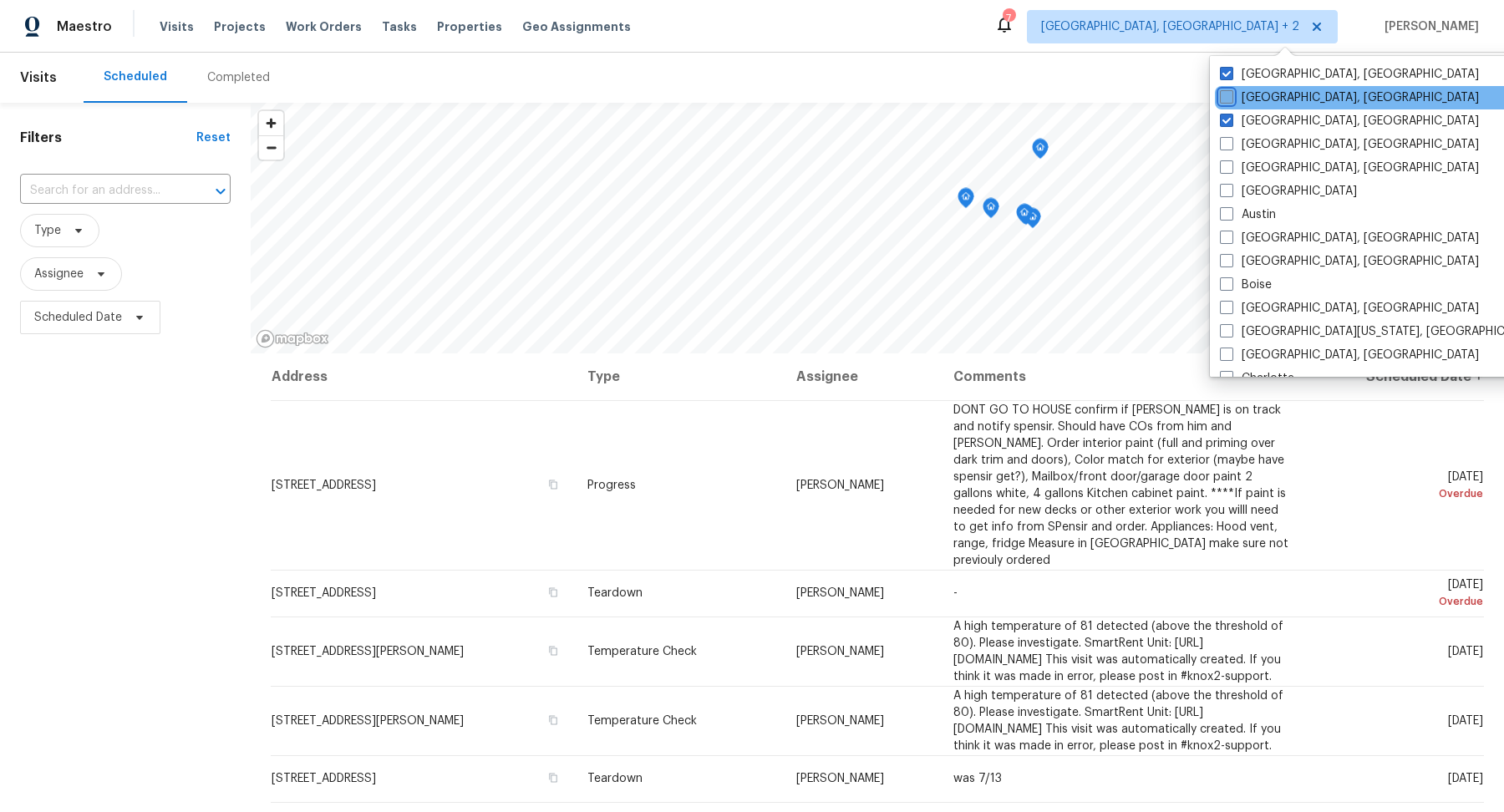 checkbox on "false" 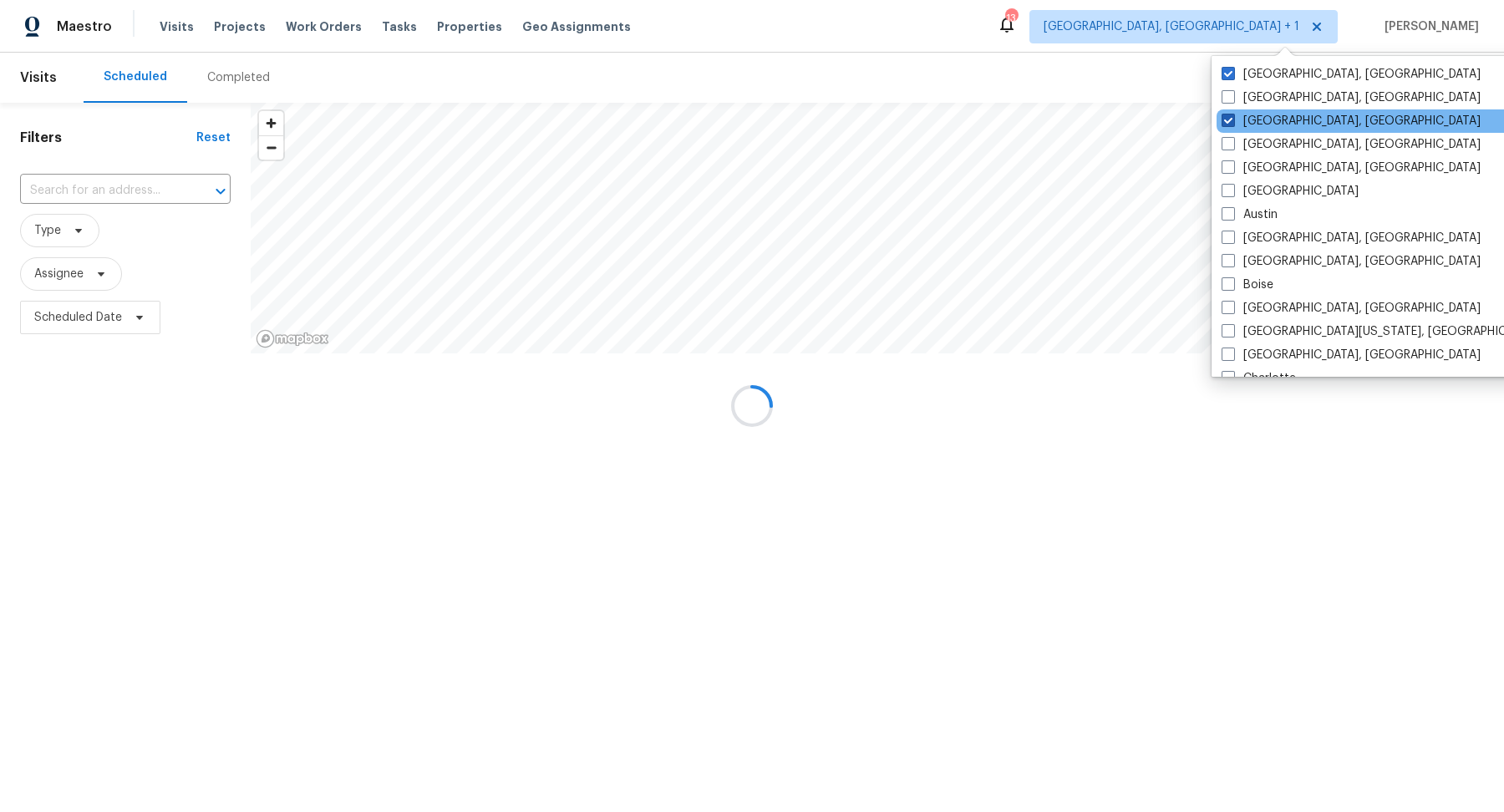 click at bounding box center (1228, 120) 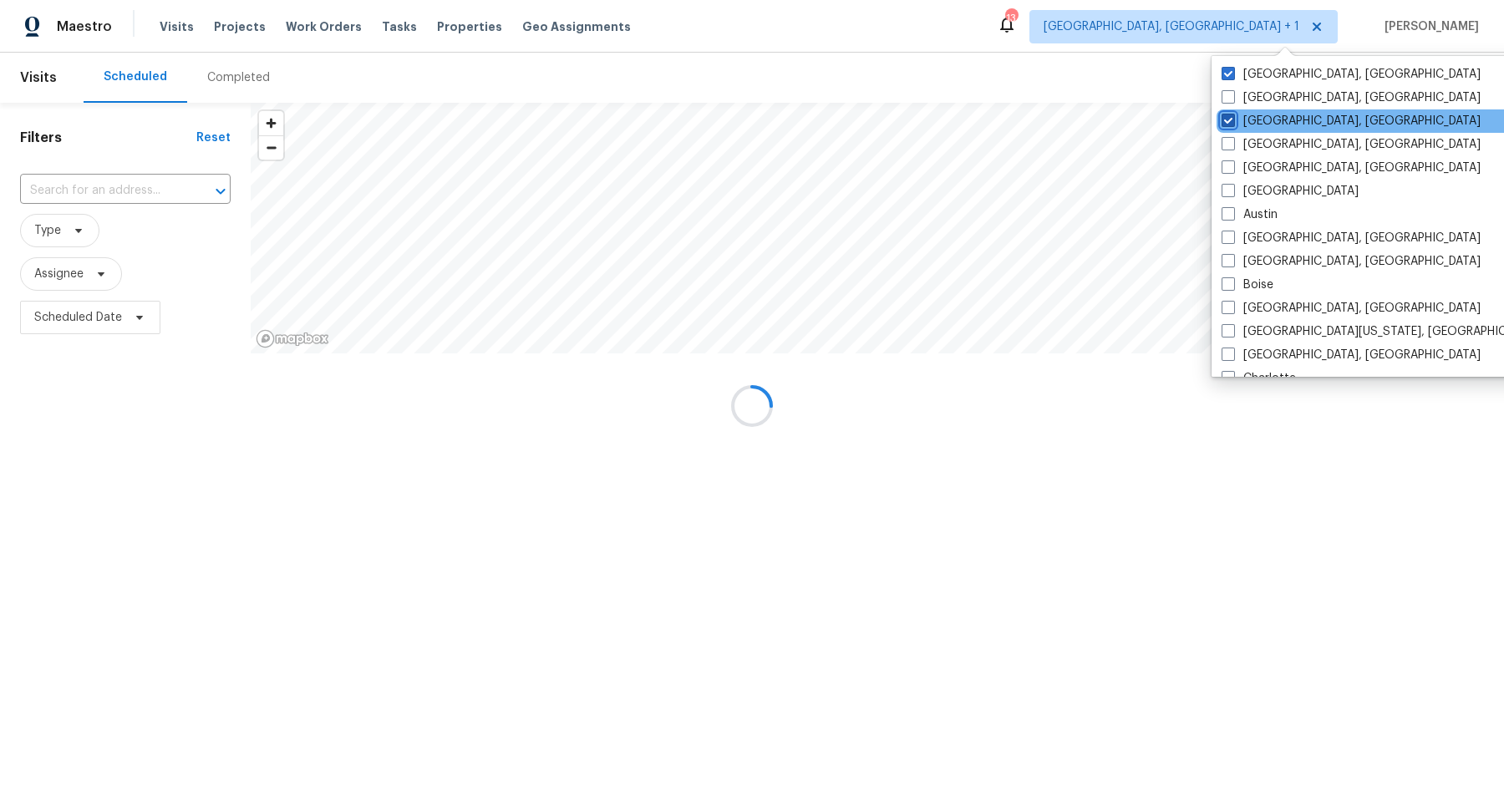 click on "[GEOGRAPHIC_DATA], [GEOGRAPHIC_DATA]" at bounding box center [1227, 118] 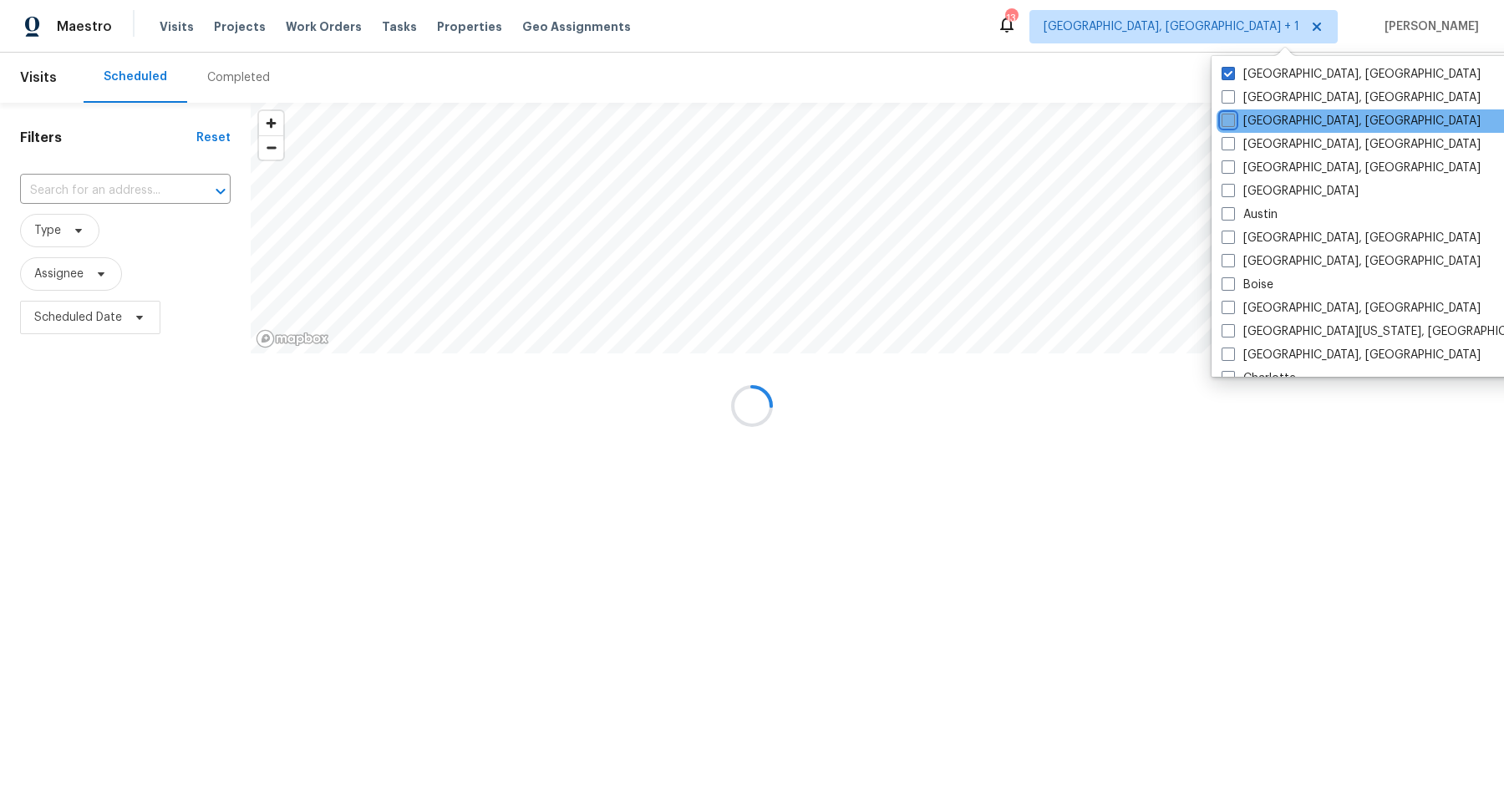 checkbox on "false" 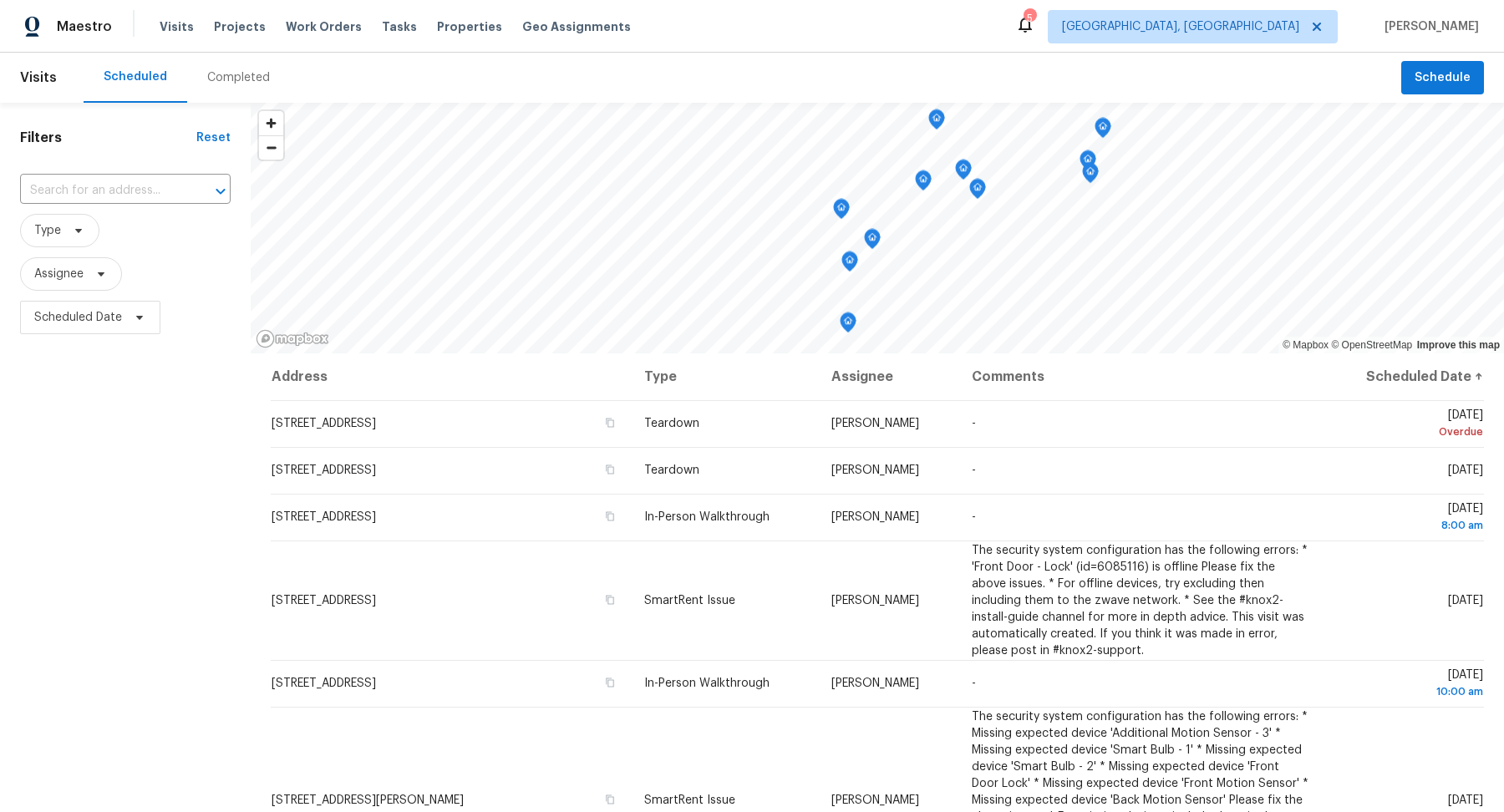 click on "Filters Reset ​ Type Assignee Scheduled Date" at bounding box center [125, 553] 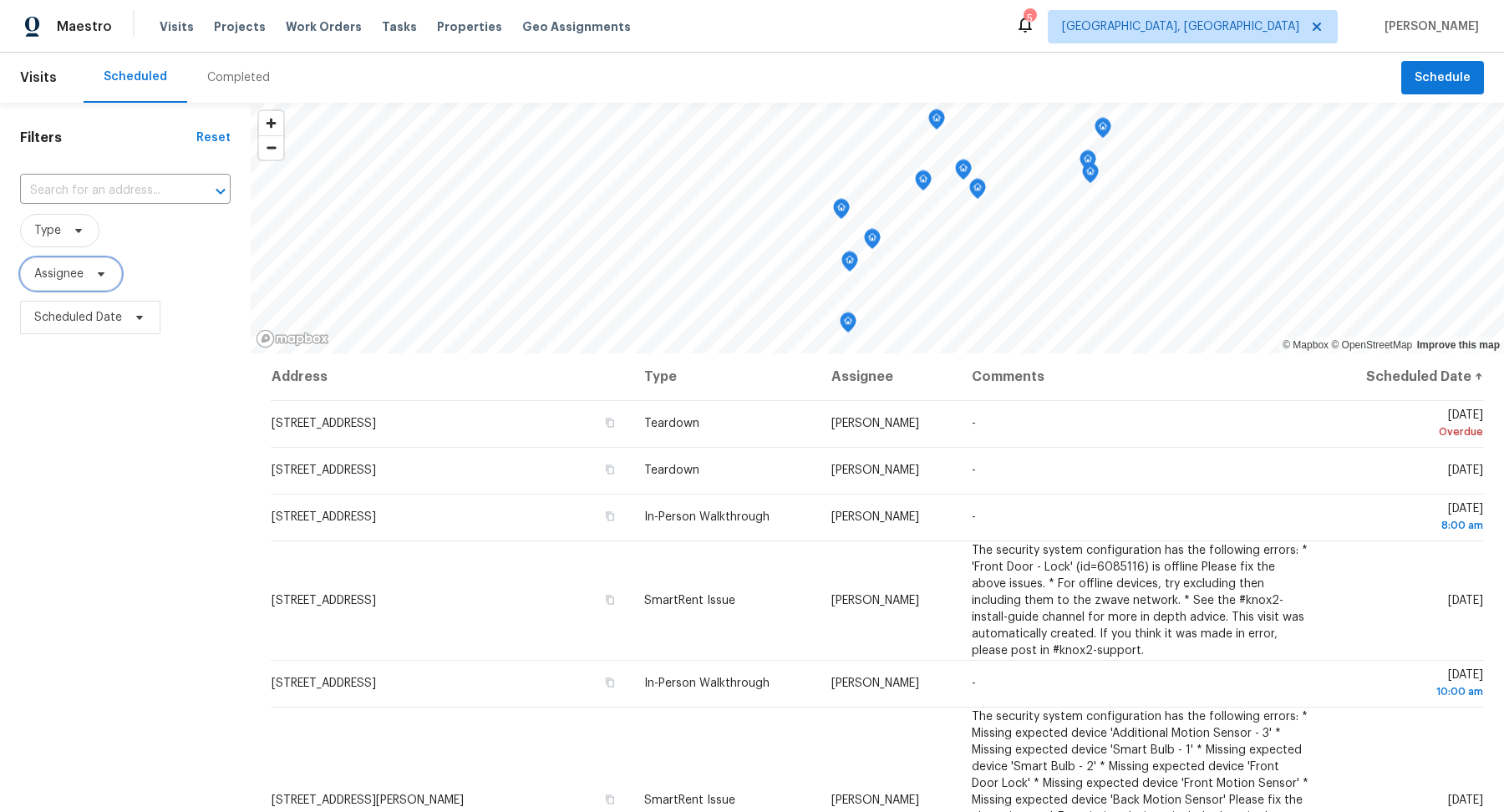 click on "Assignee" at bounding box center (58, 274) 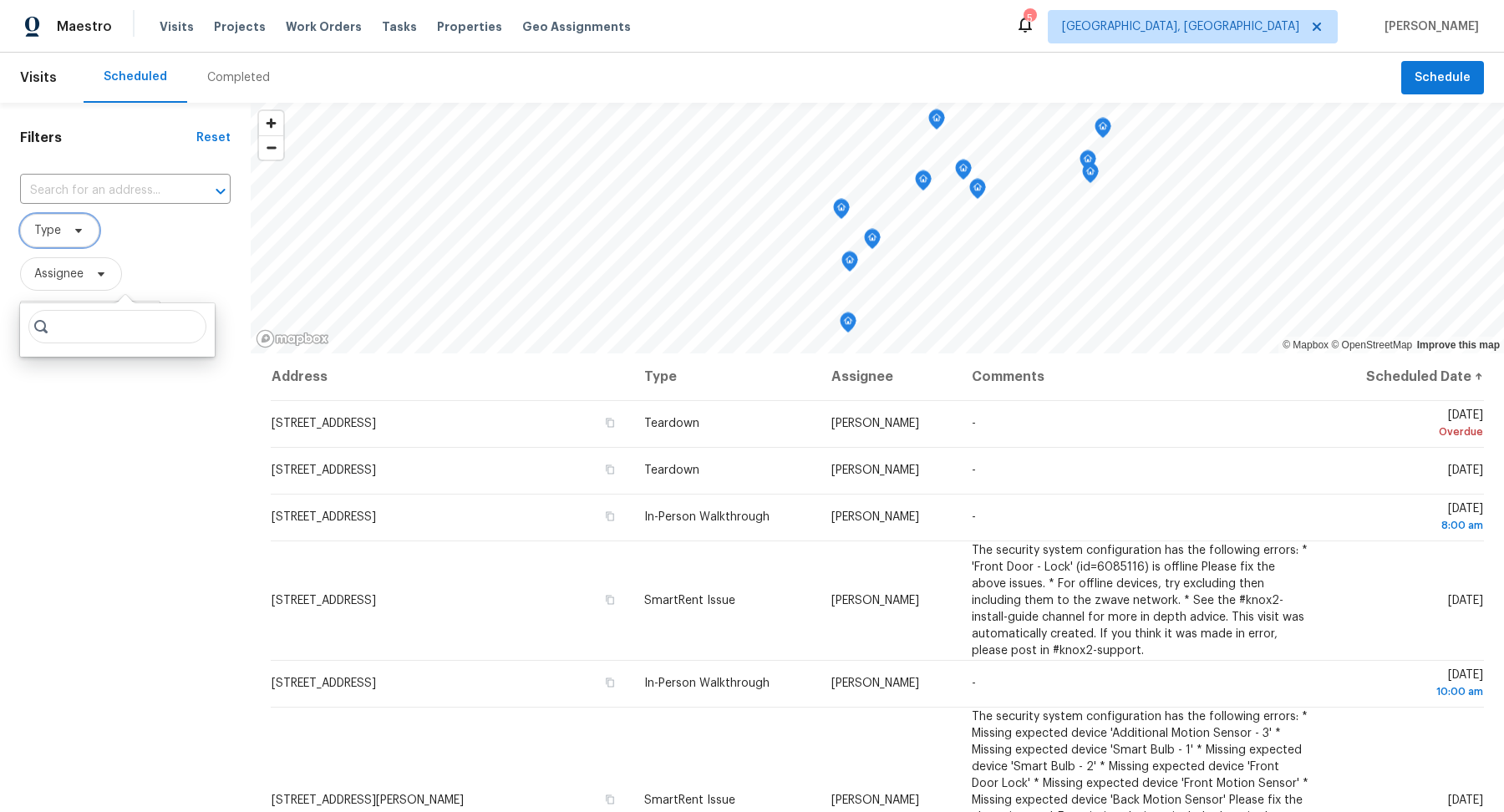 click at bounding box center [76, 231] 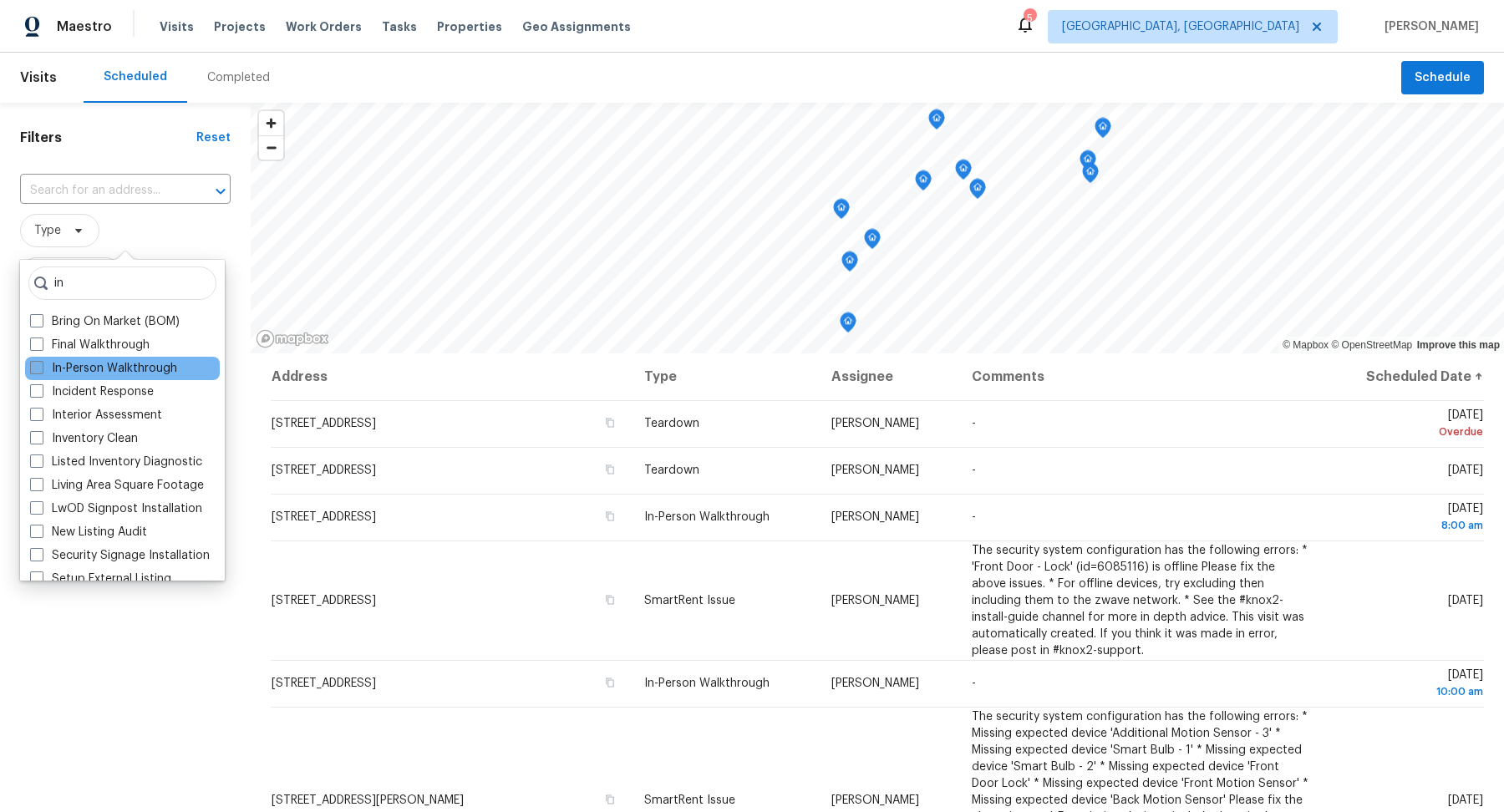 type on "in" 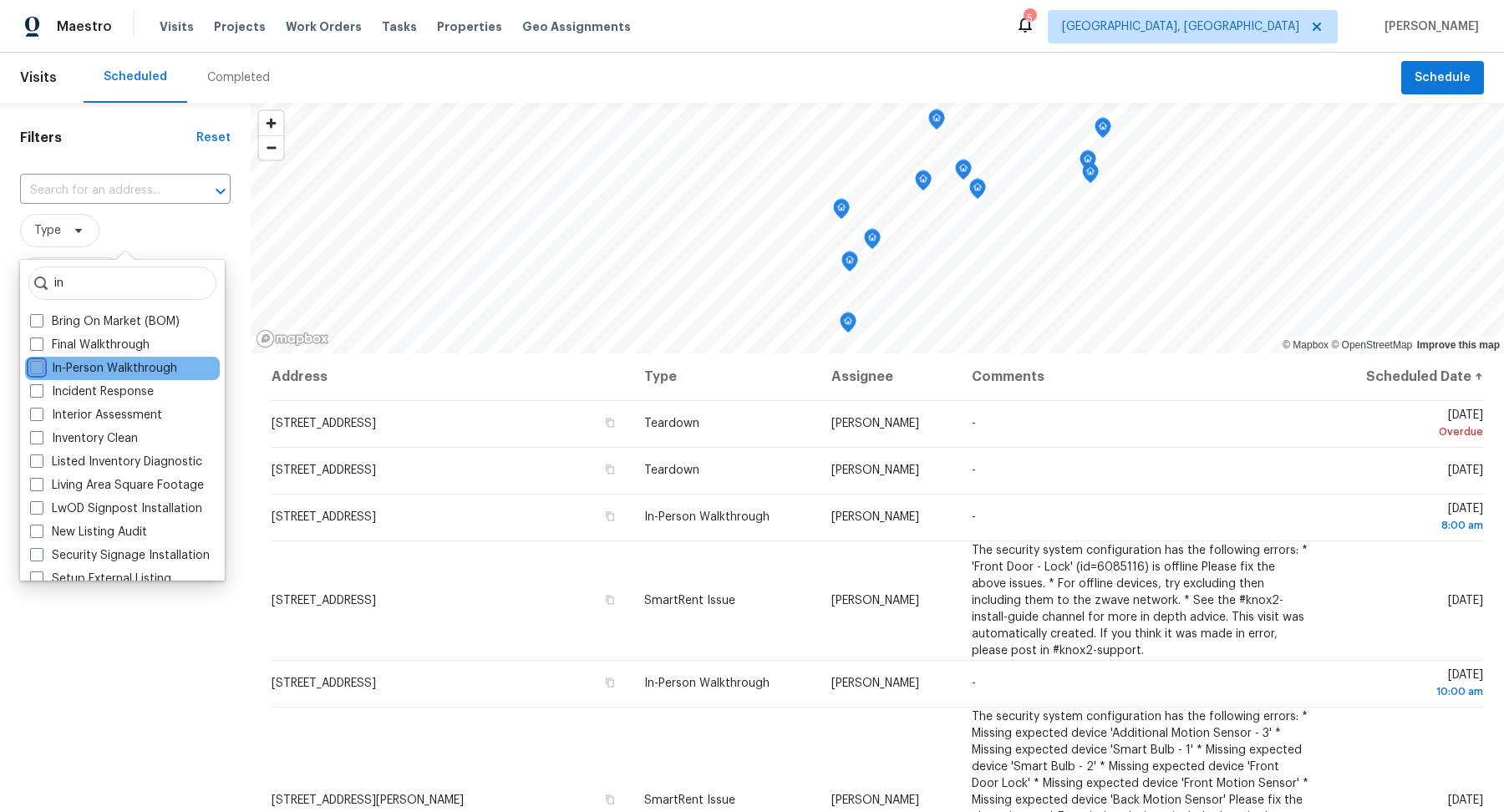click on "In-Person Walkthrough" at bounding box center (35, 365) 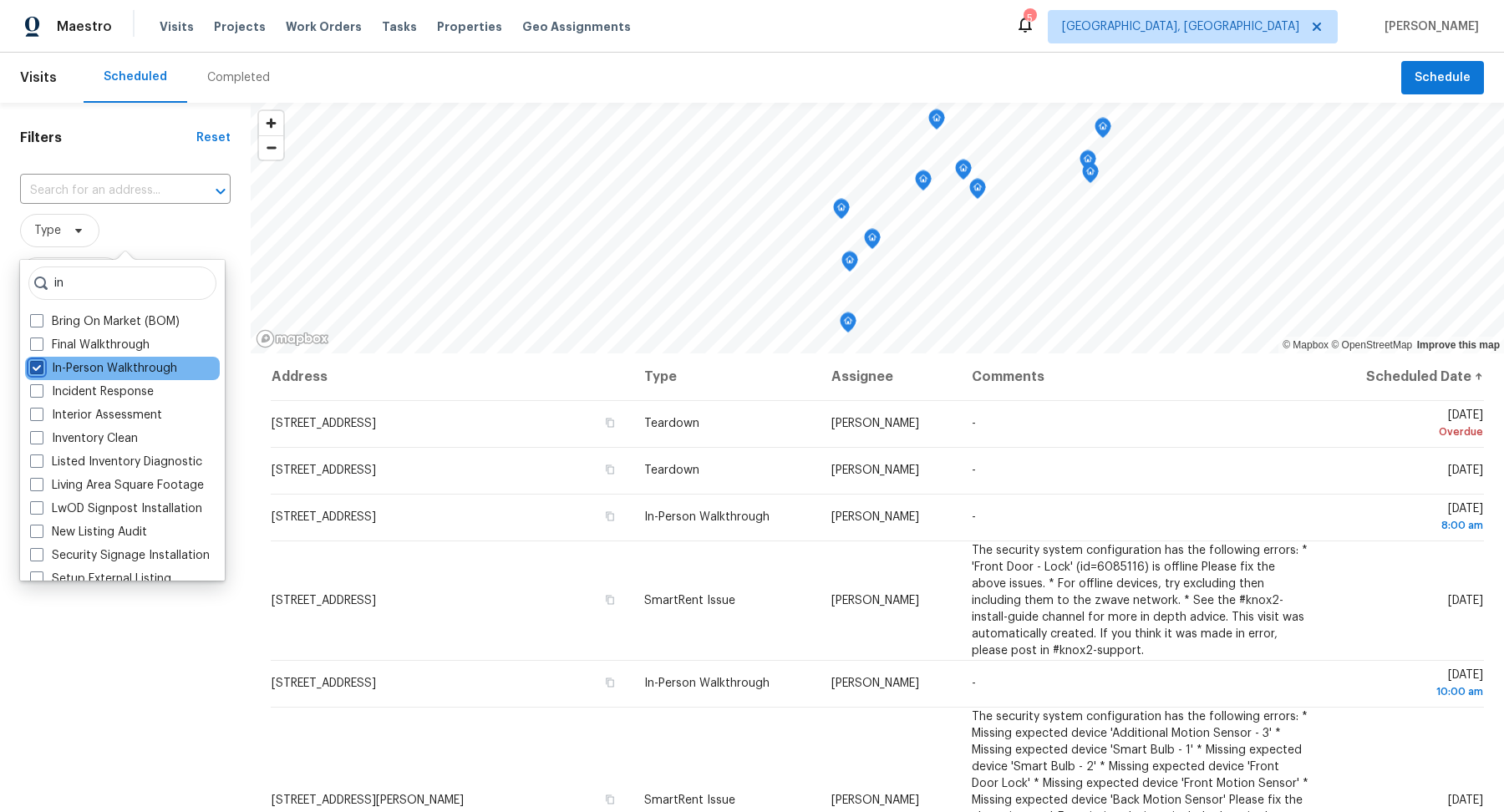 checkbox on "true" 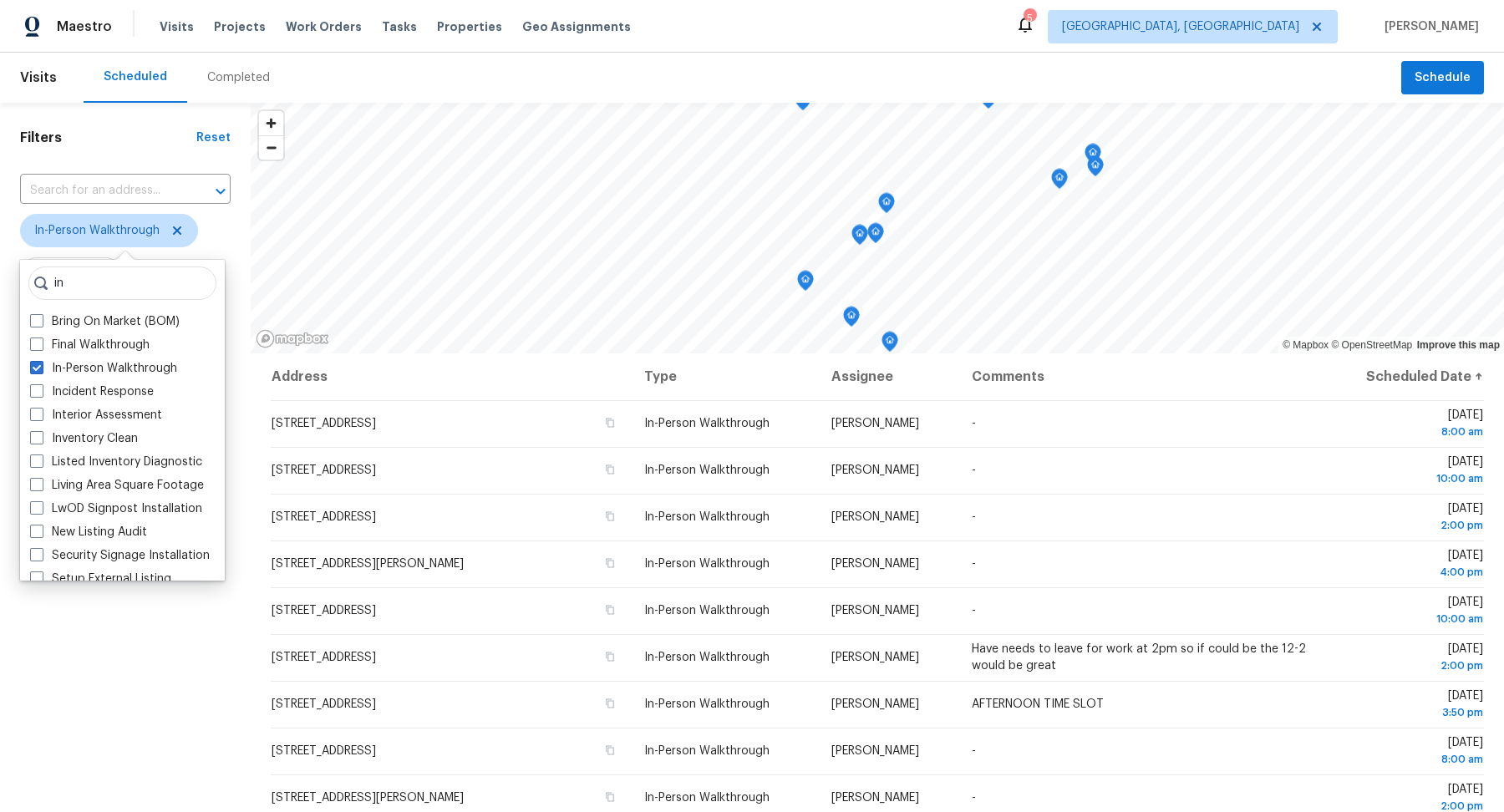 click on "Filters Reset ​ In-Person Walkthrough Assignee Scheduled Date" at bounding box center [125, 553] 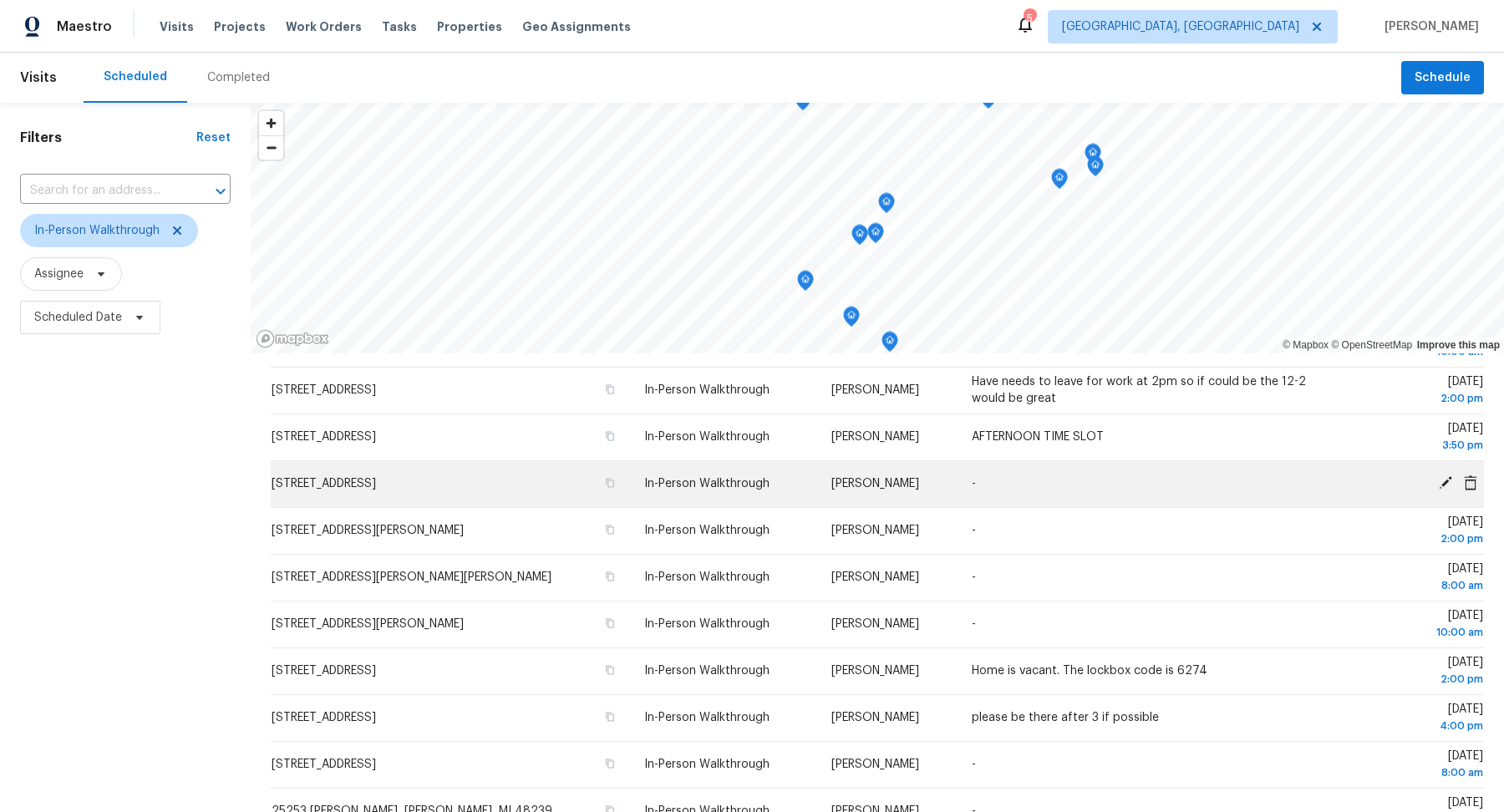 scroll, scrollTop: 377, scrollLeft: 0, axis: vertical 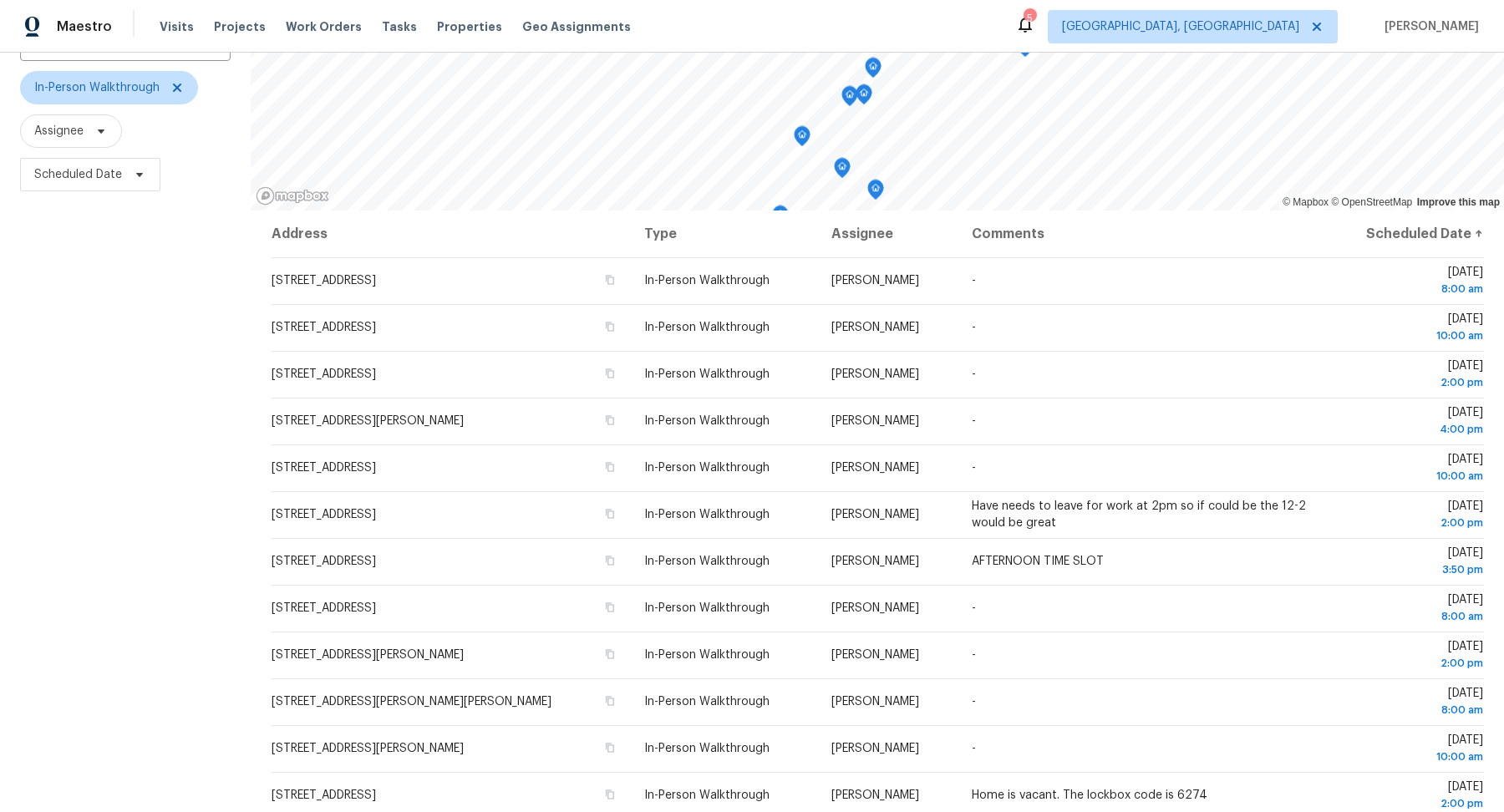 drag, startPoint x: 113, startPoint y: 331, endPoint x: 58, endPoint y: 559, distance: 234.53998 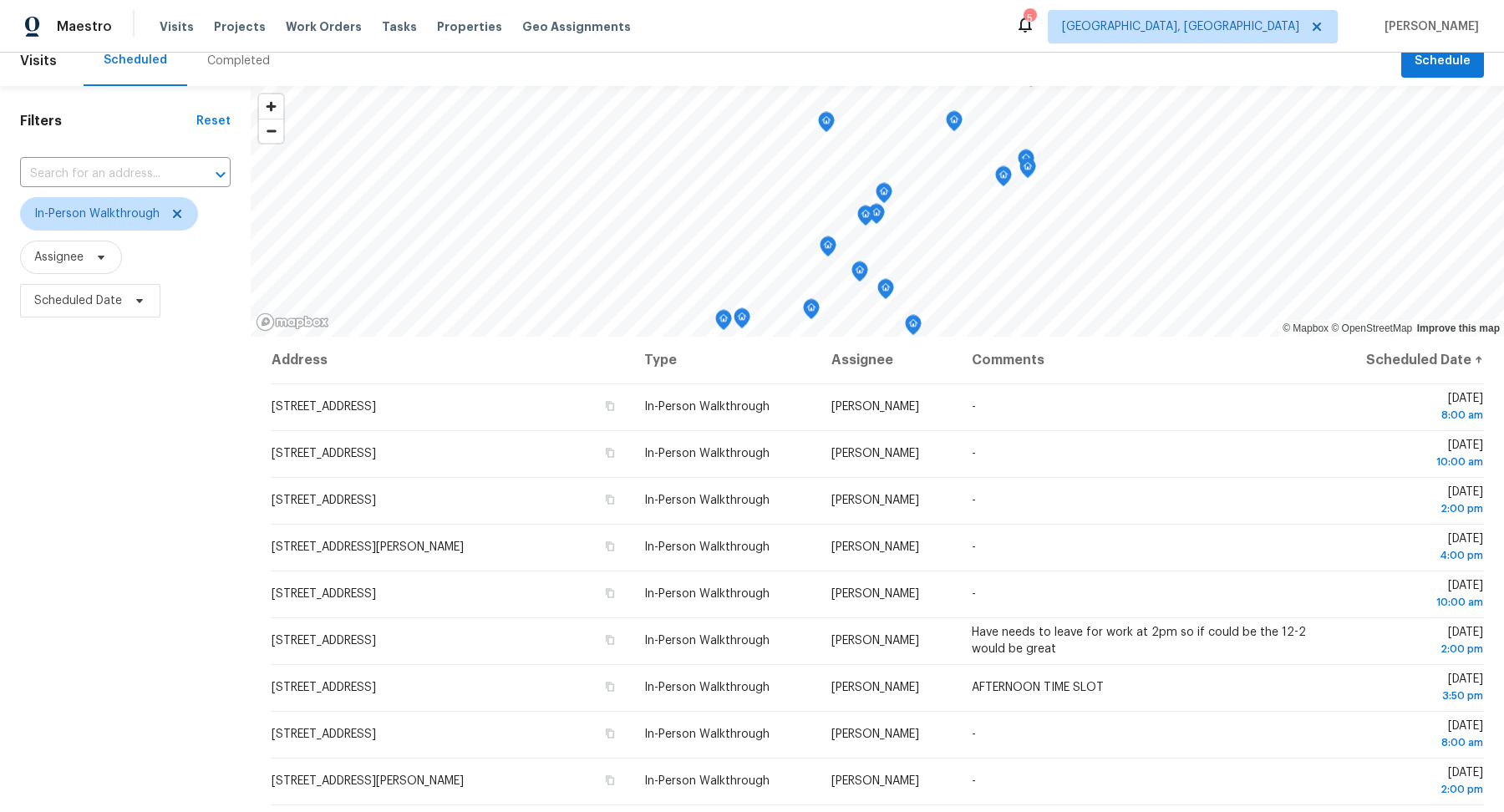 scroll, scrollTop: 0, scrollLeft: 0, axis: both 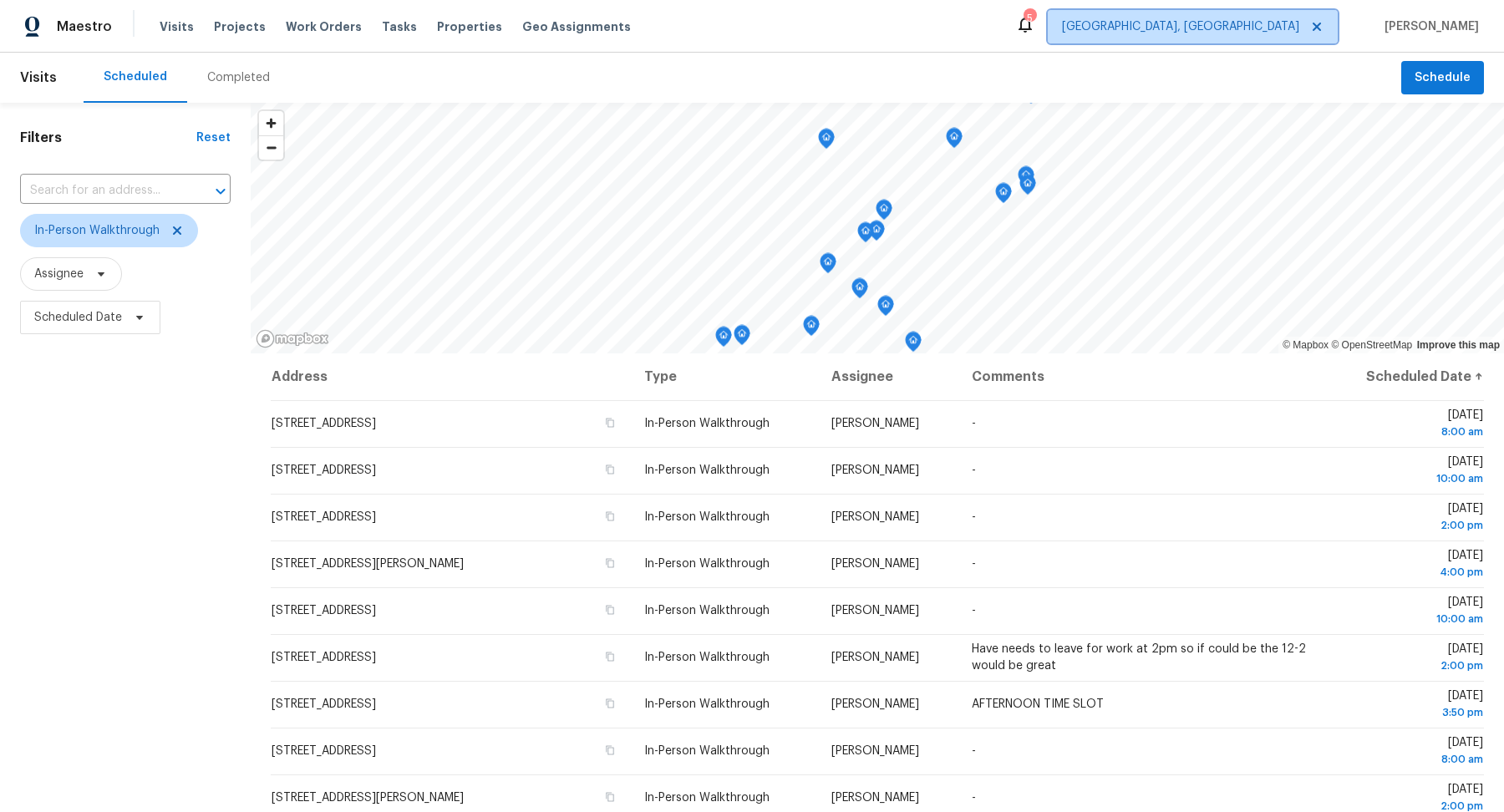 click on "[GEOGRAPHIC_DATA], [GEOGRAPHIC_DATA]" at bounding box center [1192, 27] 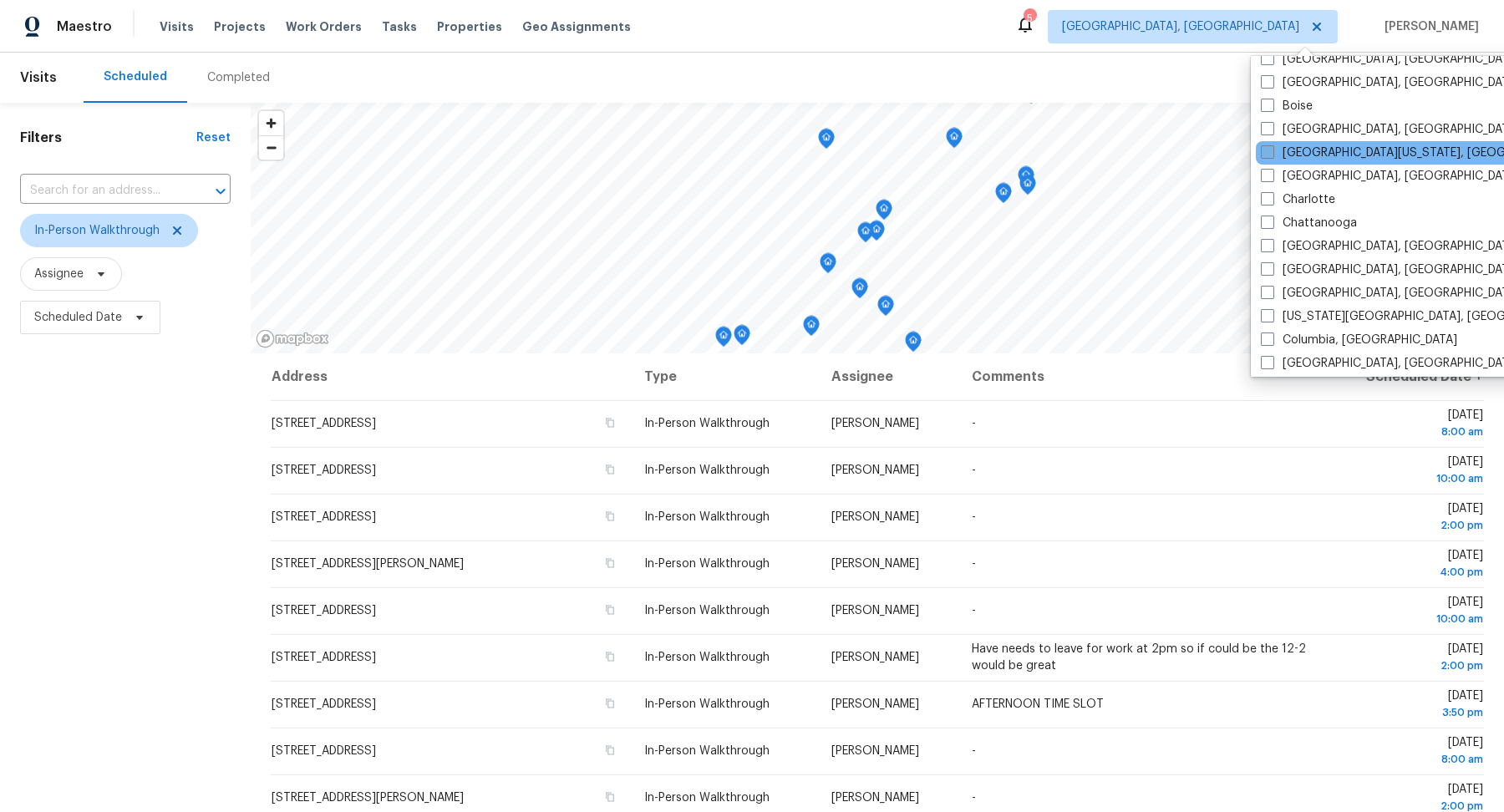 scroll, scrollTop: 134, scrollLeft: 0, axis: vertical 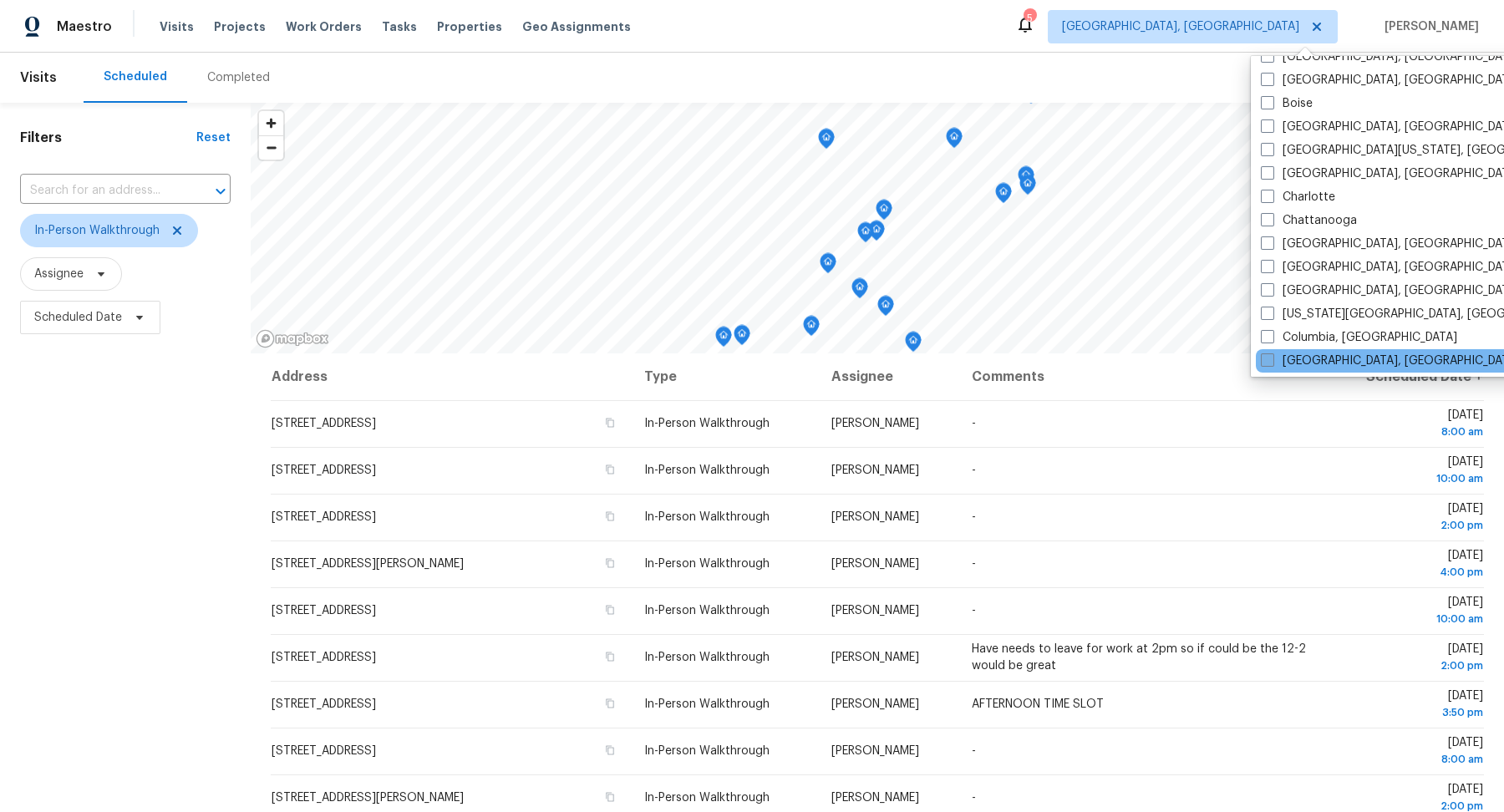 click on "[GEOGRAPHIC_DATA], [GEOGRAPHIC_DATA]" at bounding box center [1390, 361] 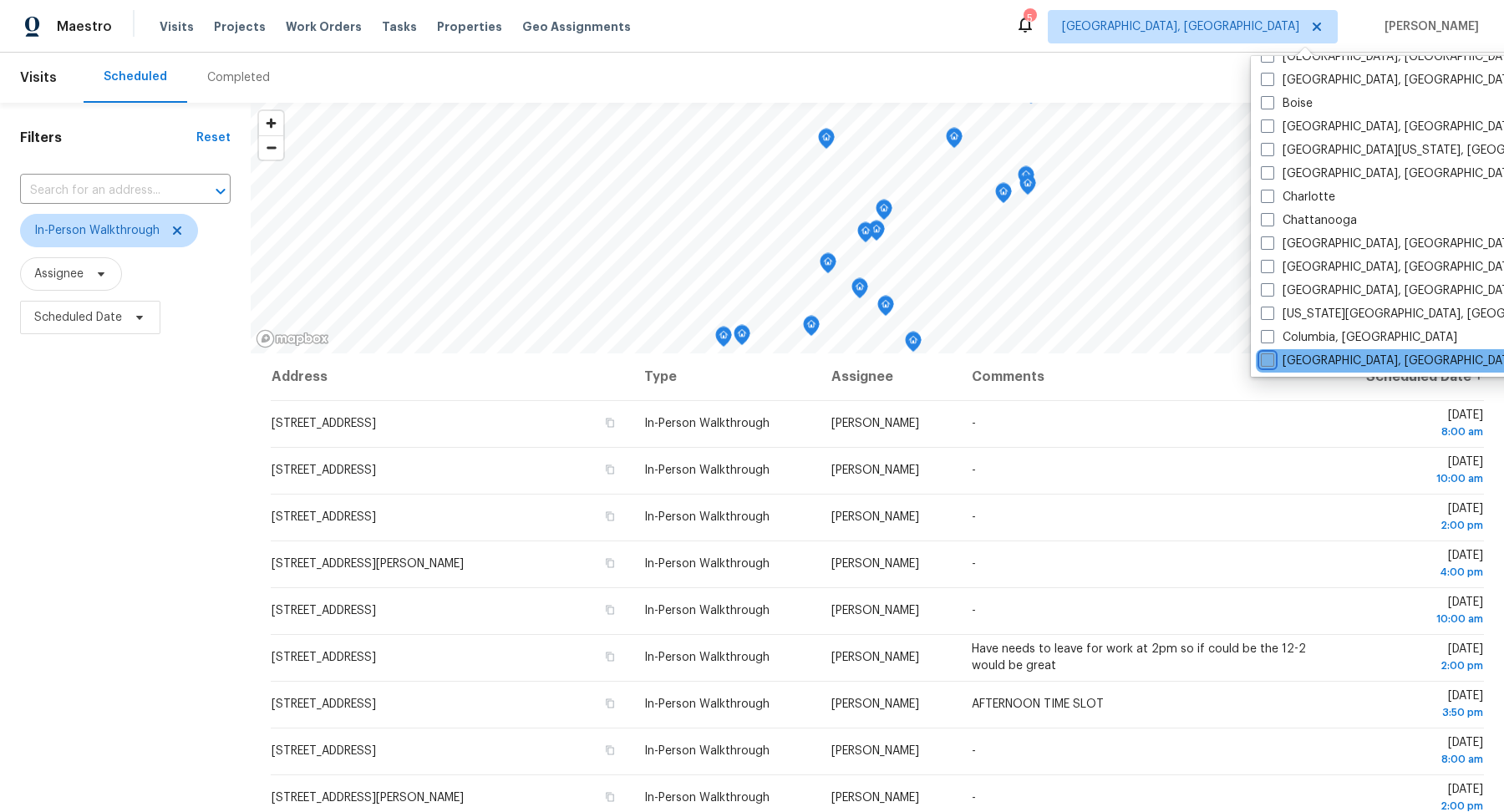 click on "[GEOGRAPHIC_DATA], [GEOGRAPHIC_DATA]" at bounding box center [1266, 358] 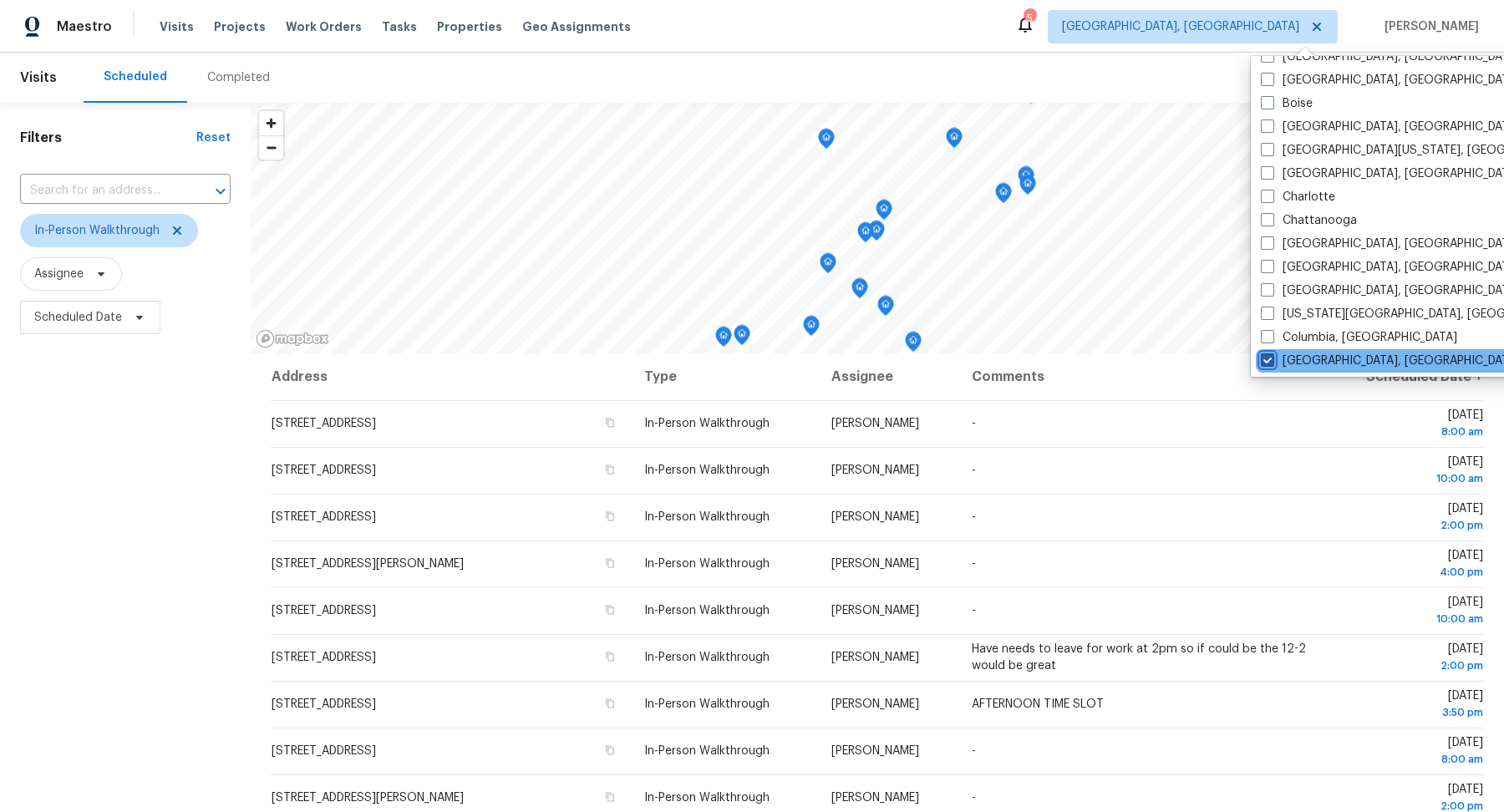 checkbox on "true" 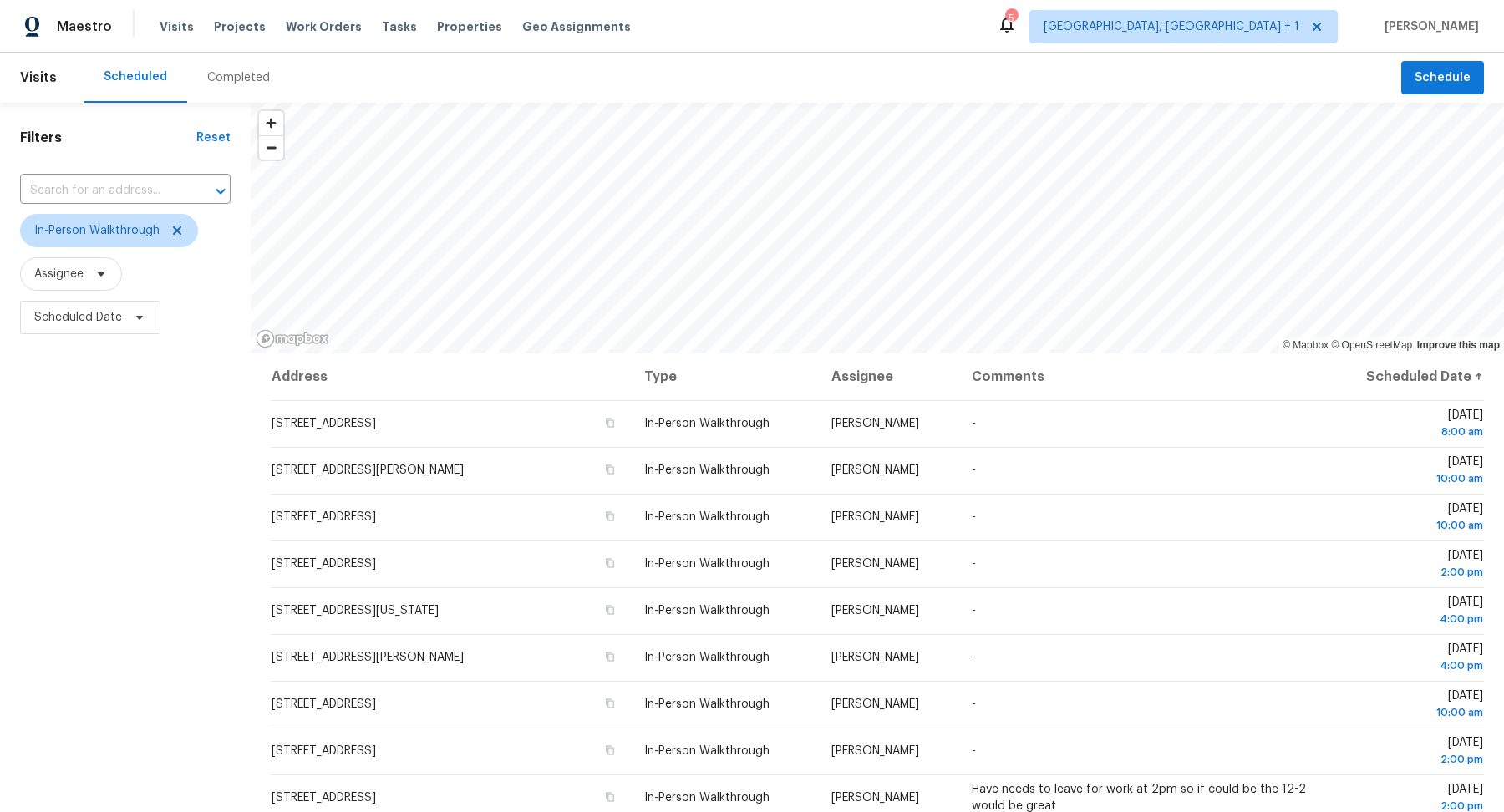 click on "Filters Reset ​ In-Person Walkthrough Assignee Scheduled Date" at bounding box center [125, 553] 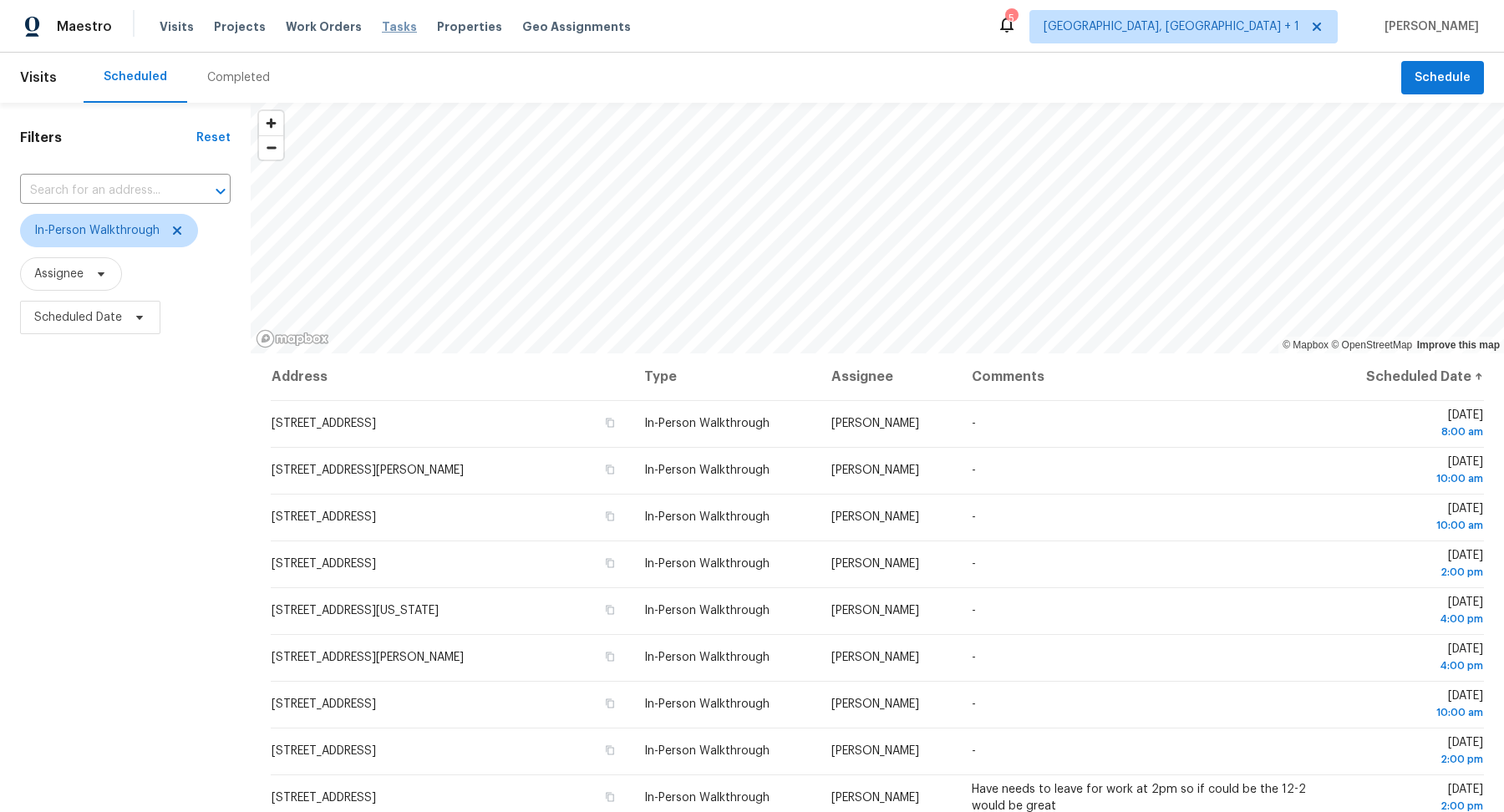click on "Tasks" at bounding box center (399, 27) 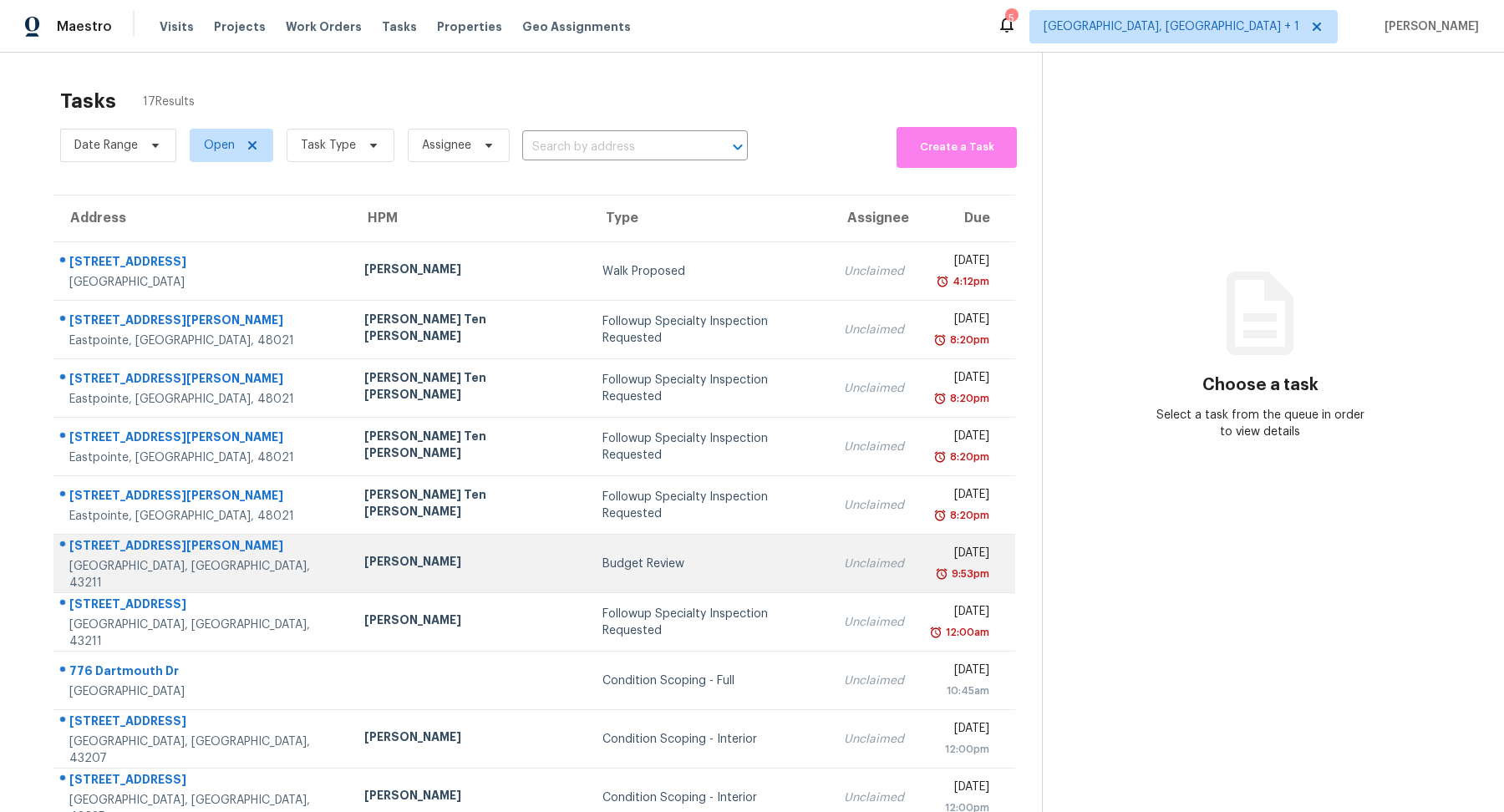 click on "[PERSON_NAME]" at bounding box center [470, 563] 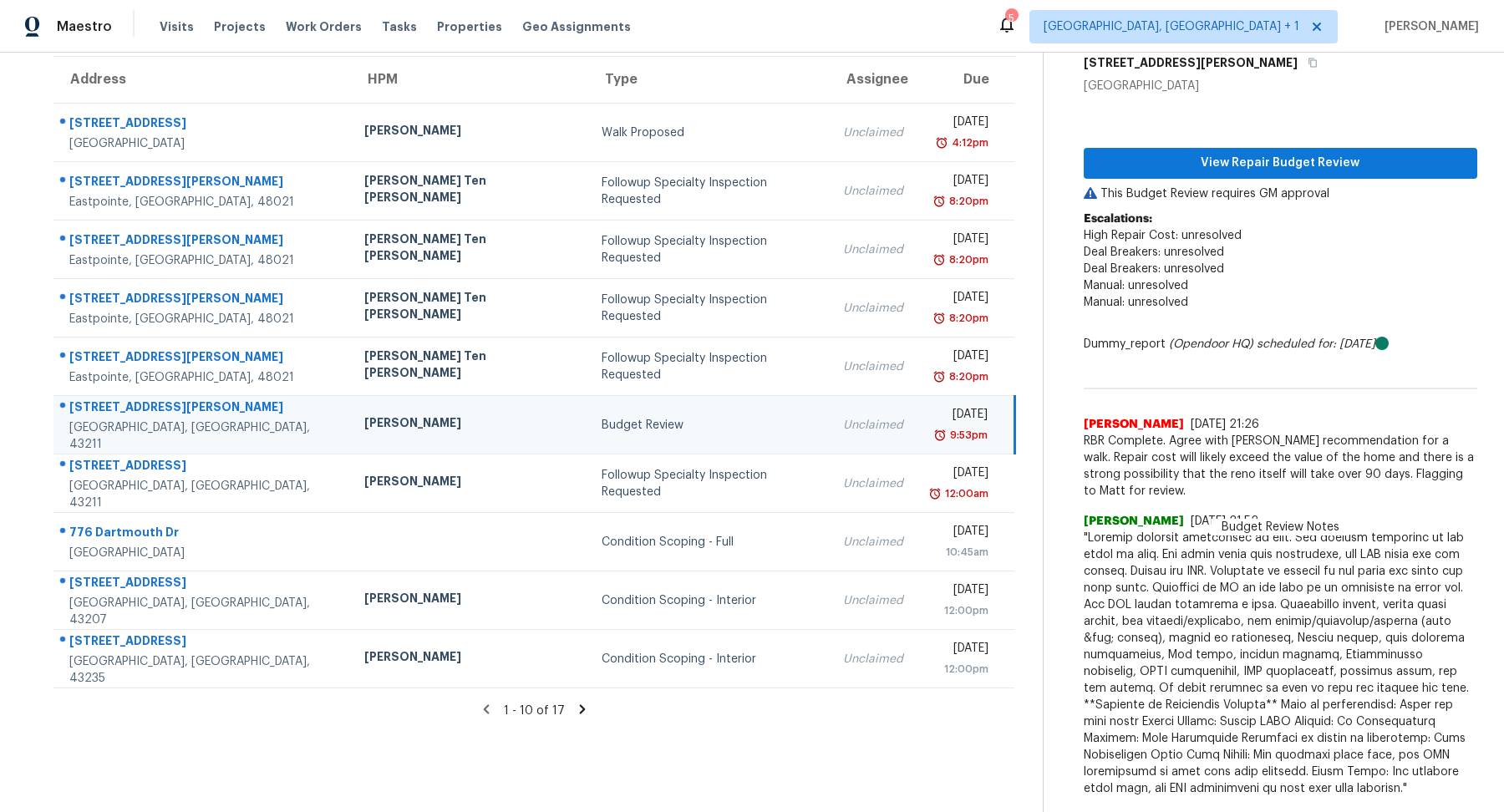 scroll, scrollTop: 147, scrollLeft: 0, axis: vertical 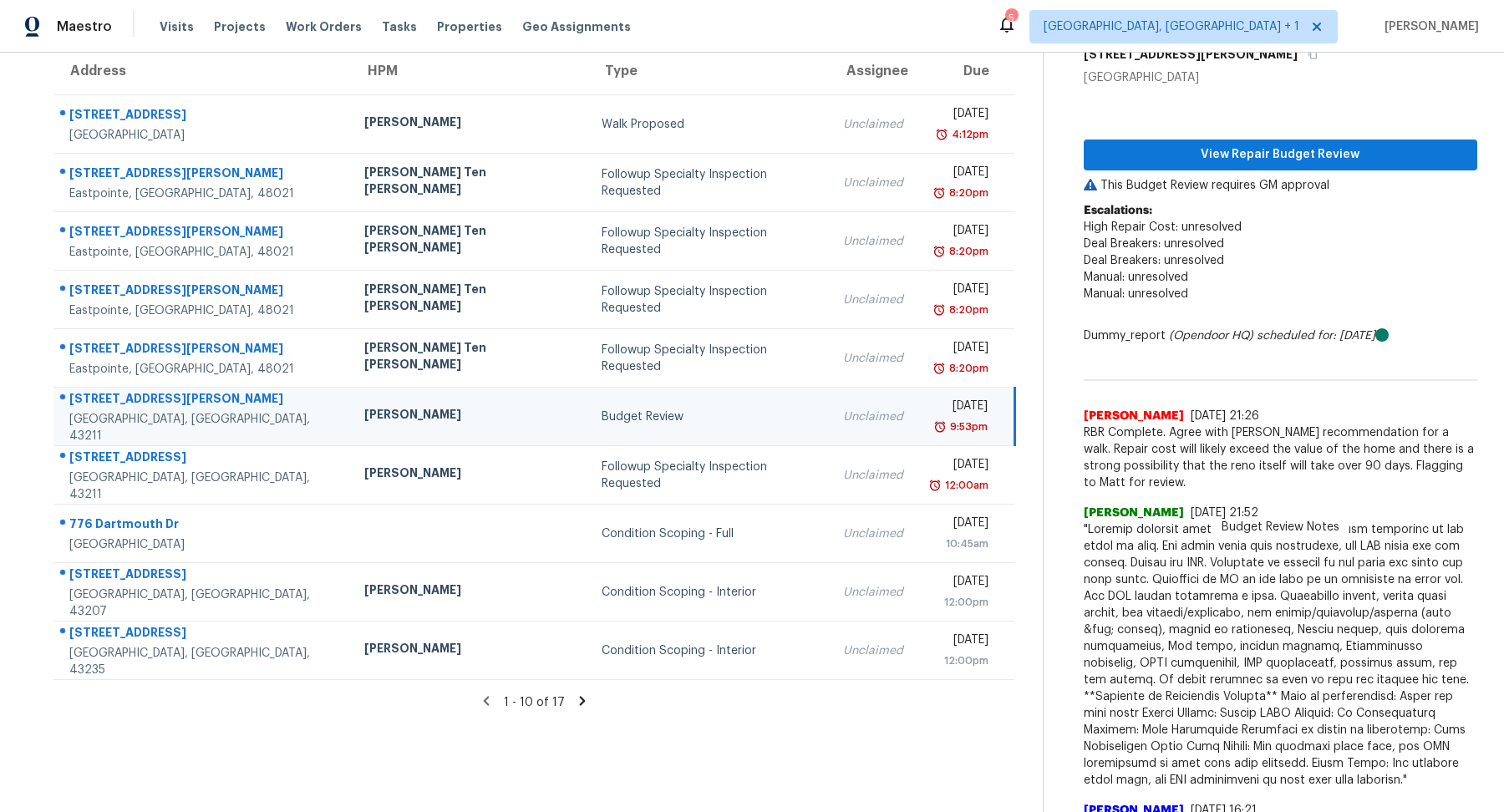click 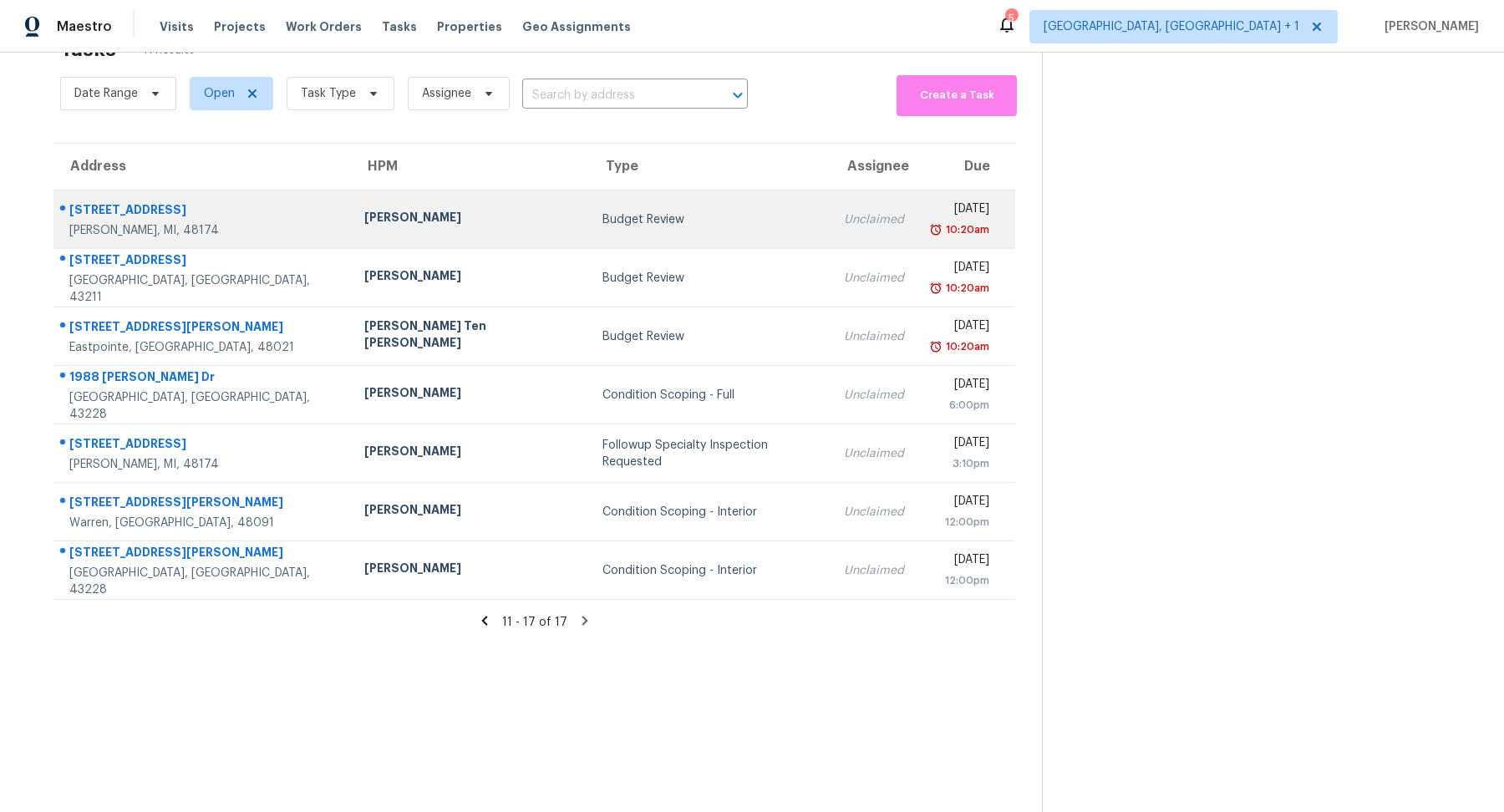 click on "Budget Review" at bounding box center [709, 220] 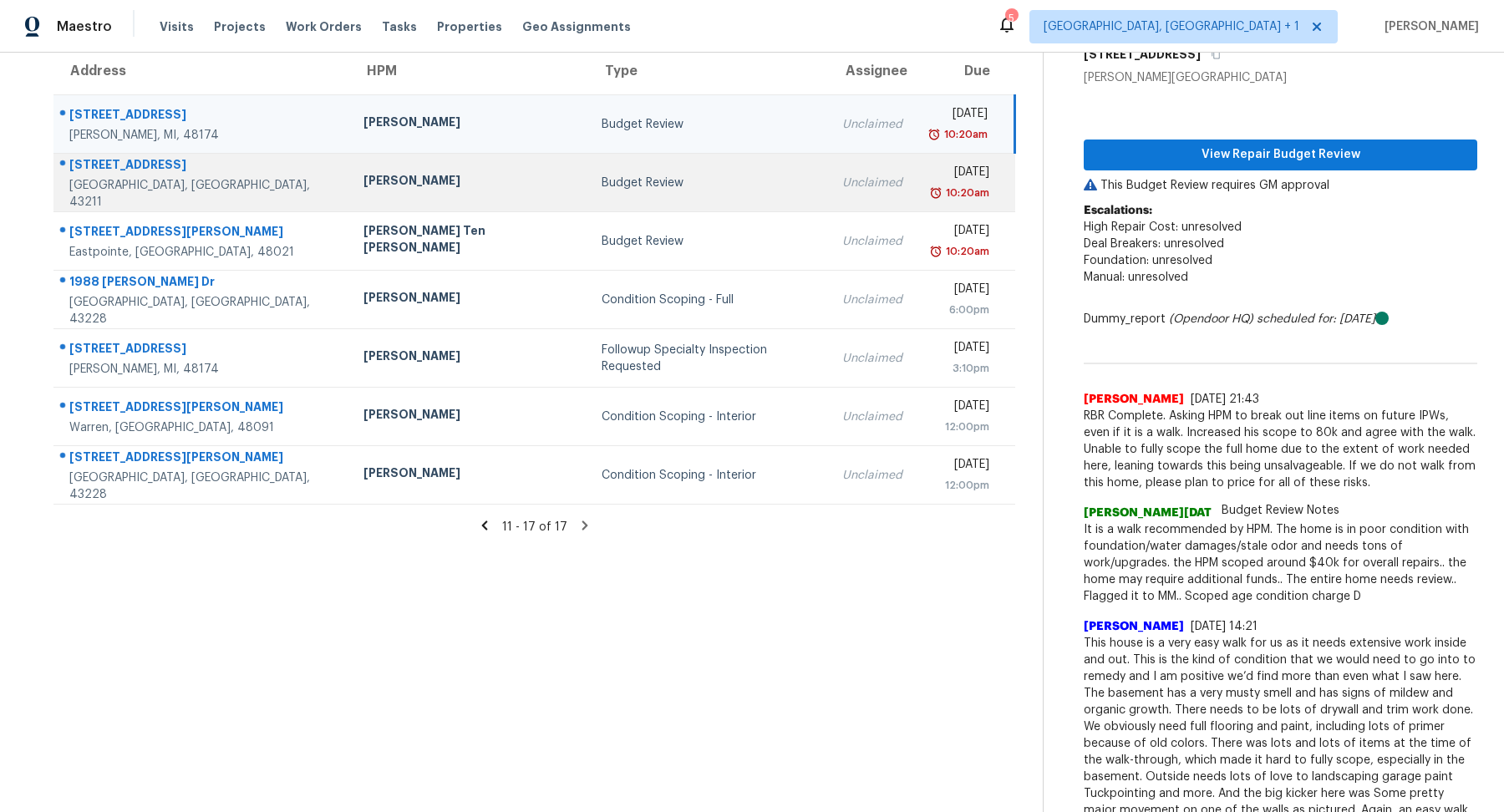 click on "Budget Review" at bounding box center [709, 183] 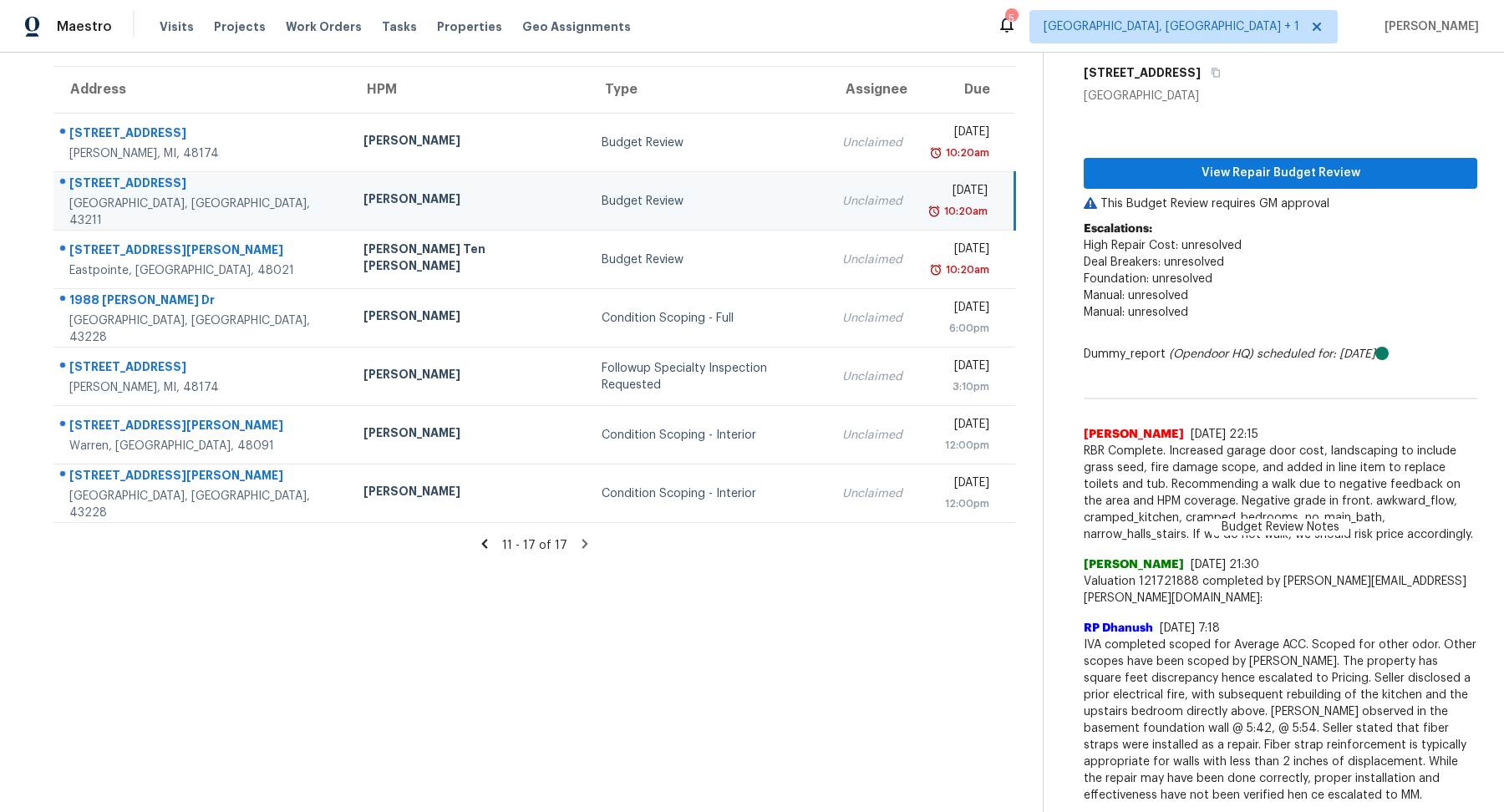 scroll, scrollTop: 111, scrollLeft: 0, axis: vertical 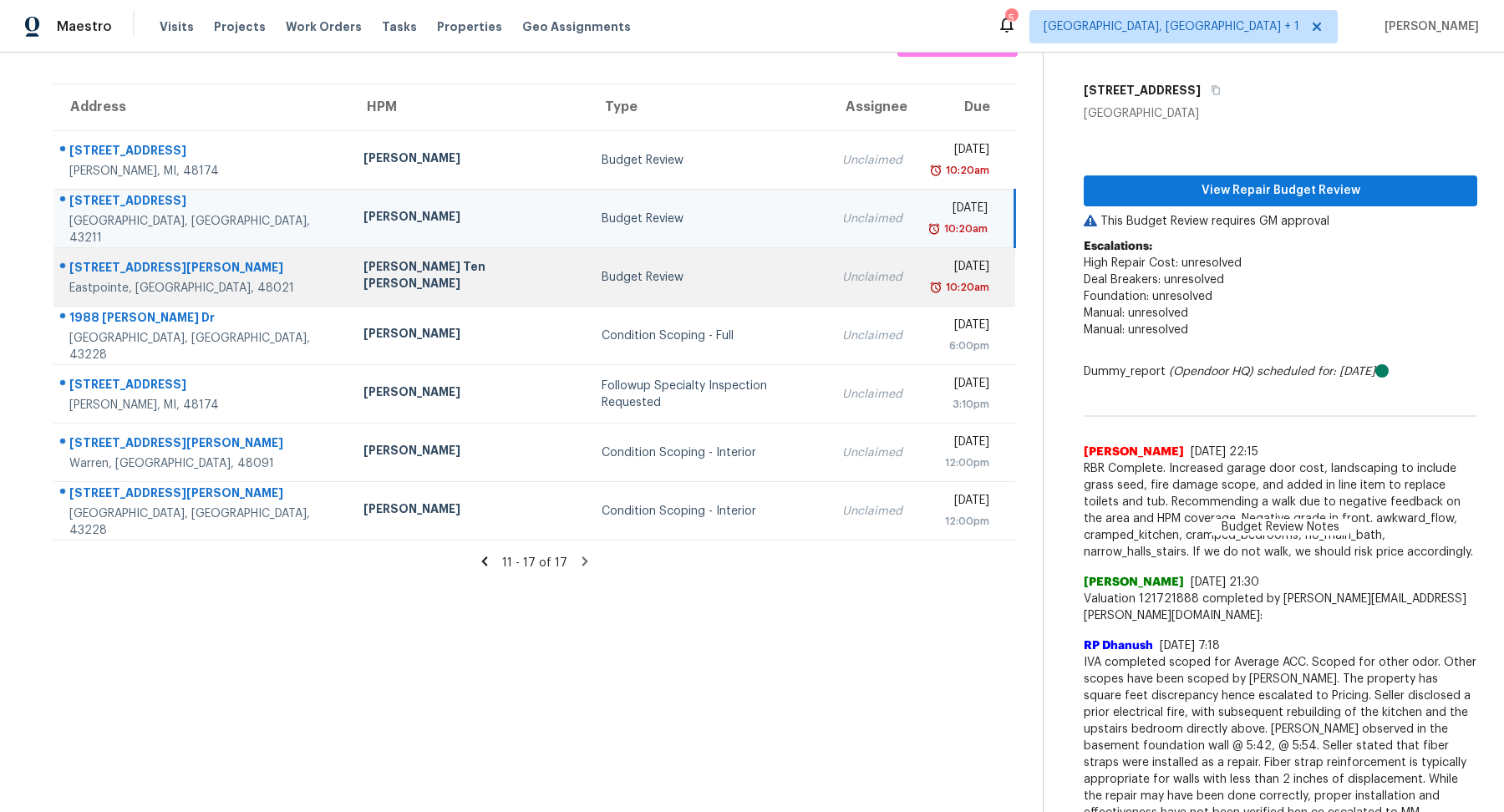 click on "Budget Review" at bounding box center [709, 277] 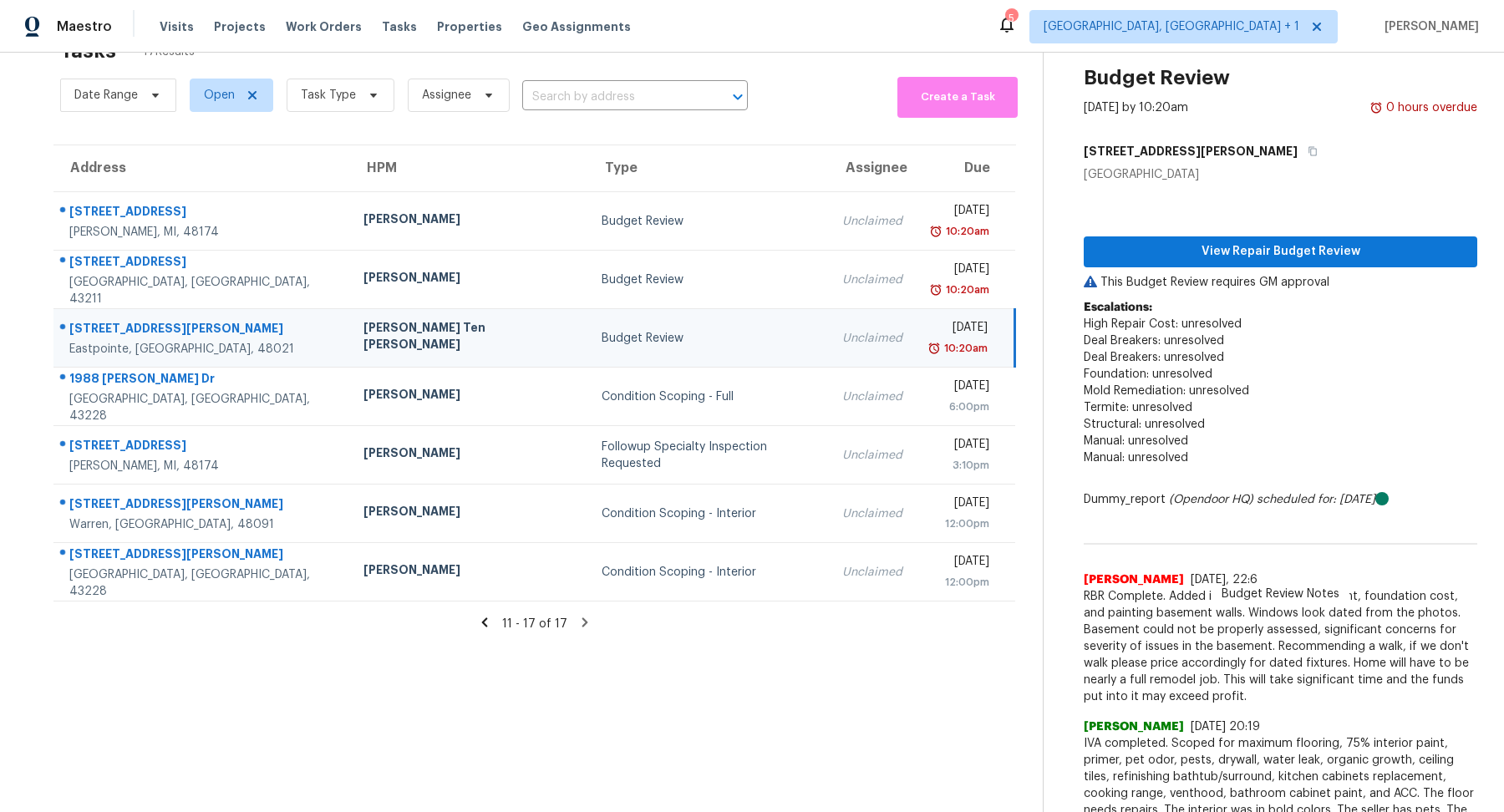scroll, scrollTop: 0, scrollLeft: 0, axis: both 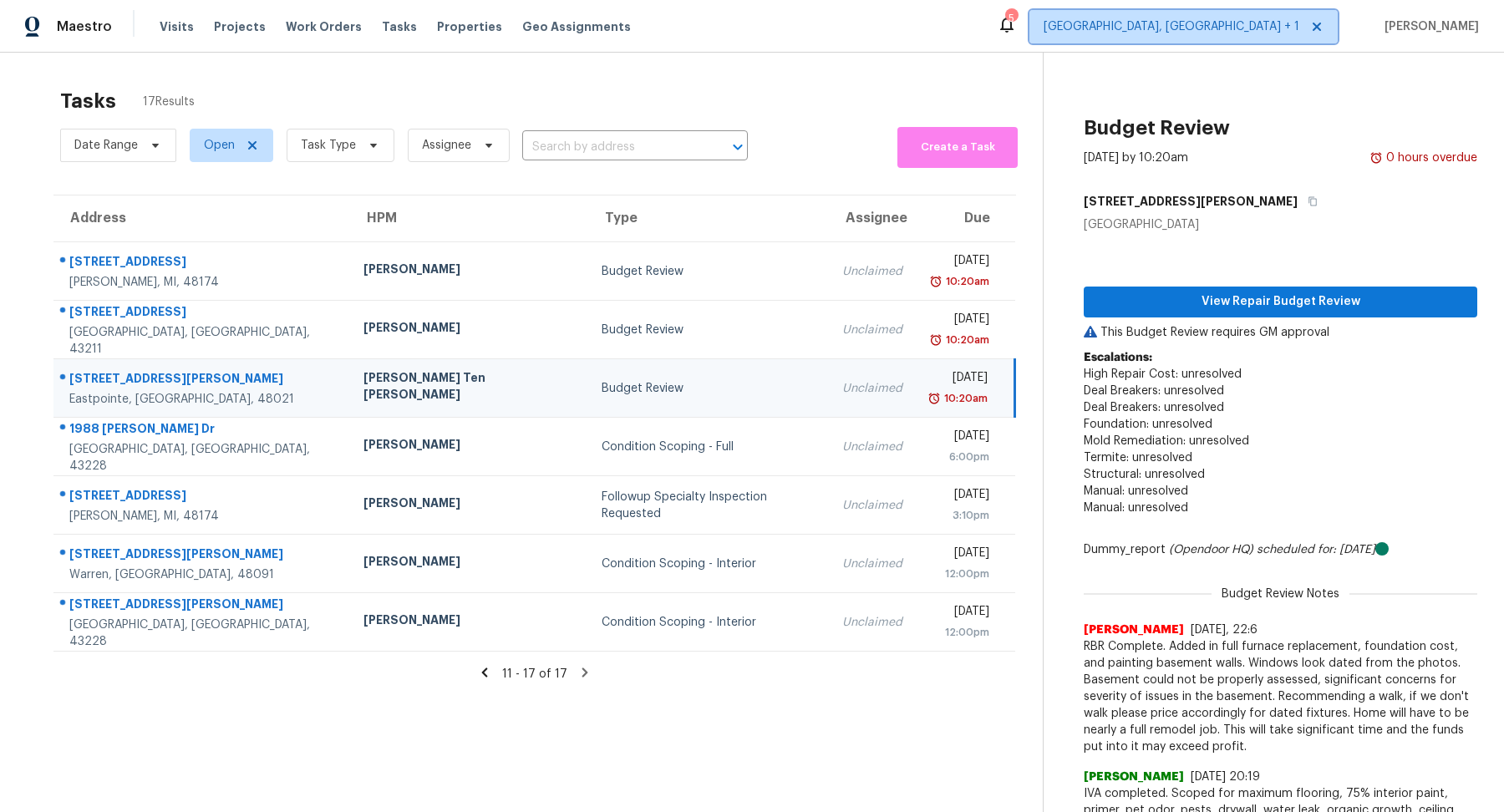click on "[GEOGRAPHIC_DATA], [GEOGRAPHIC_DATA] + 1" at bounding box center (1183, 27) 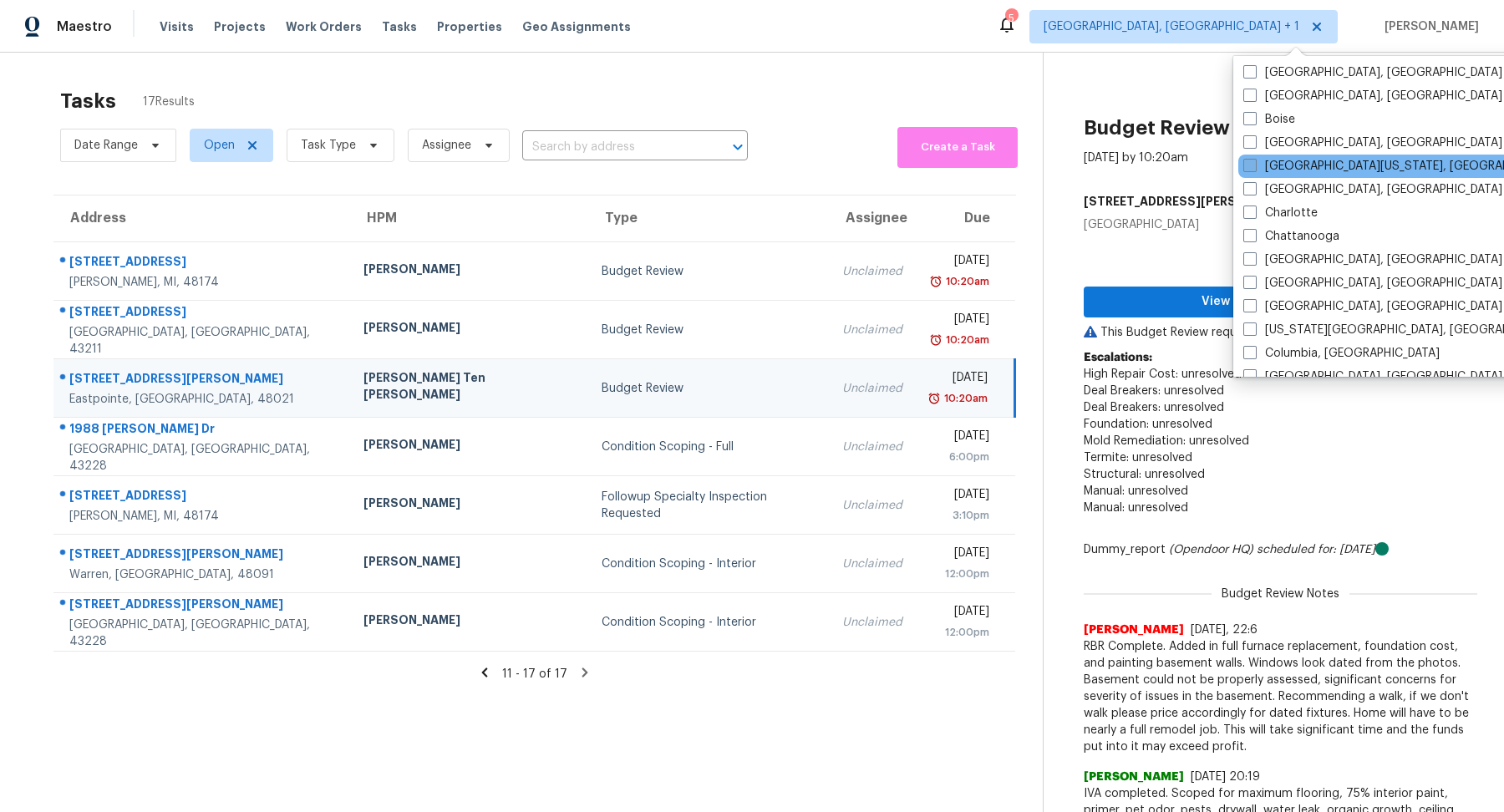 scroll, scrollTop: 157, scrollLeft: 0, axis: vertical 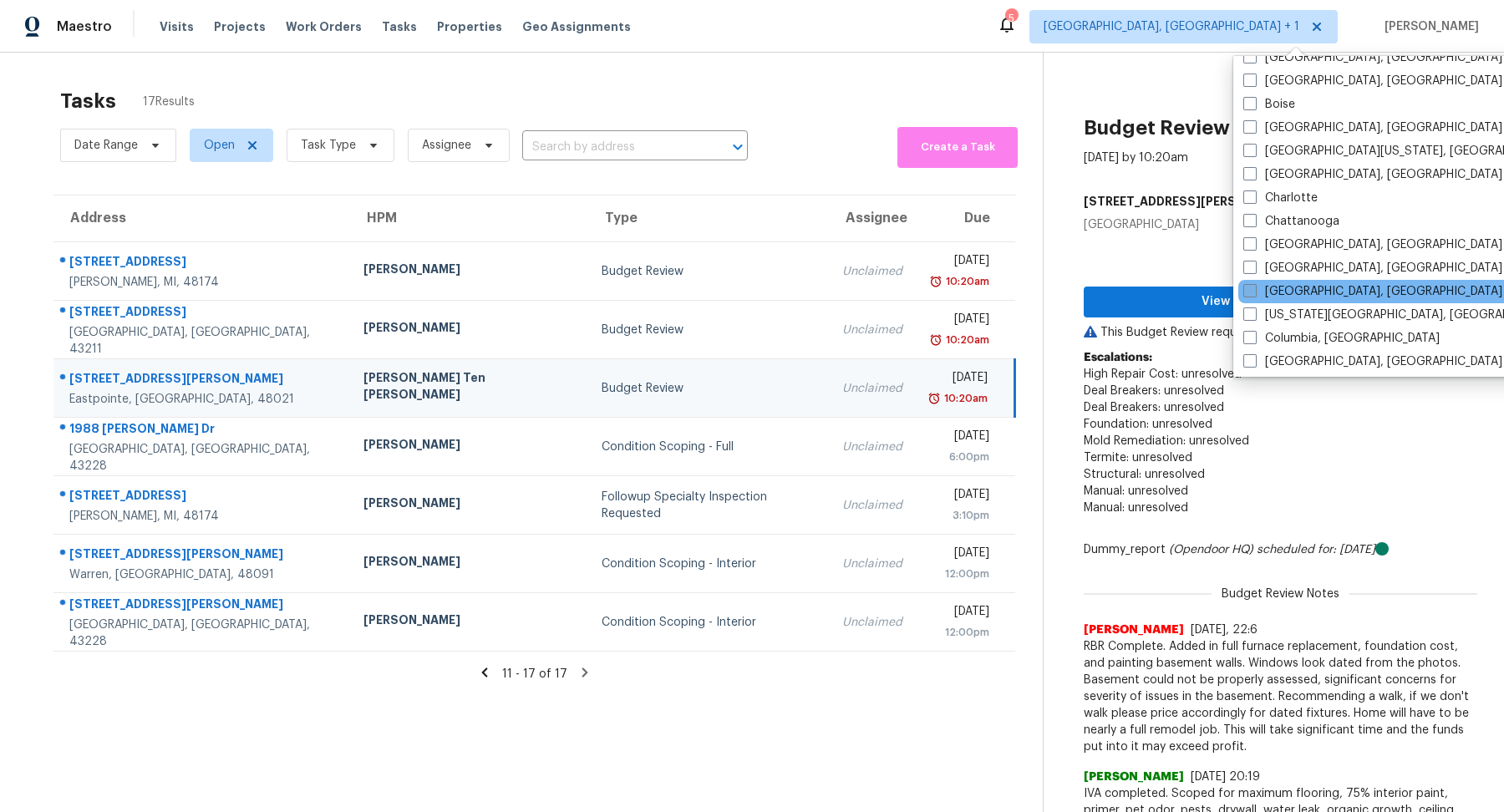 click on "[GEOGRAPHIC_DATA], [GEOGRAPHIC_DATA]" at bounding box center [1373, 292] 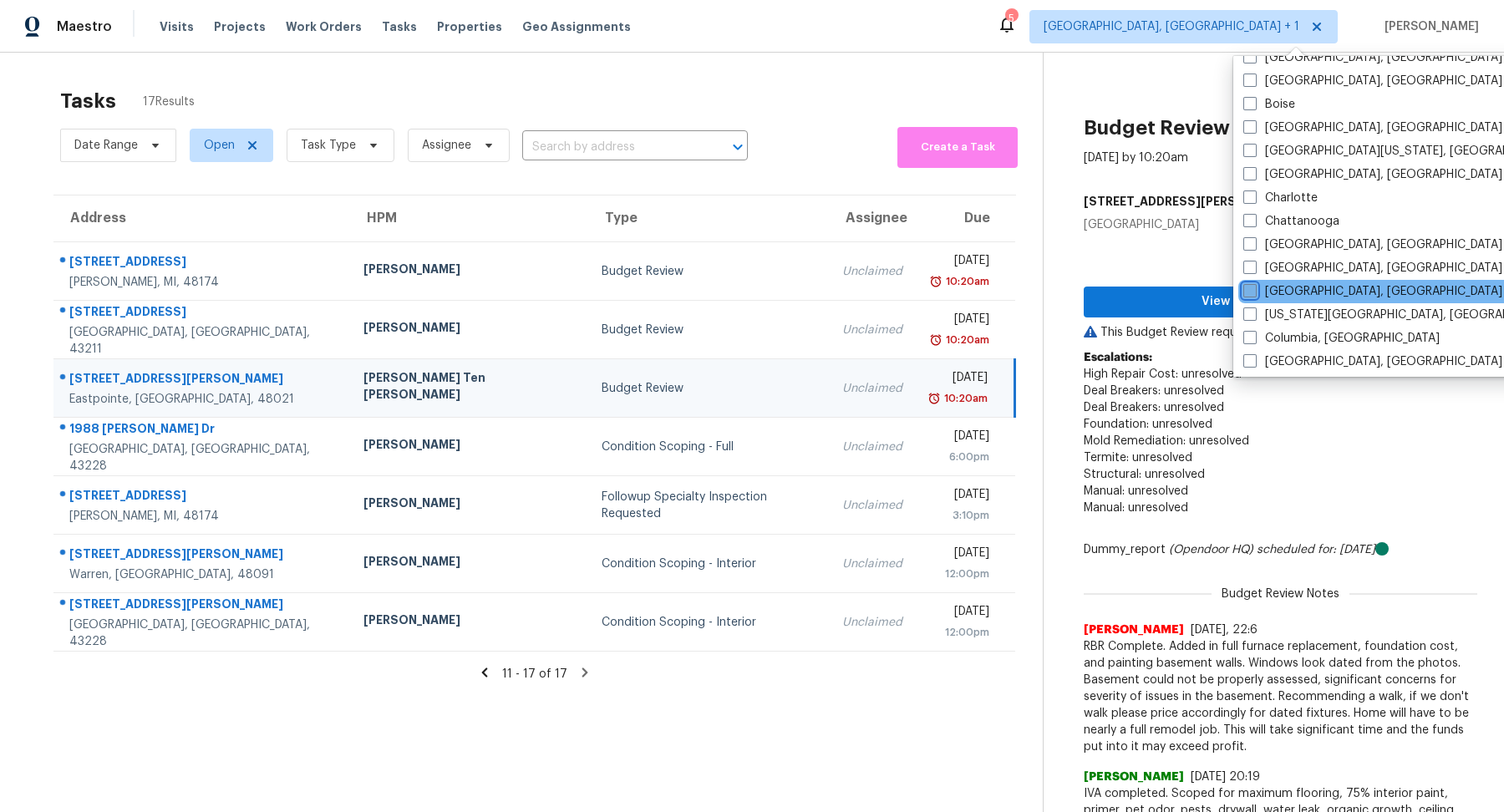 click on "[GEOGRAPHIC_DATA], [GEOGRAPHIC_DATA]" at bounding box center [1248, 288] 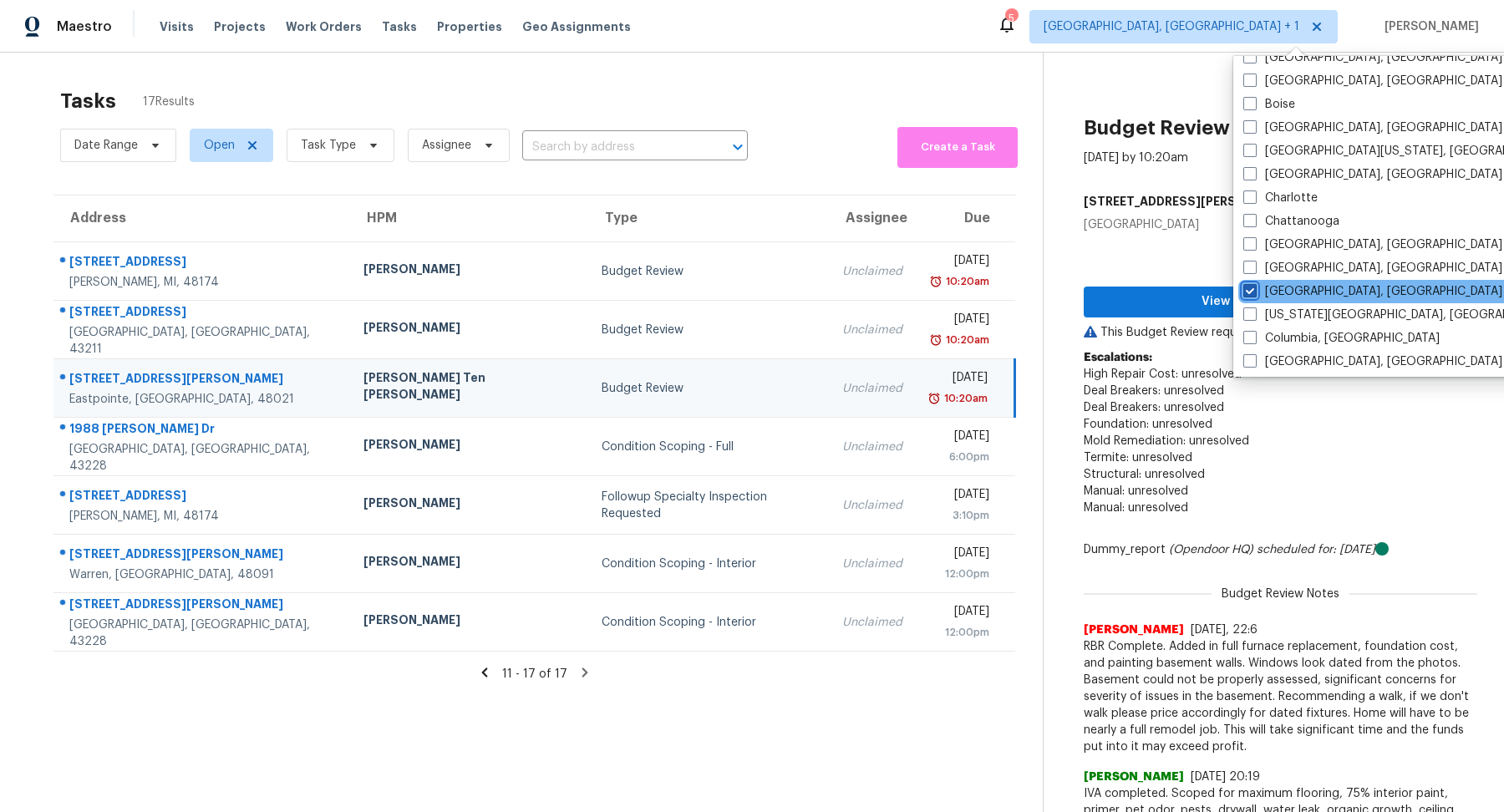 checkbox on "true" 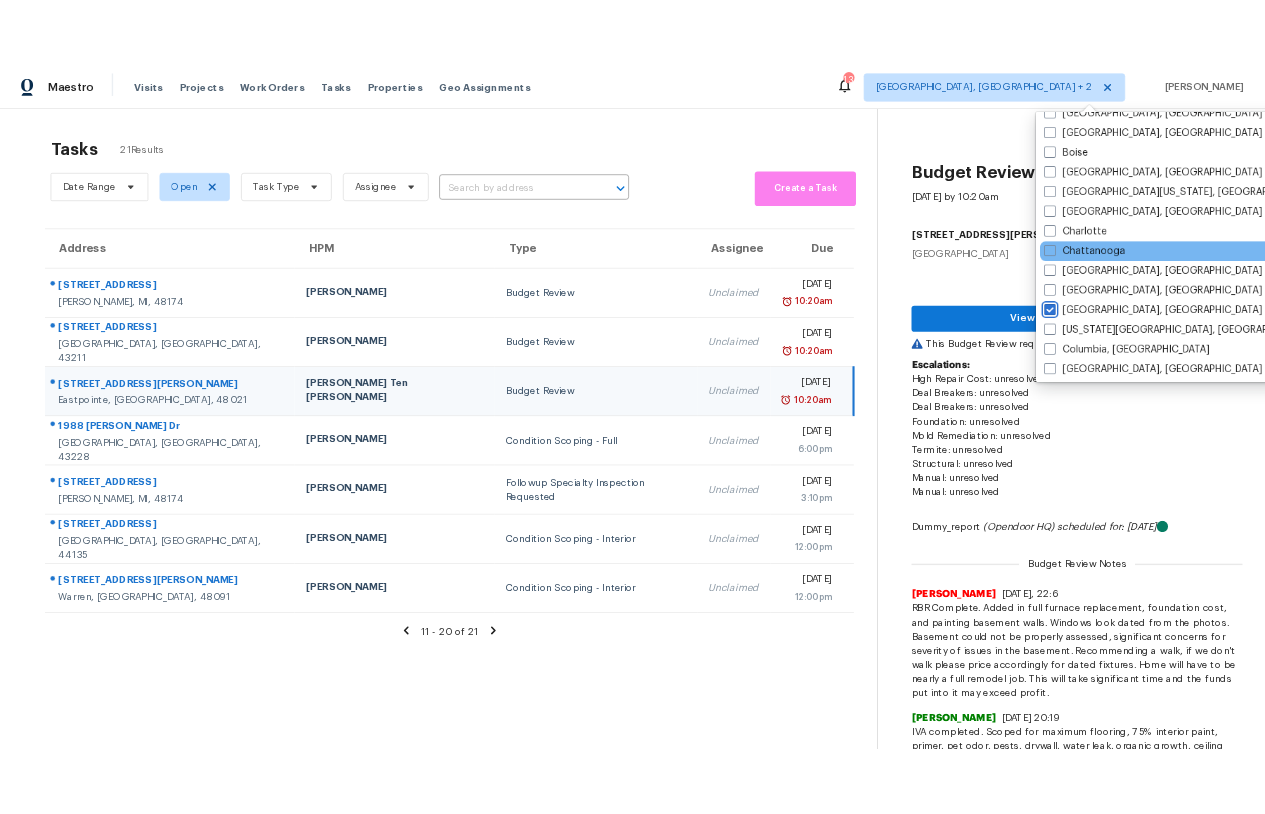 scroll, scrollTop: 0, scrollLeft: 0, axis: both 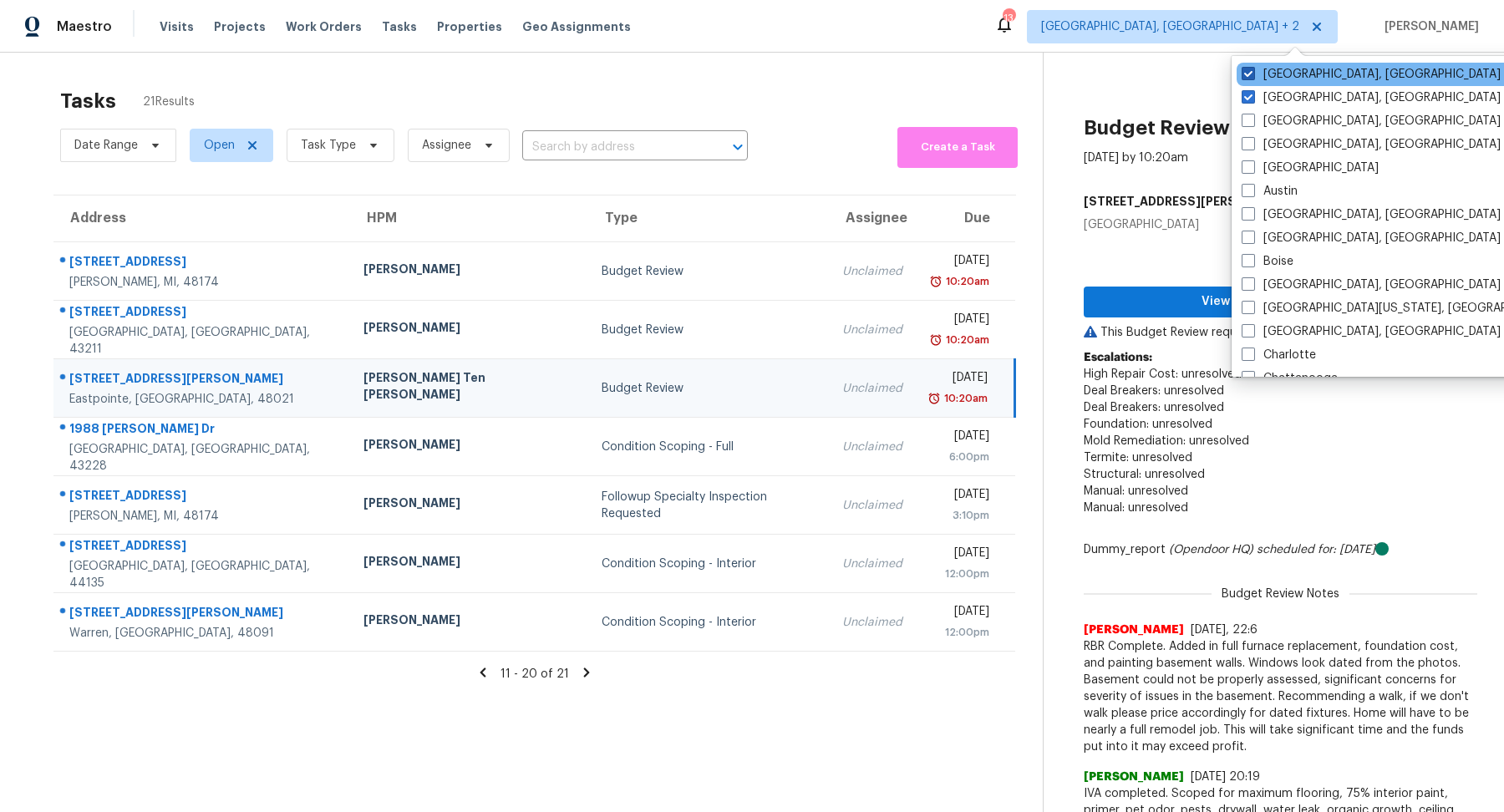 click at bounding box center [1248, 74] 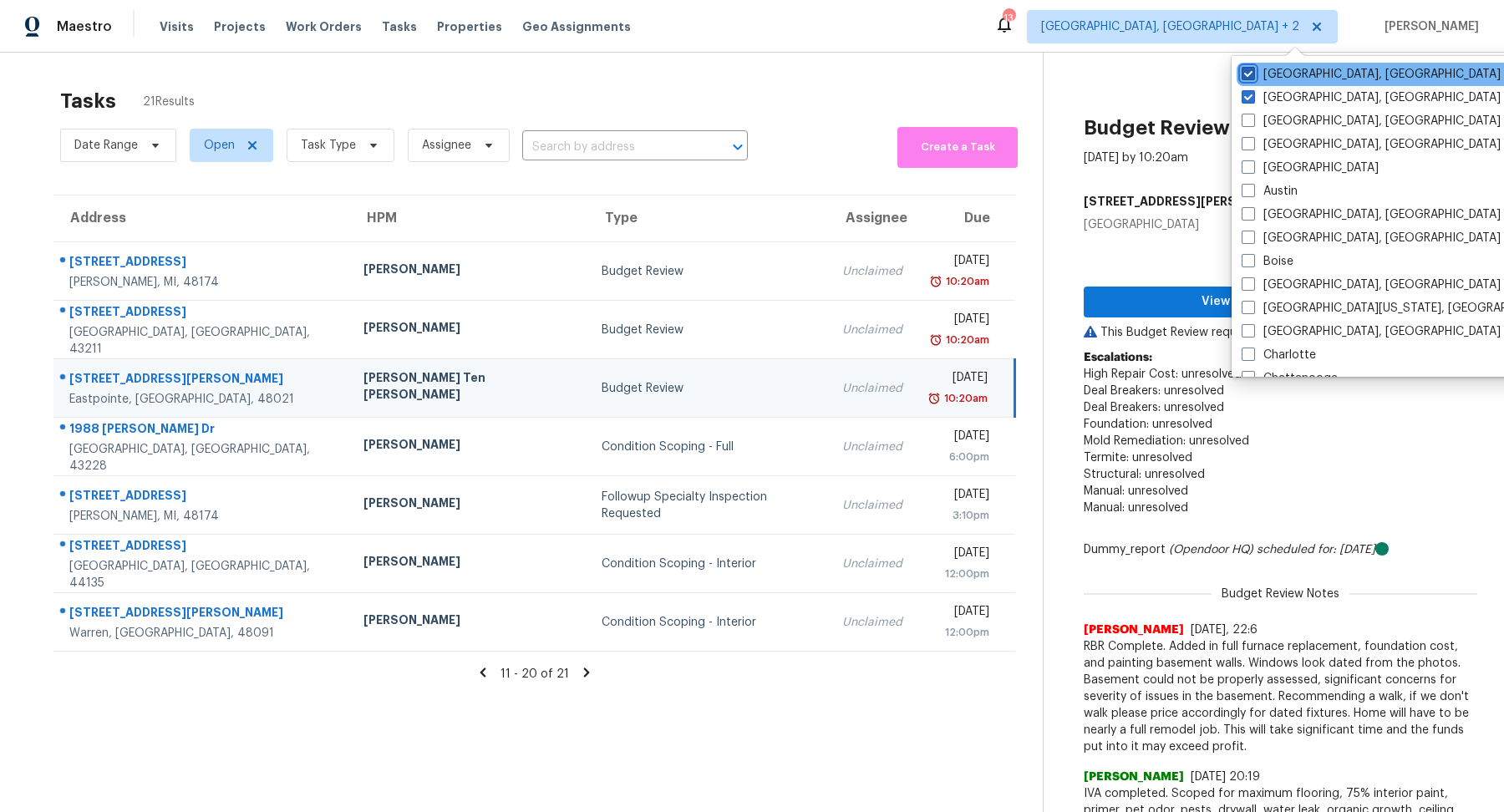 click on "[GEOGRAPHIC_DATA], [GEOGRAPHIC_DATA]" at bounding box center (1247, 71) 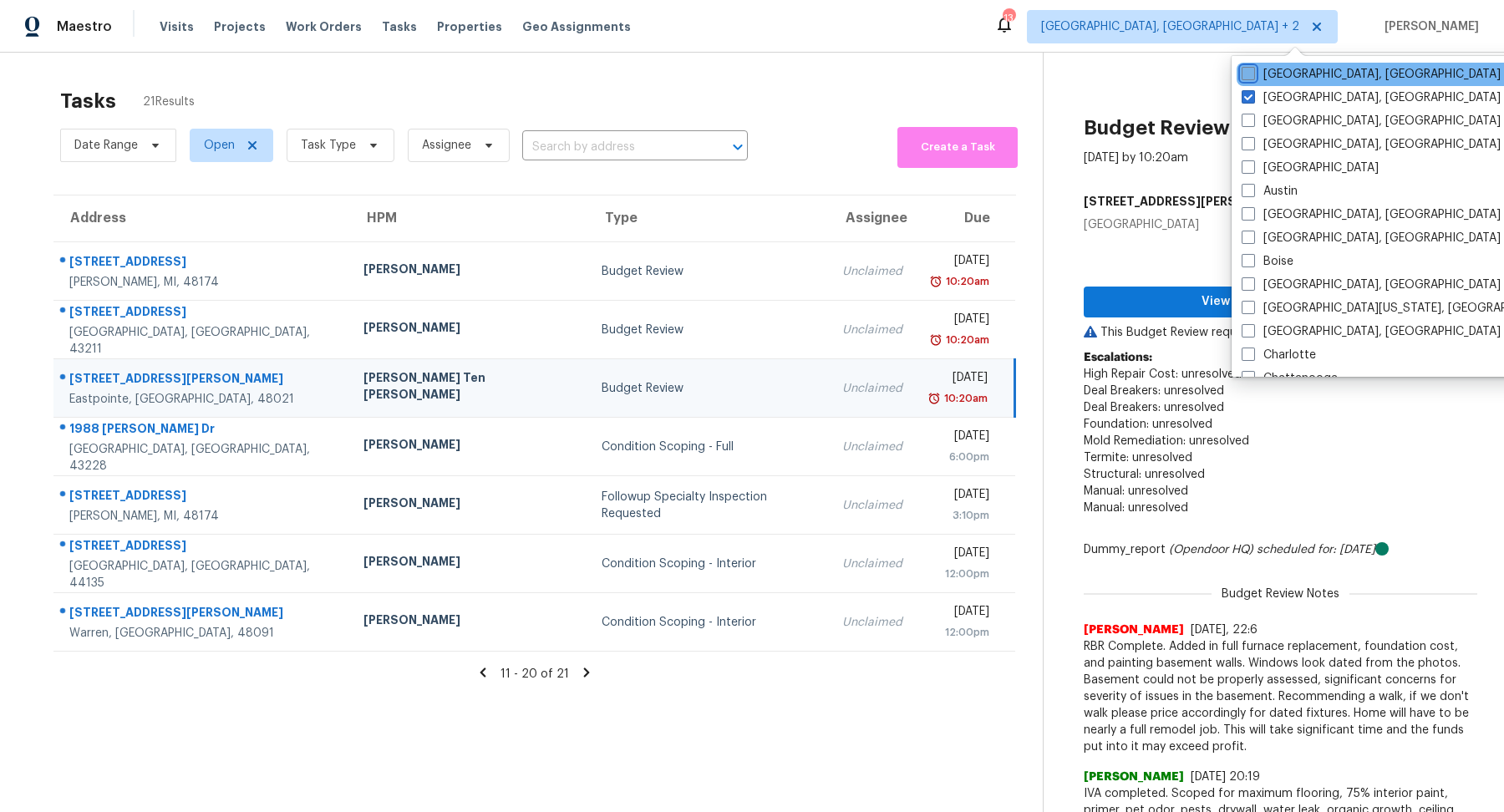 checkbox on "false" 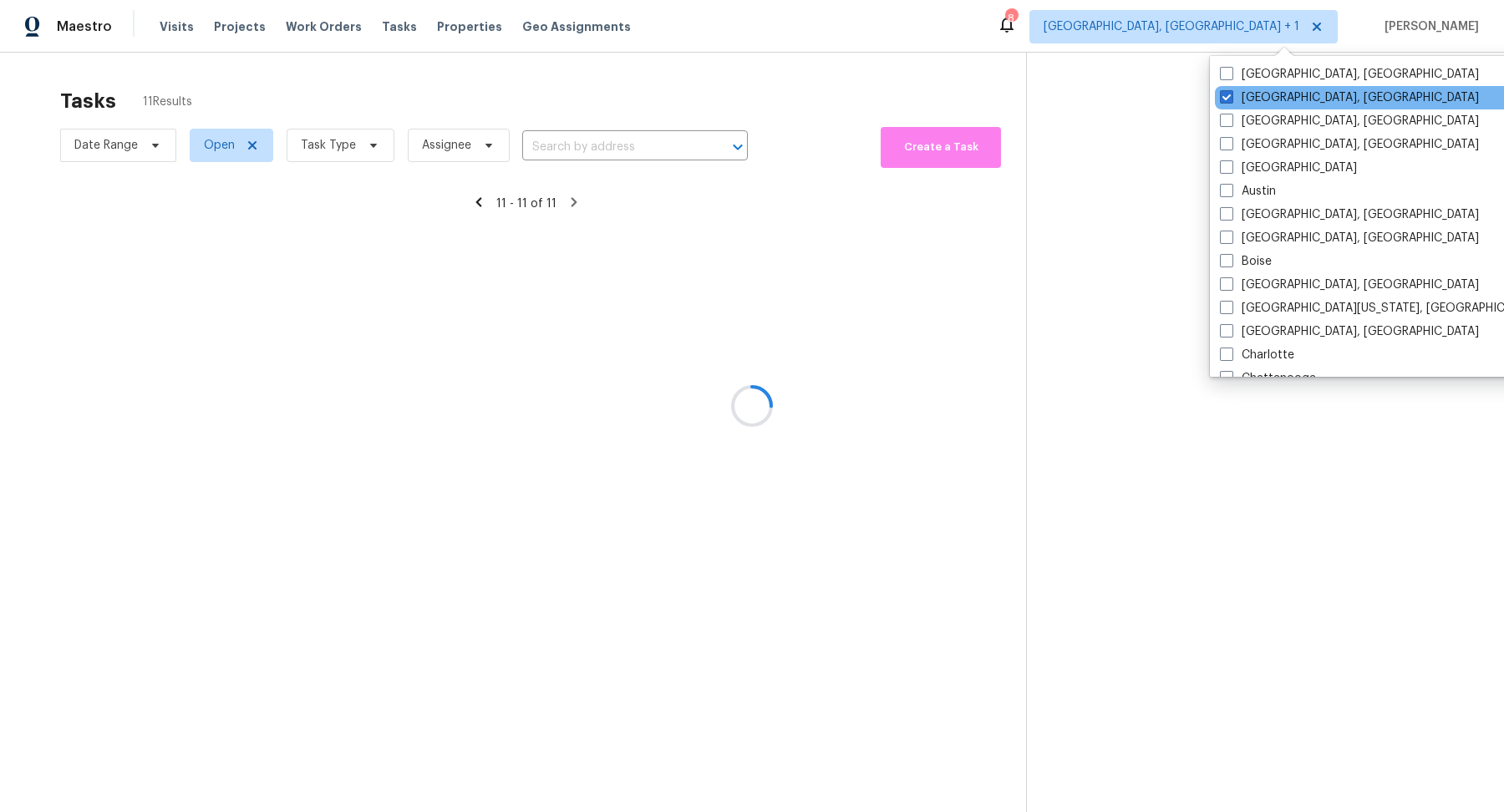 click on "[GEOGRAPHIC_DATA], [GEOGRAPHIC_DATA]" at bounding box center [1383, 98] 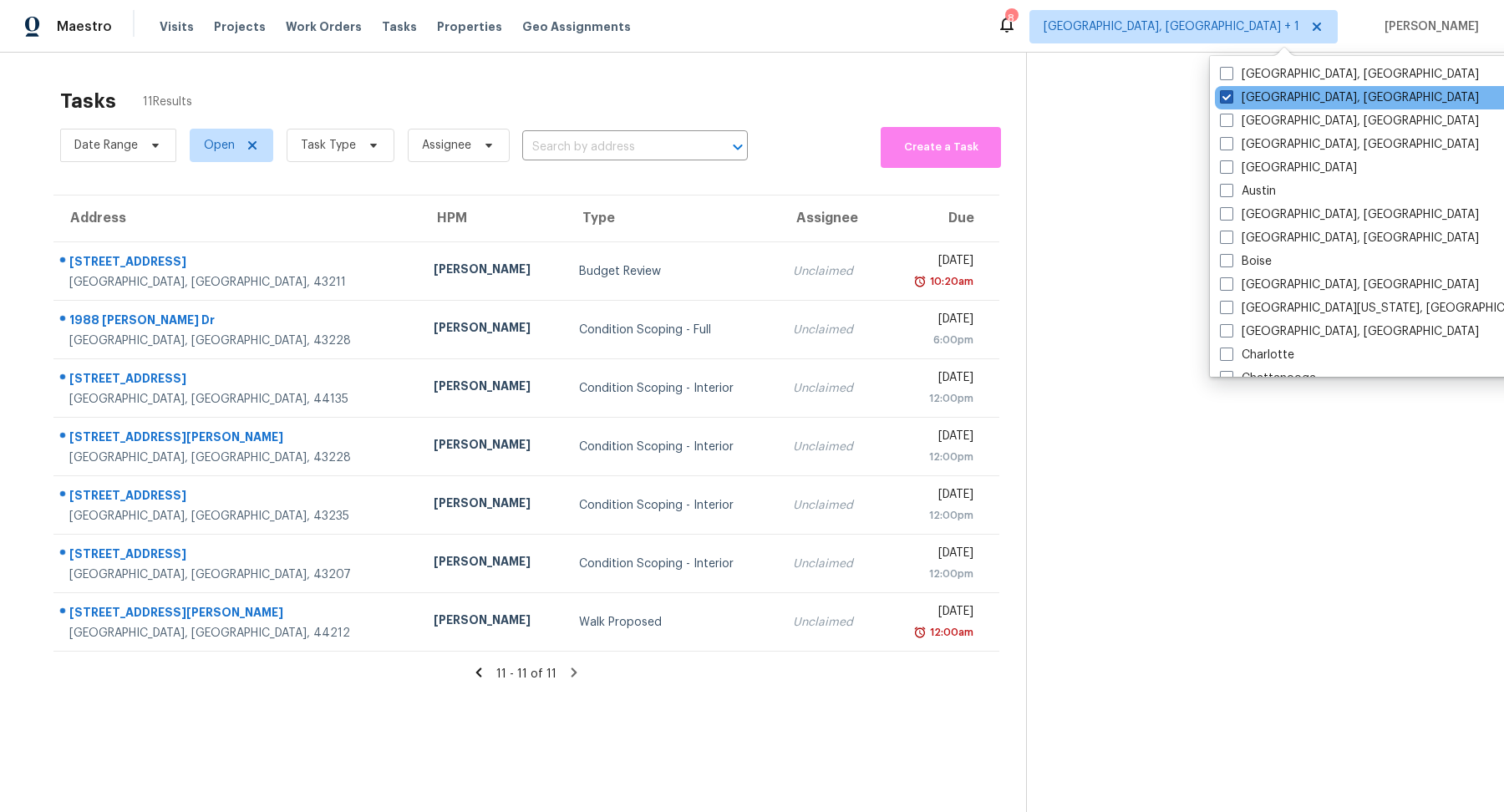 click at bounding box center (1227, 97) 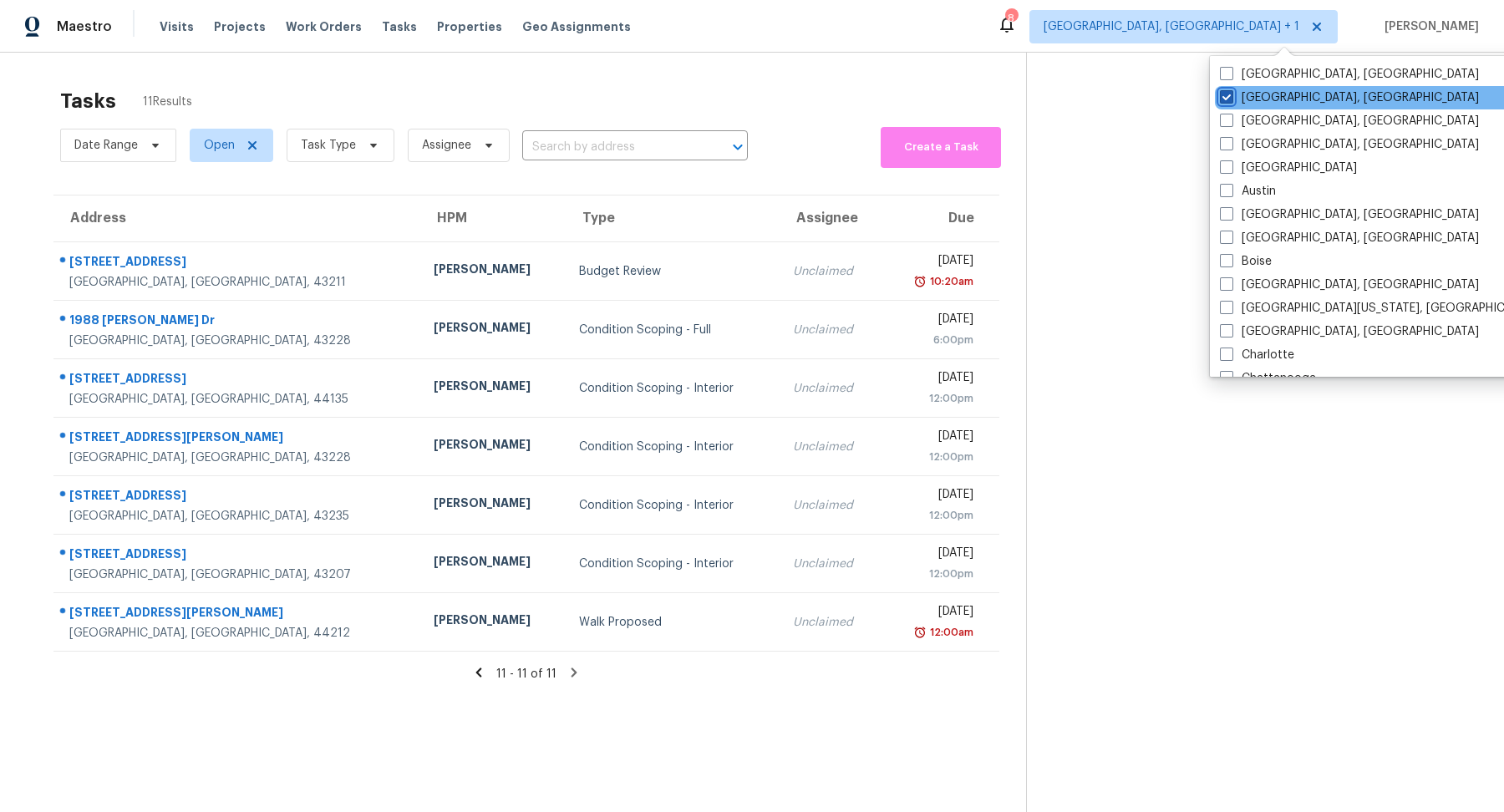 click on "[GEOGRAPHIC_DATA], [GEOGRAPHIC_DATA]" at bounding box center (1225, 94) 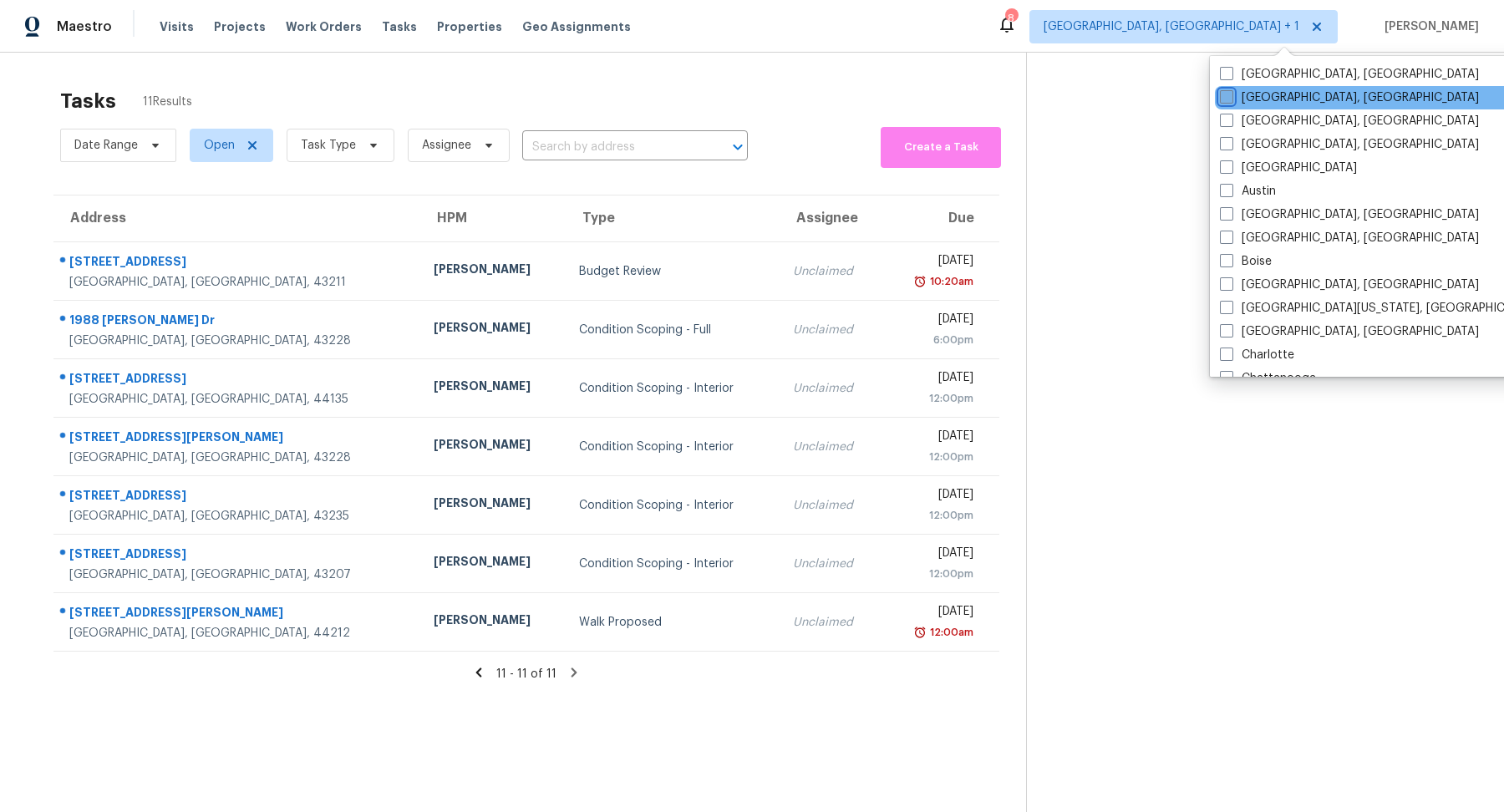 checkbox on "false" 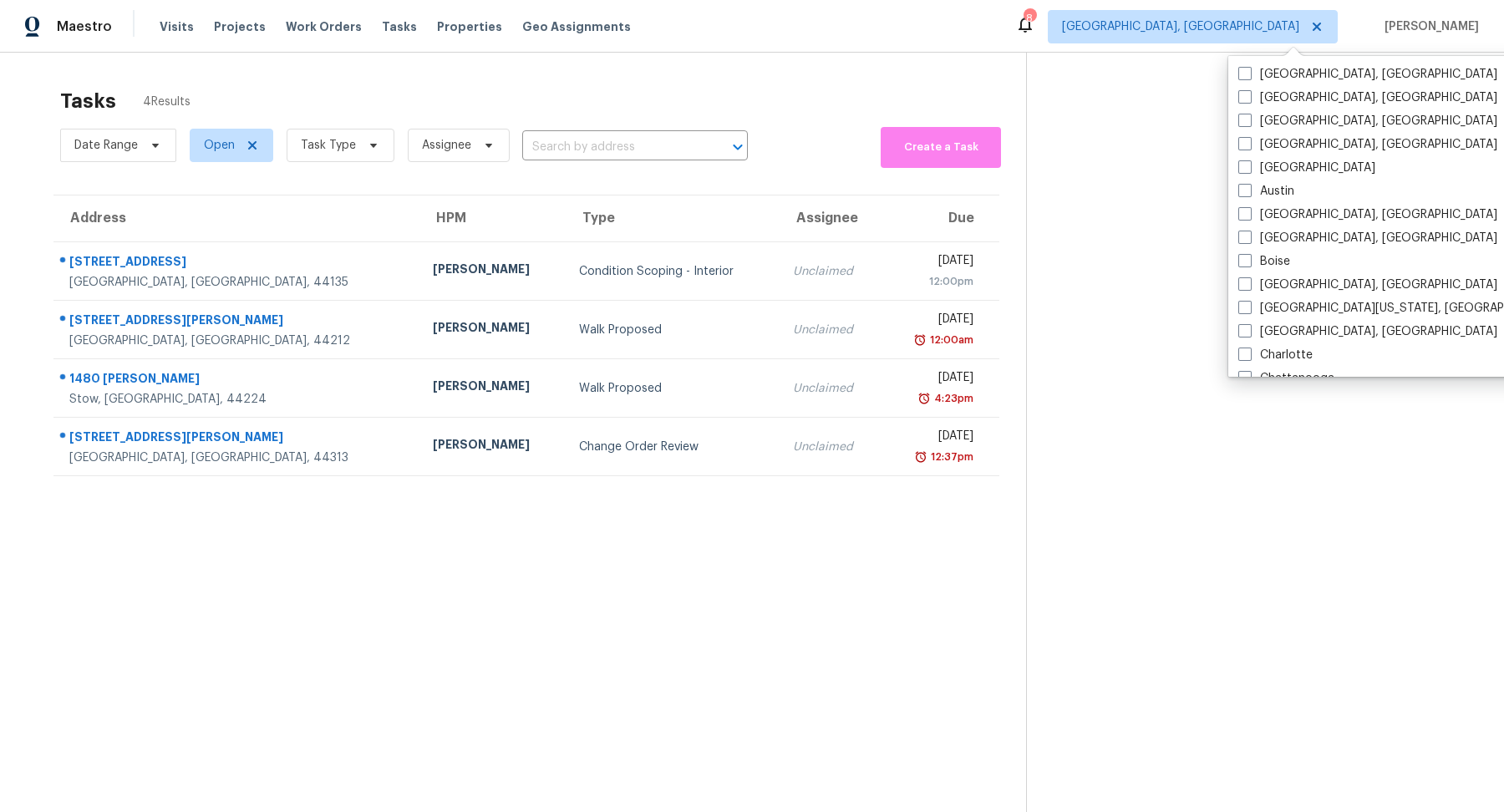 click on "Tasks 4  Results Date Range Open Task Type Assignee ​ Create a Task Address HPM Type Assignee Due [STREET_ADDRESS] [PERSON_NAME] Condition Scoping - Interior Unclaimed [DATE] 12:00pm [STREET_ADDRESS][PERSON_NAME] [PERSON_NAME] Walk Proposed Unclaimed [DATE] 12:00am [STREET_ADDRESS][PERSON_NAME] [PERSON_NAME] Walk Proposed Unclaimed [DATE] 4:23pm [STREET_ADDRESS][PERSON_NAME] [PERSON_NAME] Change Order Review Unclaimed [DATE] 12:37pm" at bounding box center [752, 459] 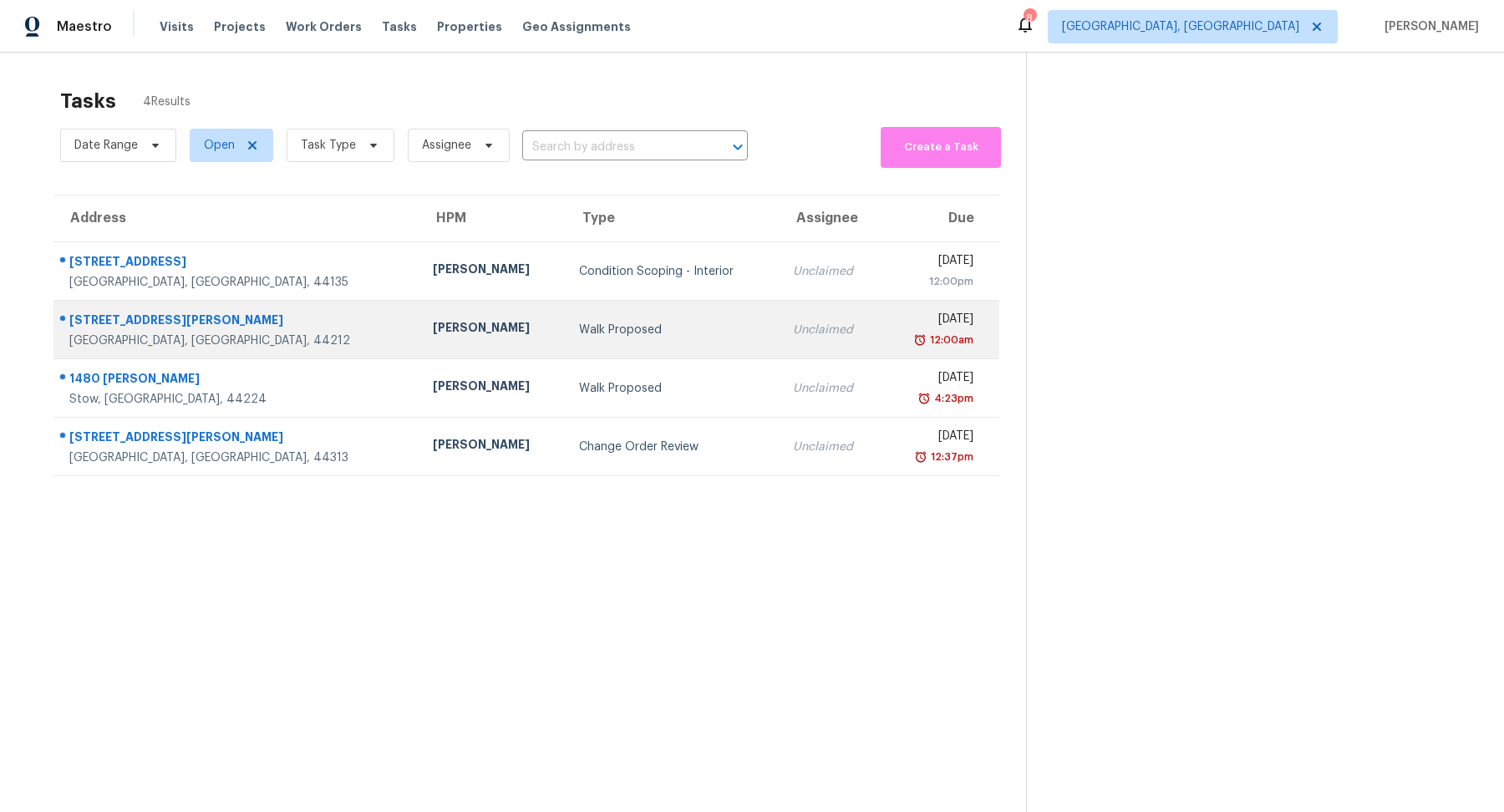 click on "[GEOGRAPHIC_DATA], [GEOGRAPHIC_DATA], 44212" at bounding box center (237, 341) 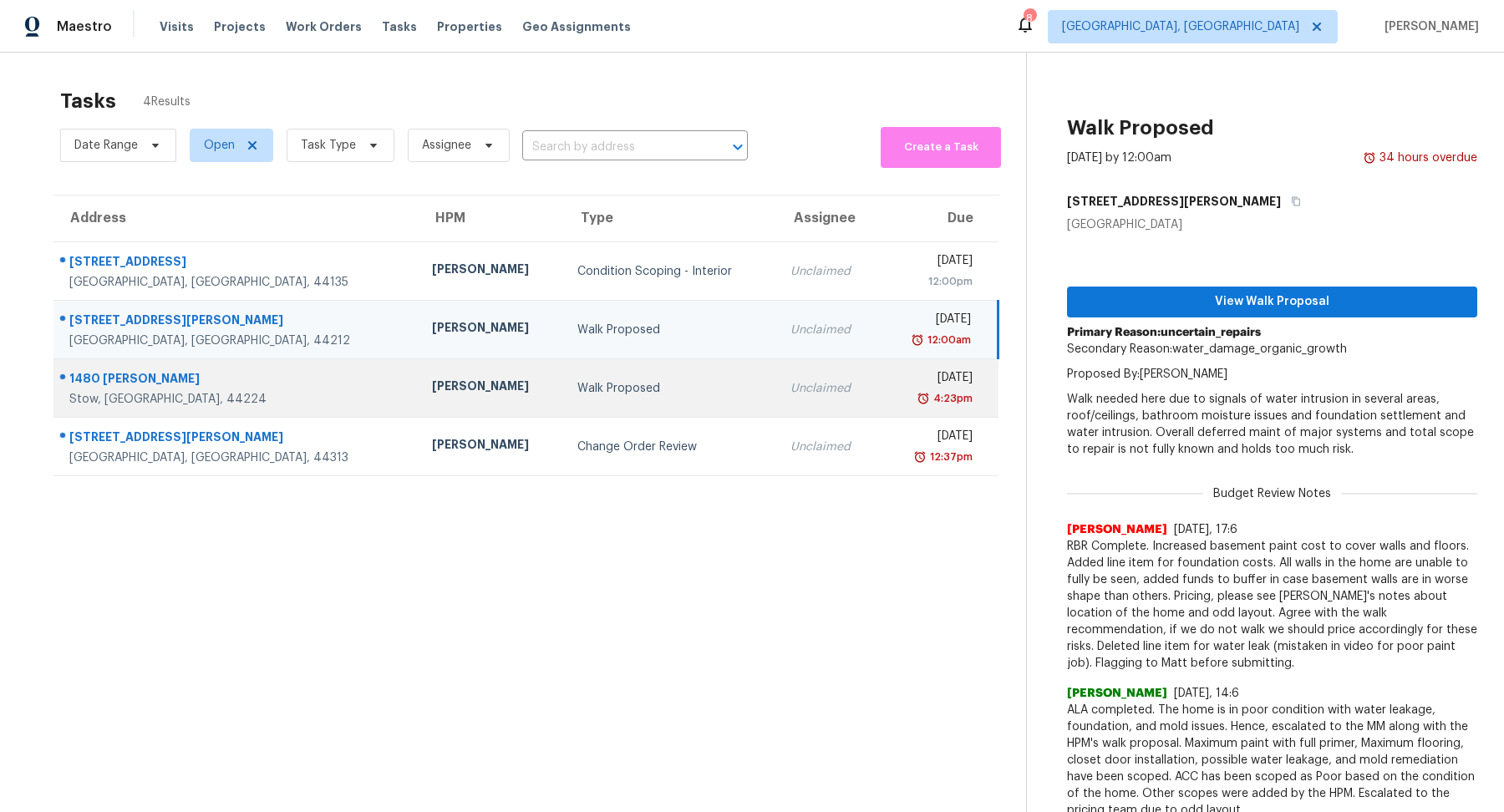 click on "1480 [PERSON_NAME]" at bounding box center [237, 380] 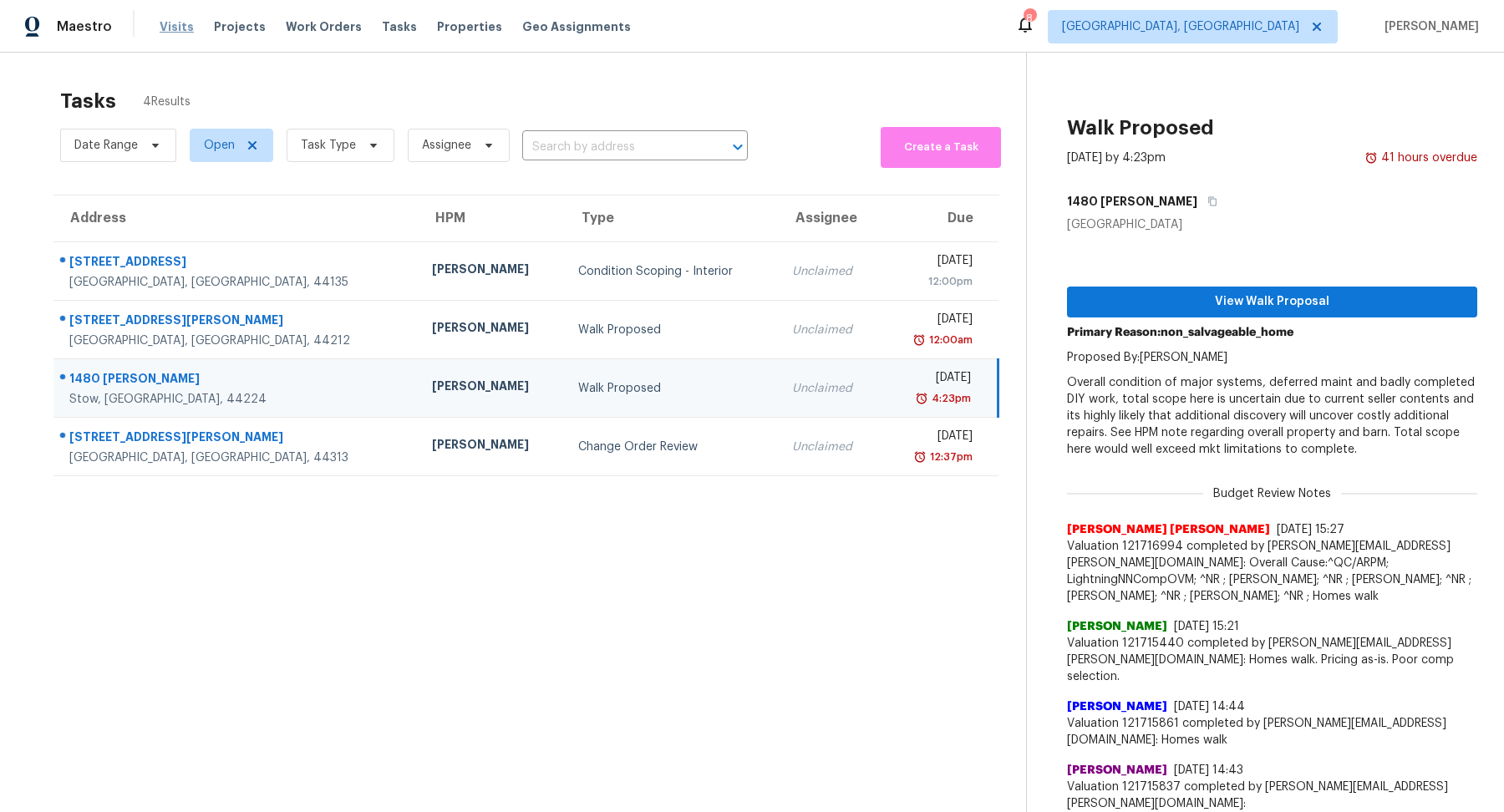 click on "Visits" at bounding box center [176, 27] 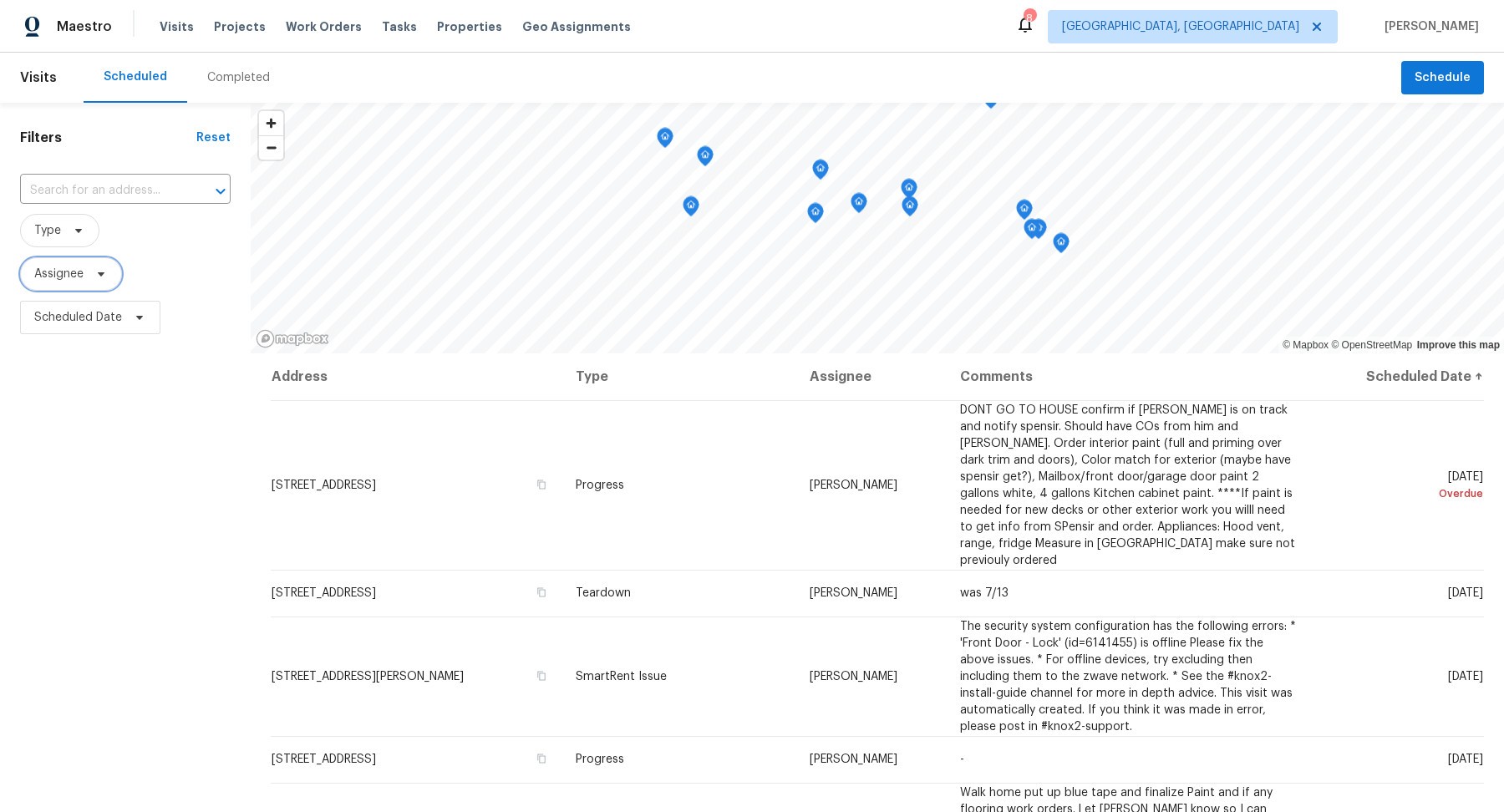click on "Assignee" at bounding box center (58, 274) 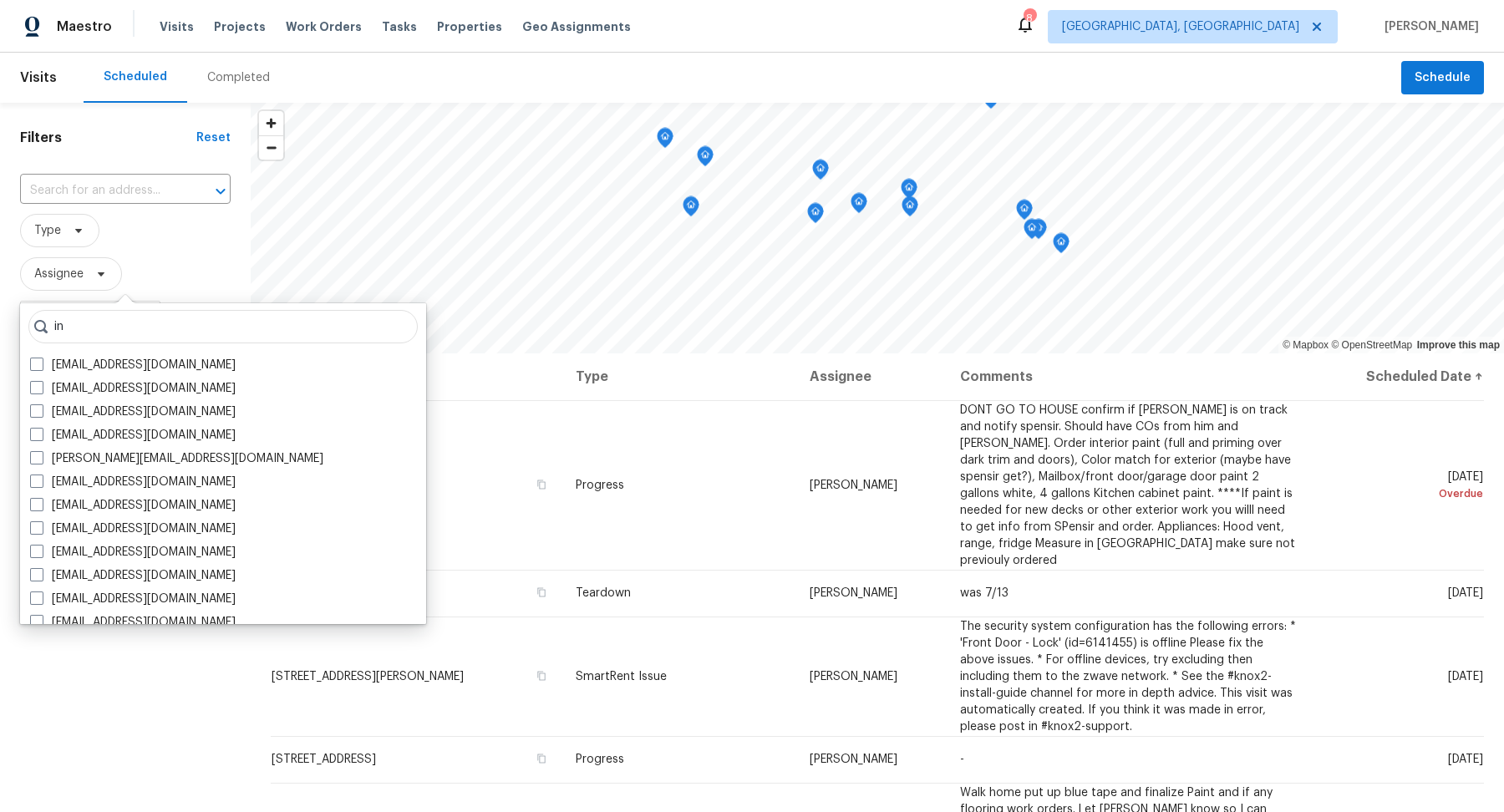 type on "in" 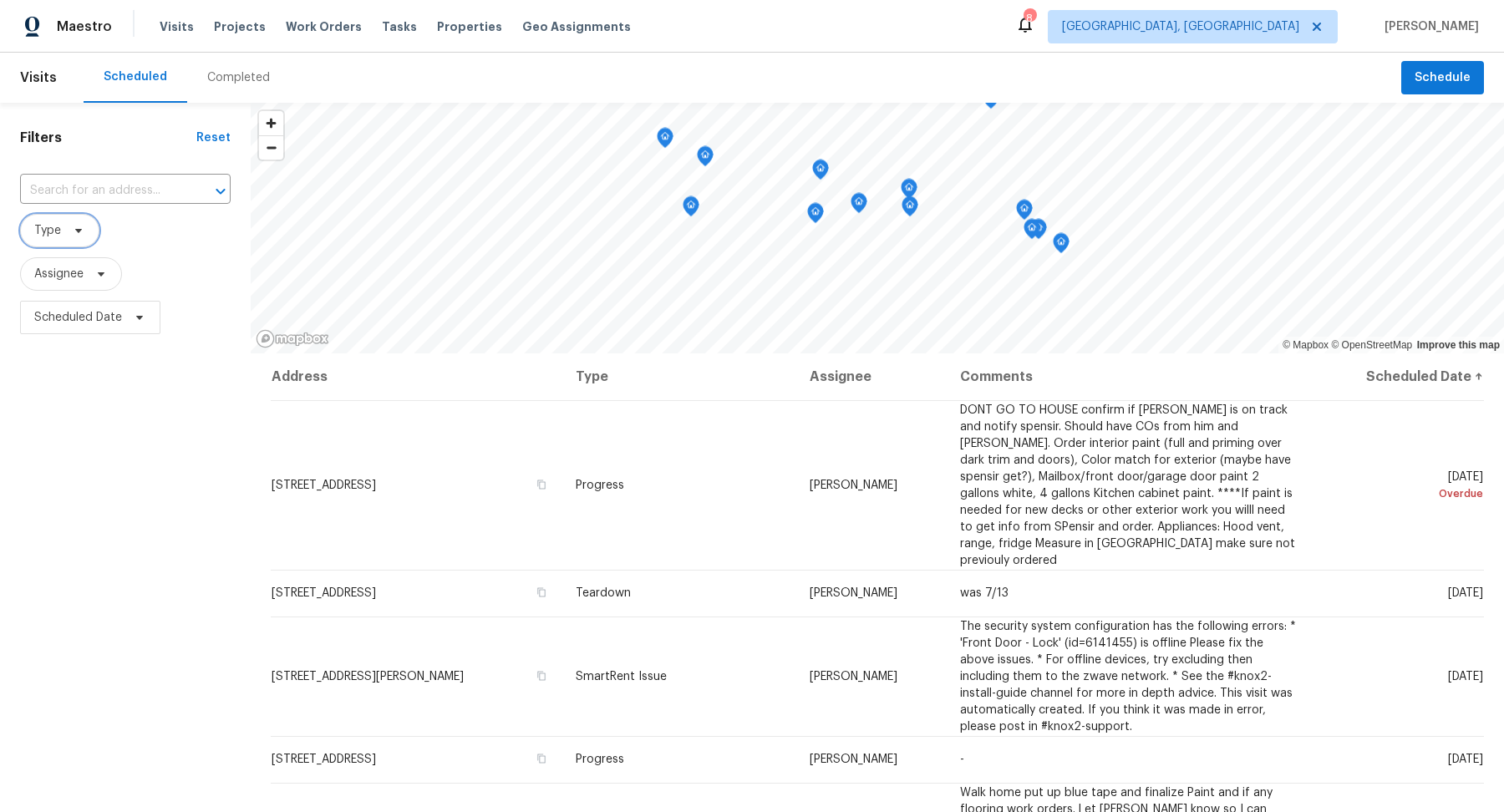 click 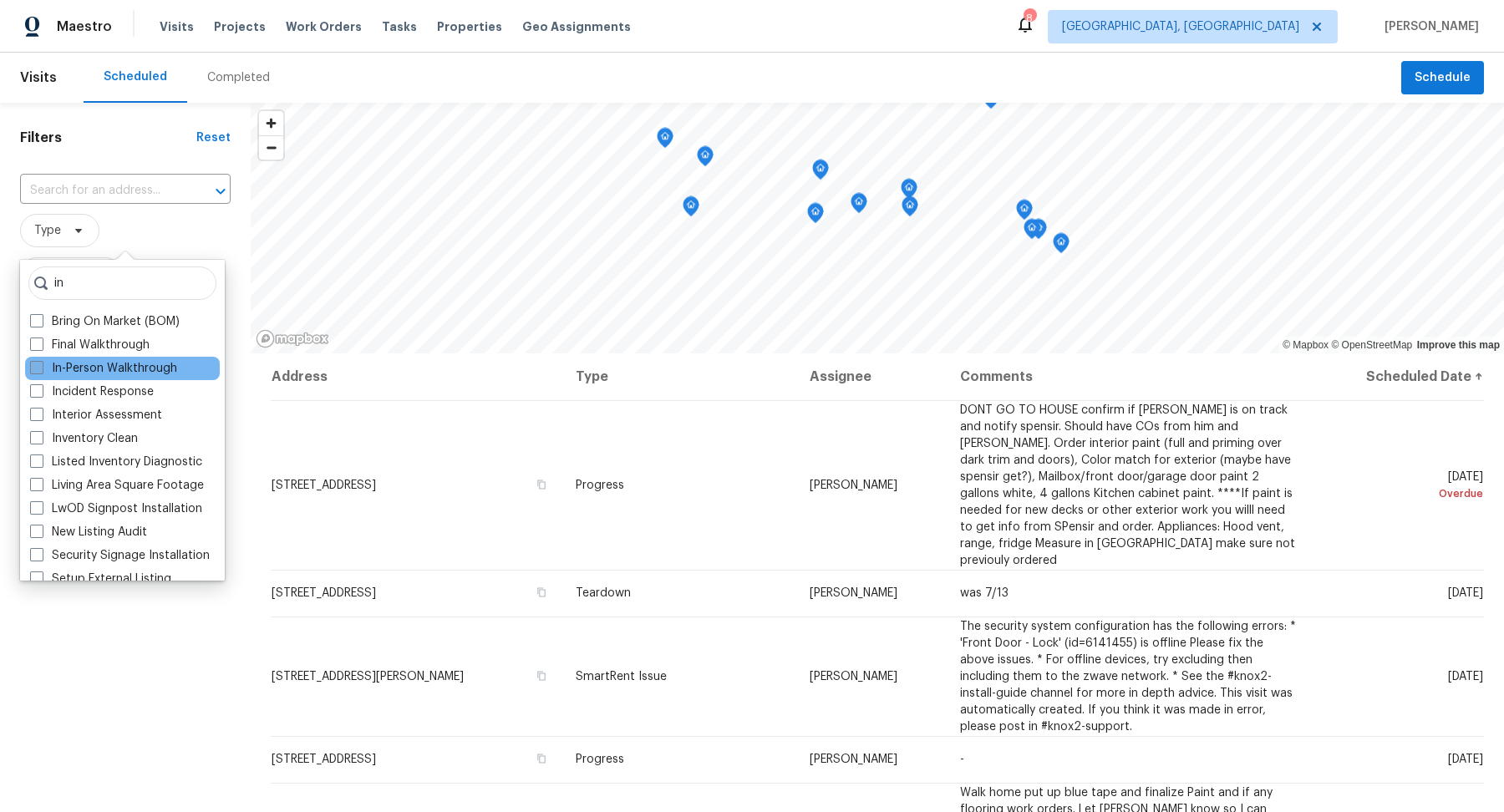 type on "in" 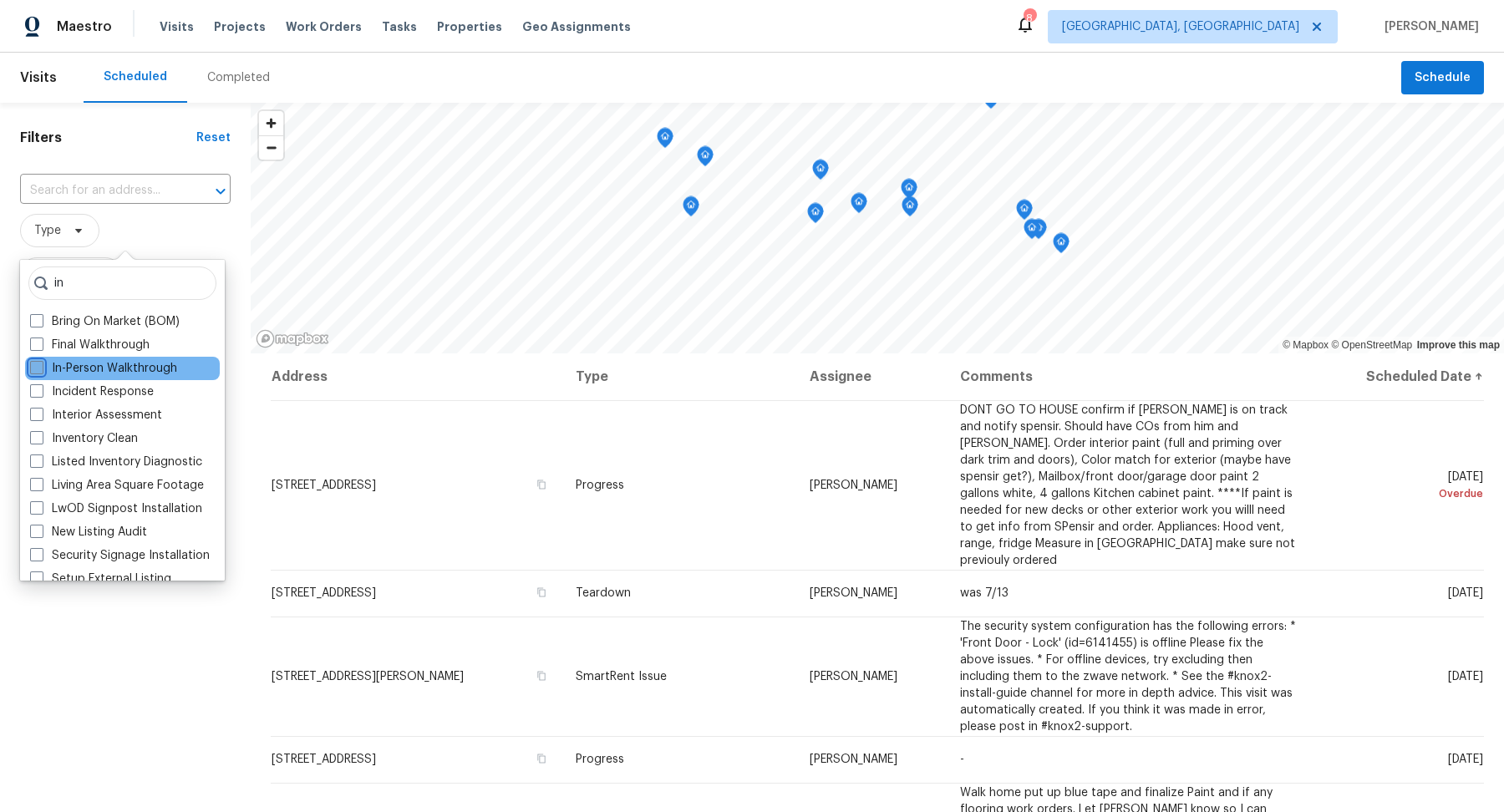 click on "In-Person Walkthrough" at bounding box center [35, 365] 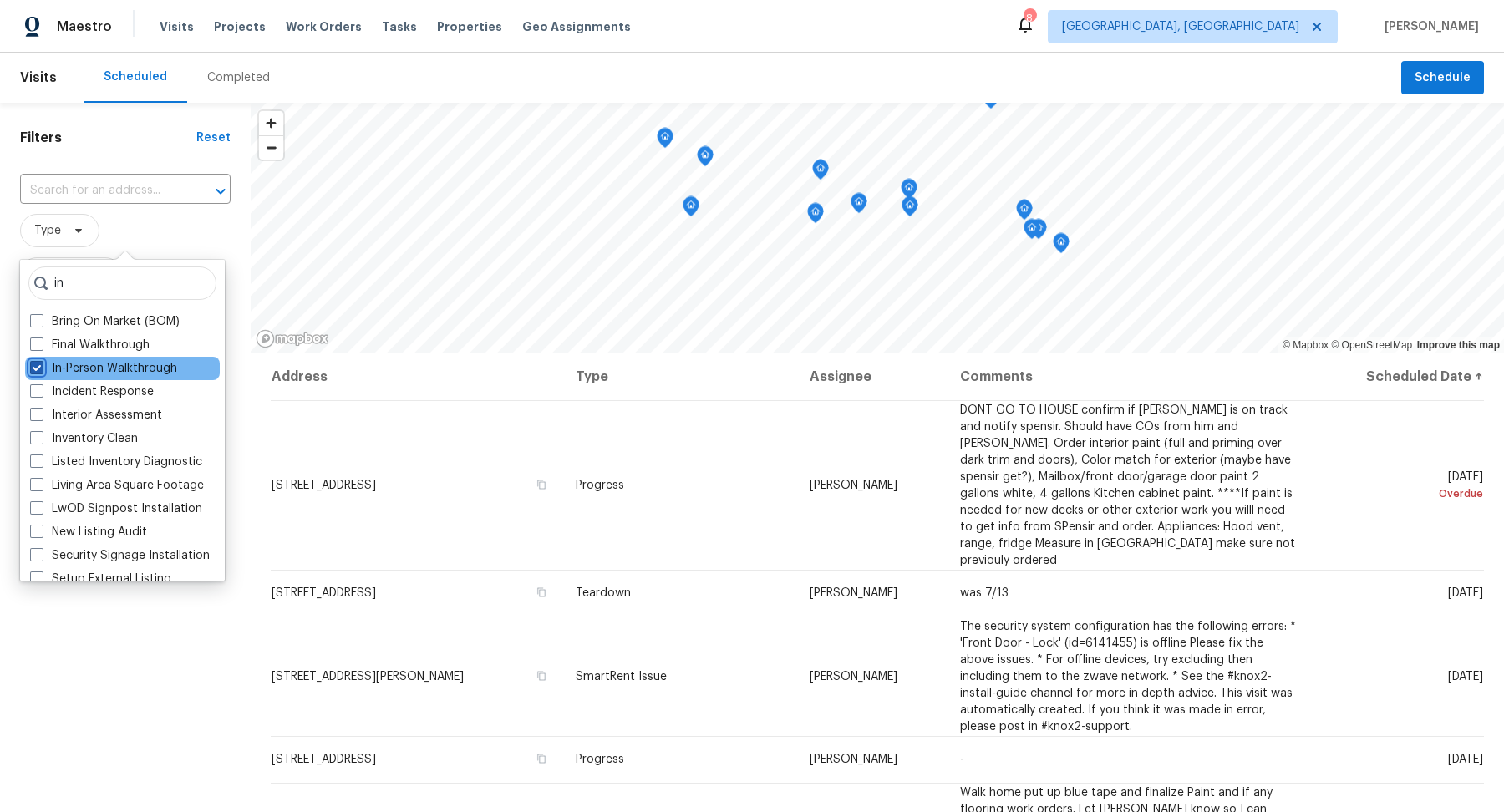 checkbox on "true" 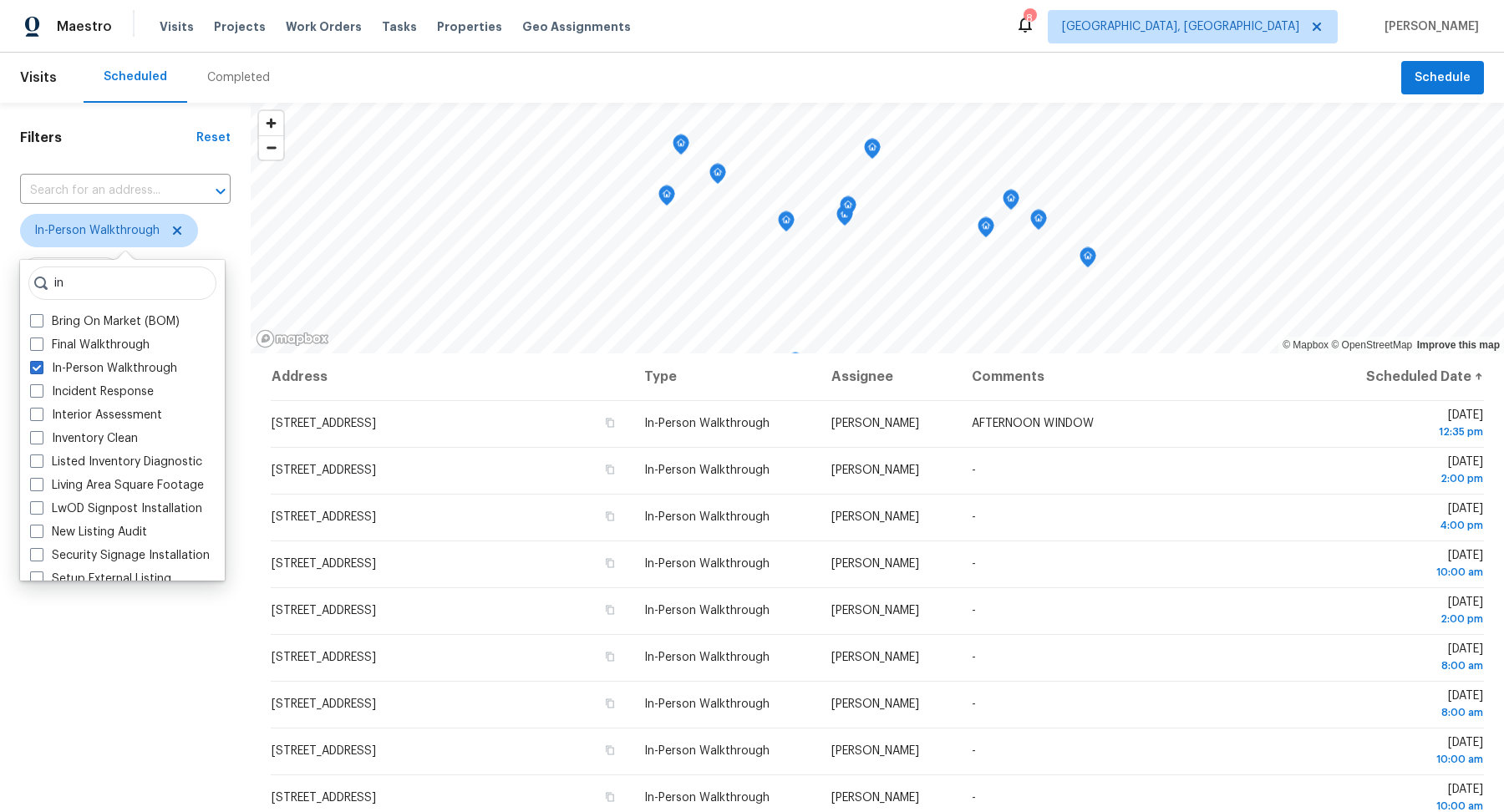 click on "Filters Reset ​ In-Person Walkthrough Assignee Scheduled Date" at bounding box center [125, 553] 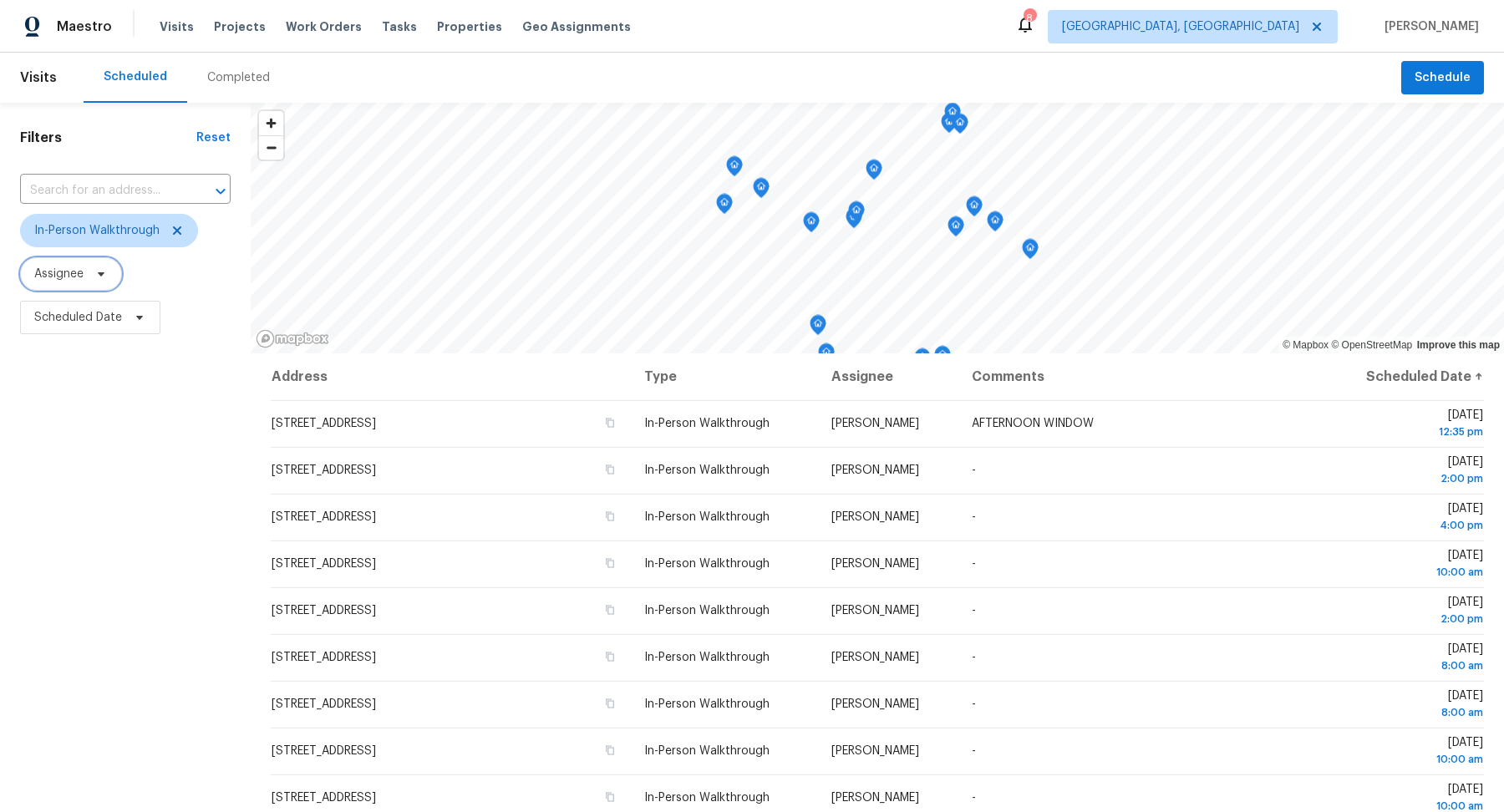 click 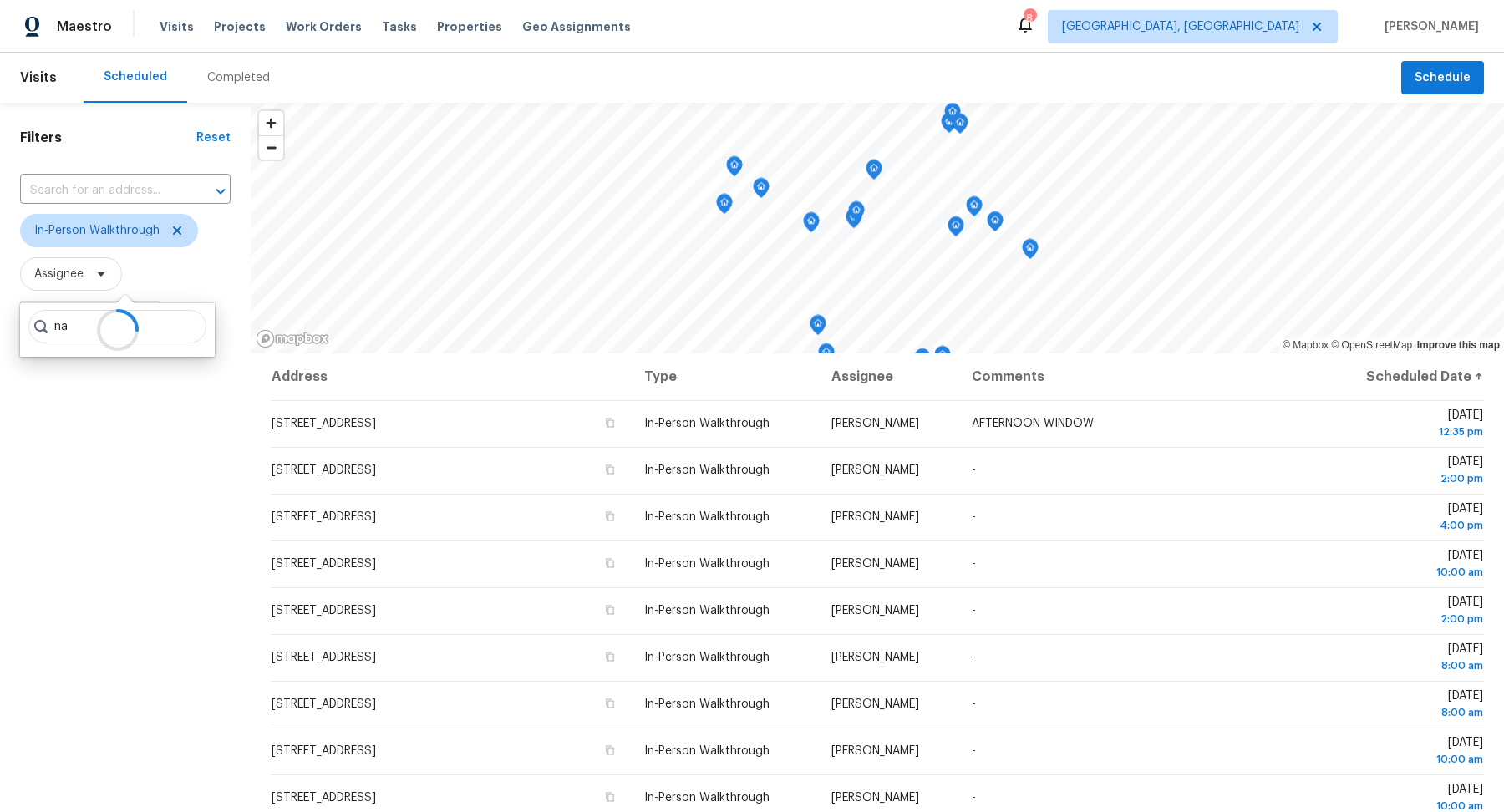 type on "n" 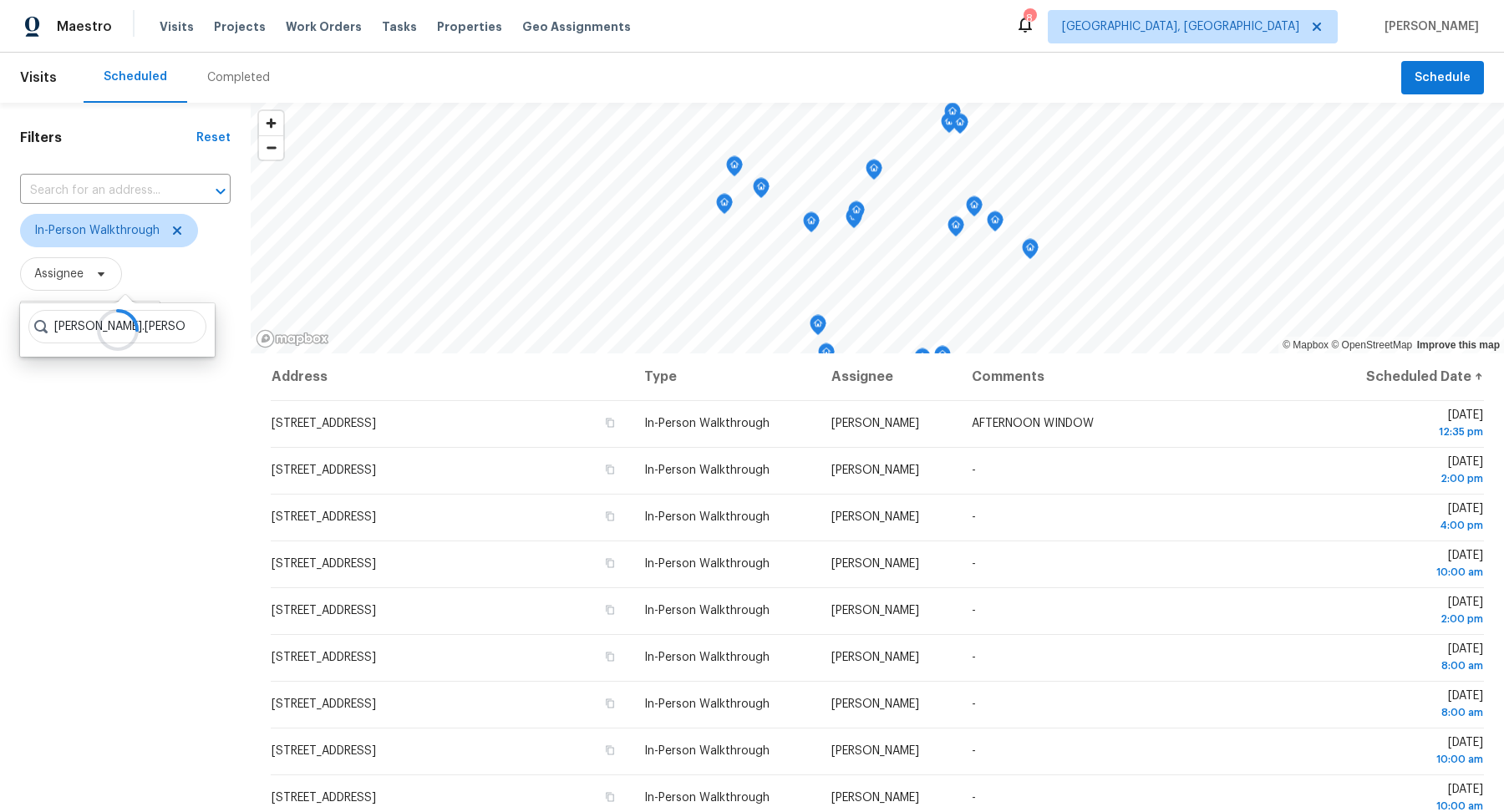 type on "[PERSON_NAME].[PERSON_NAME]" 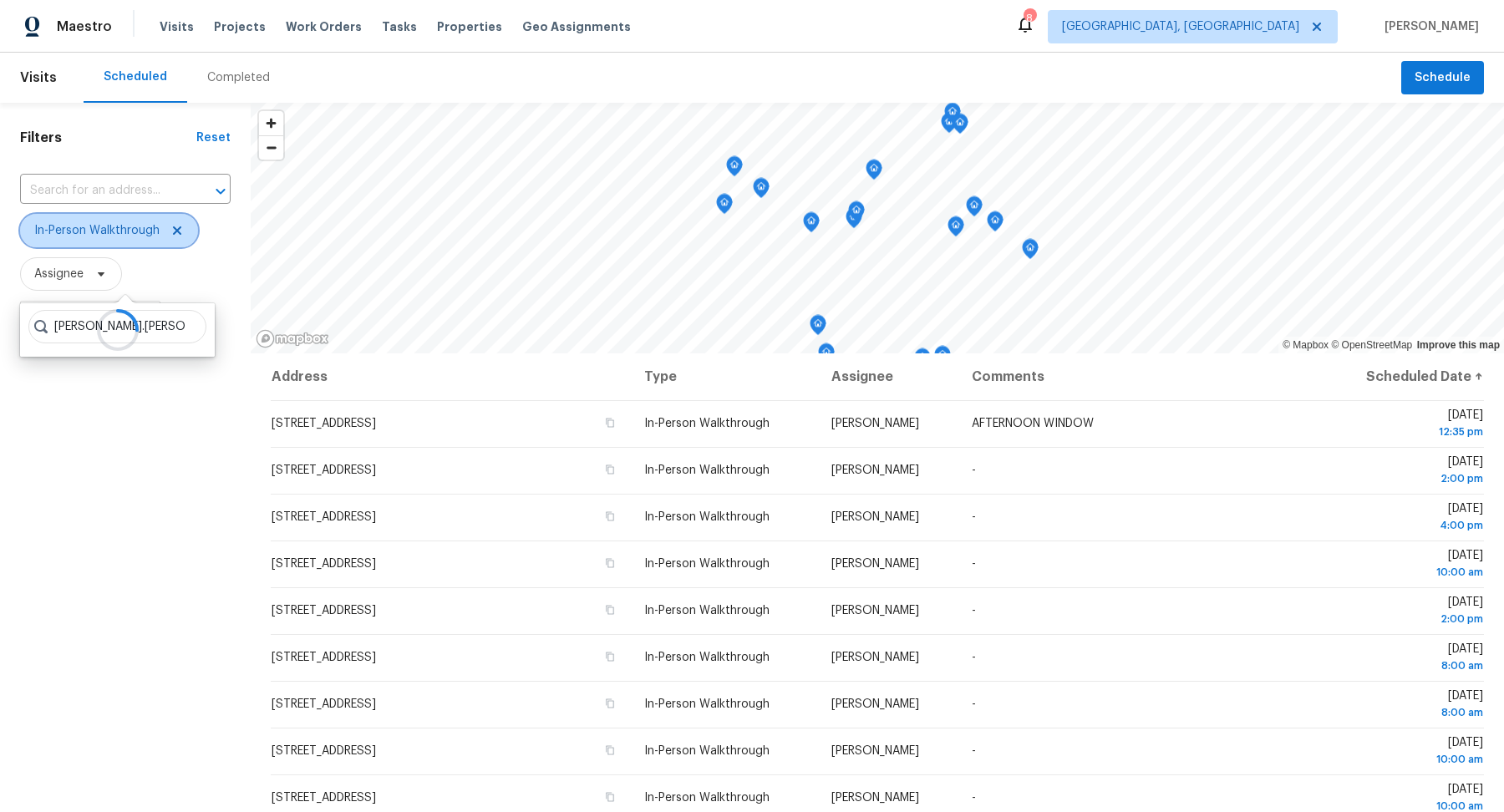 click 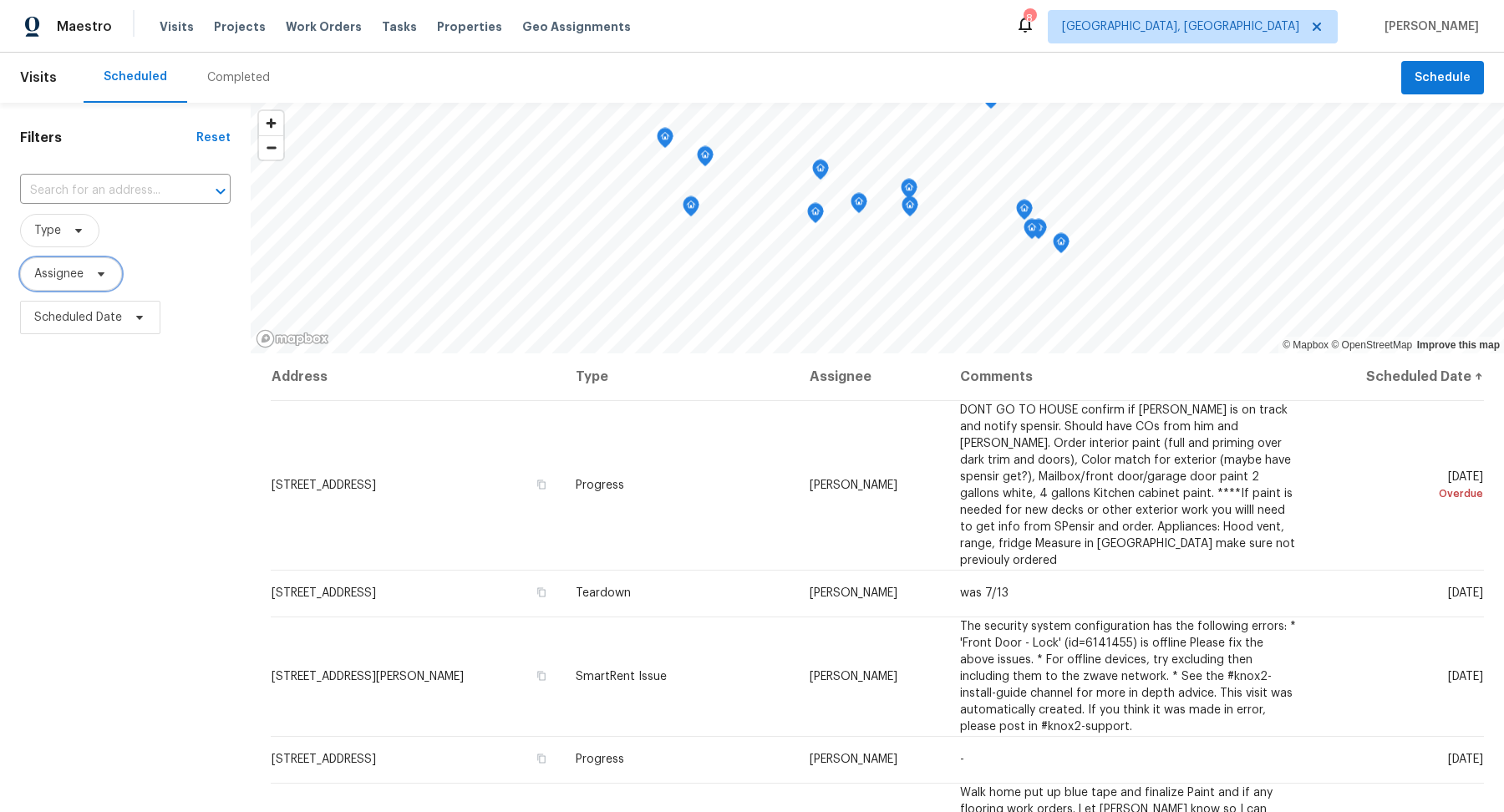 click on "Assignee" at bounding box center [58, 274] 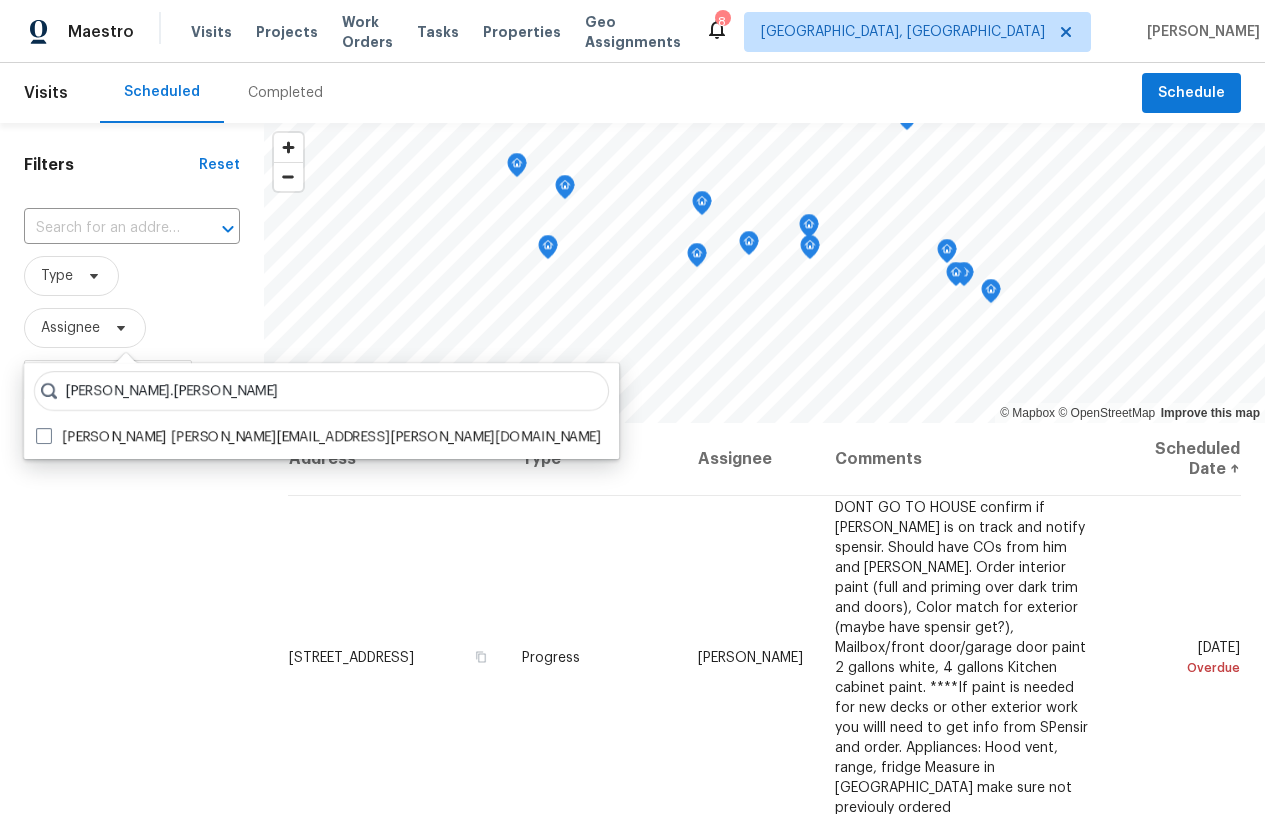 type on "[PERSON_NAME].[PERSON_NAME]" 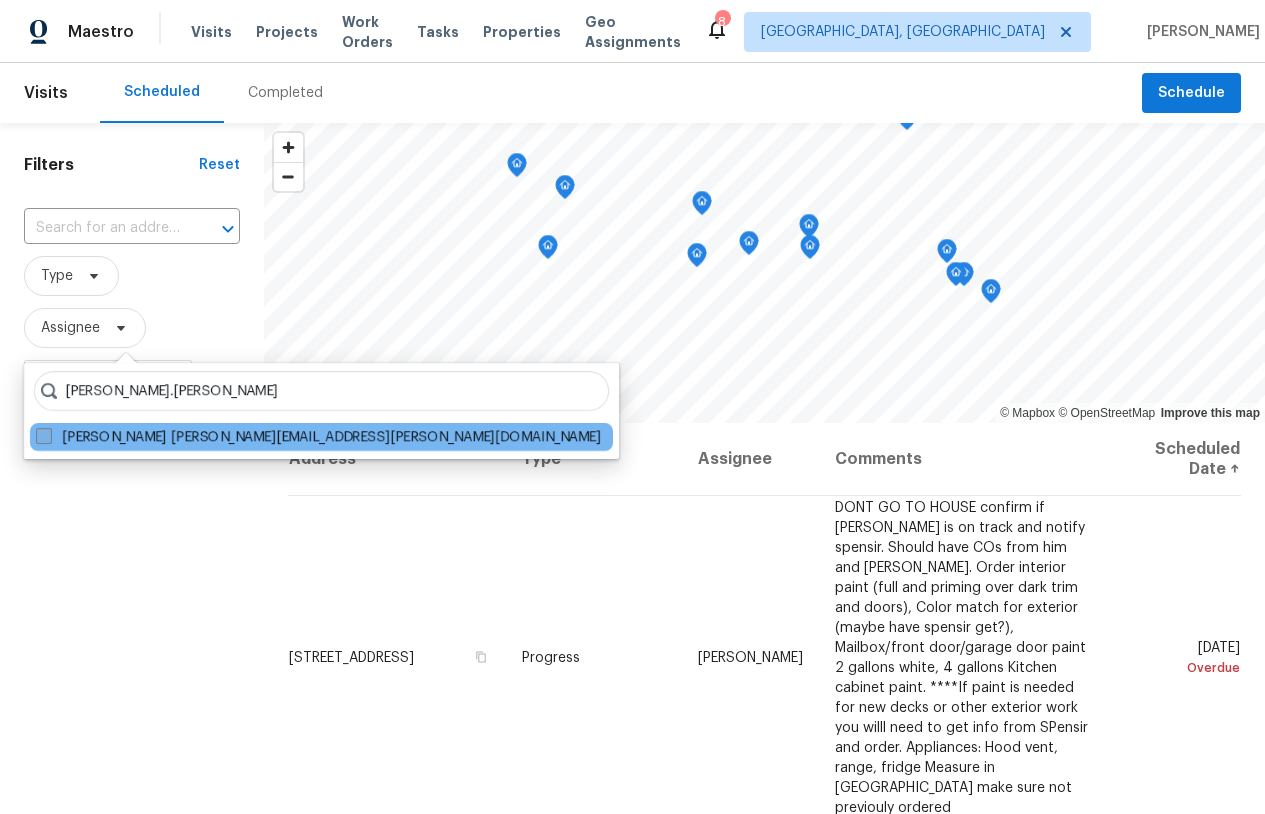 click at bounding box center (44, 436) 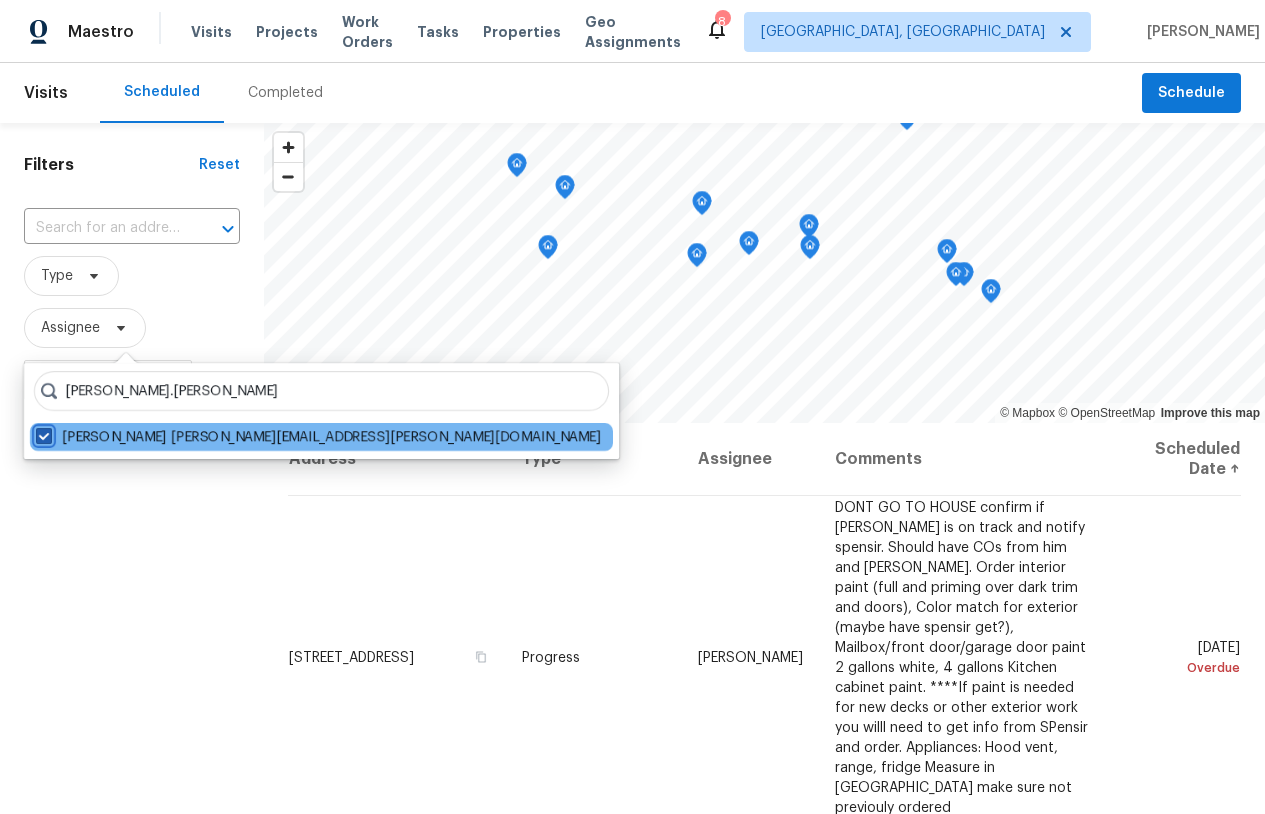 checkbox on "true" 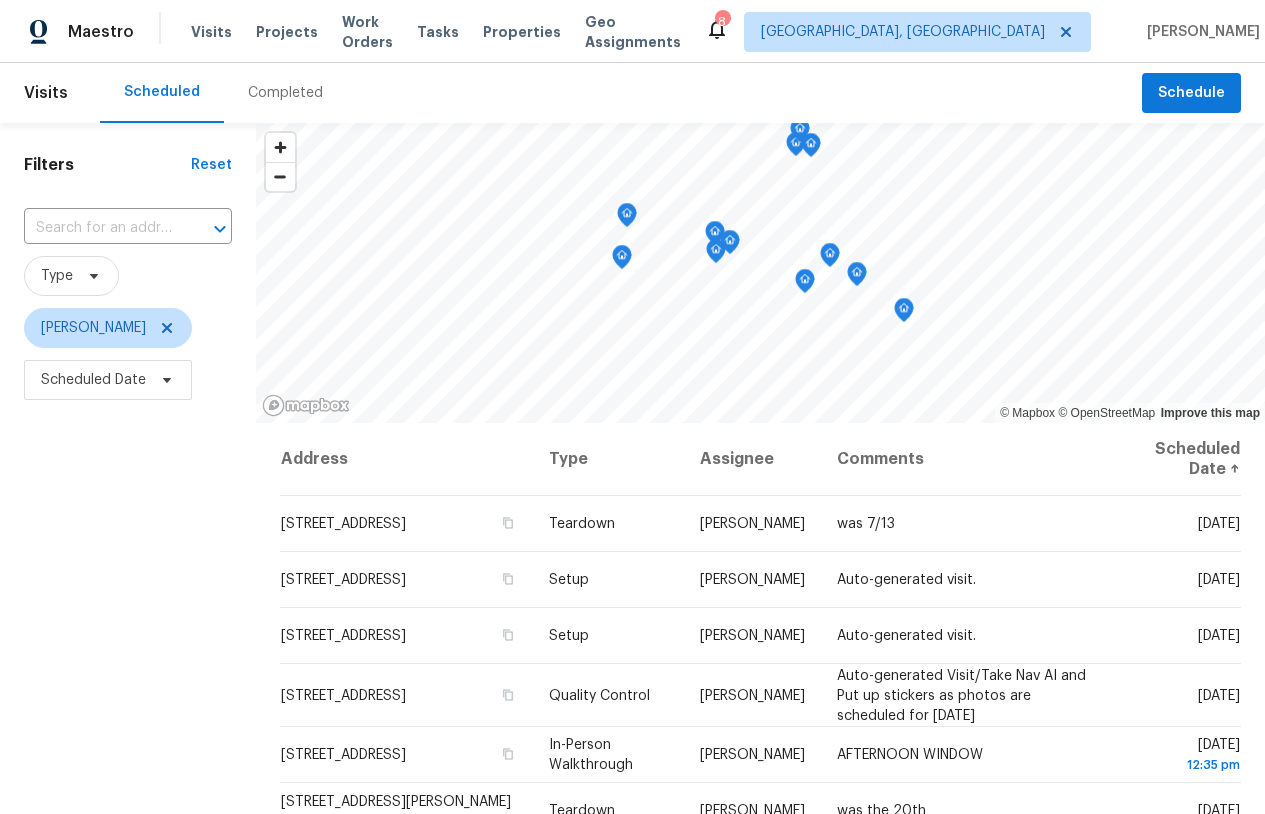 click on "Filters Reset ​ Type [PERSON_NAME] Scheduled Date" at bounding box center (128, 598) 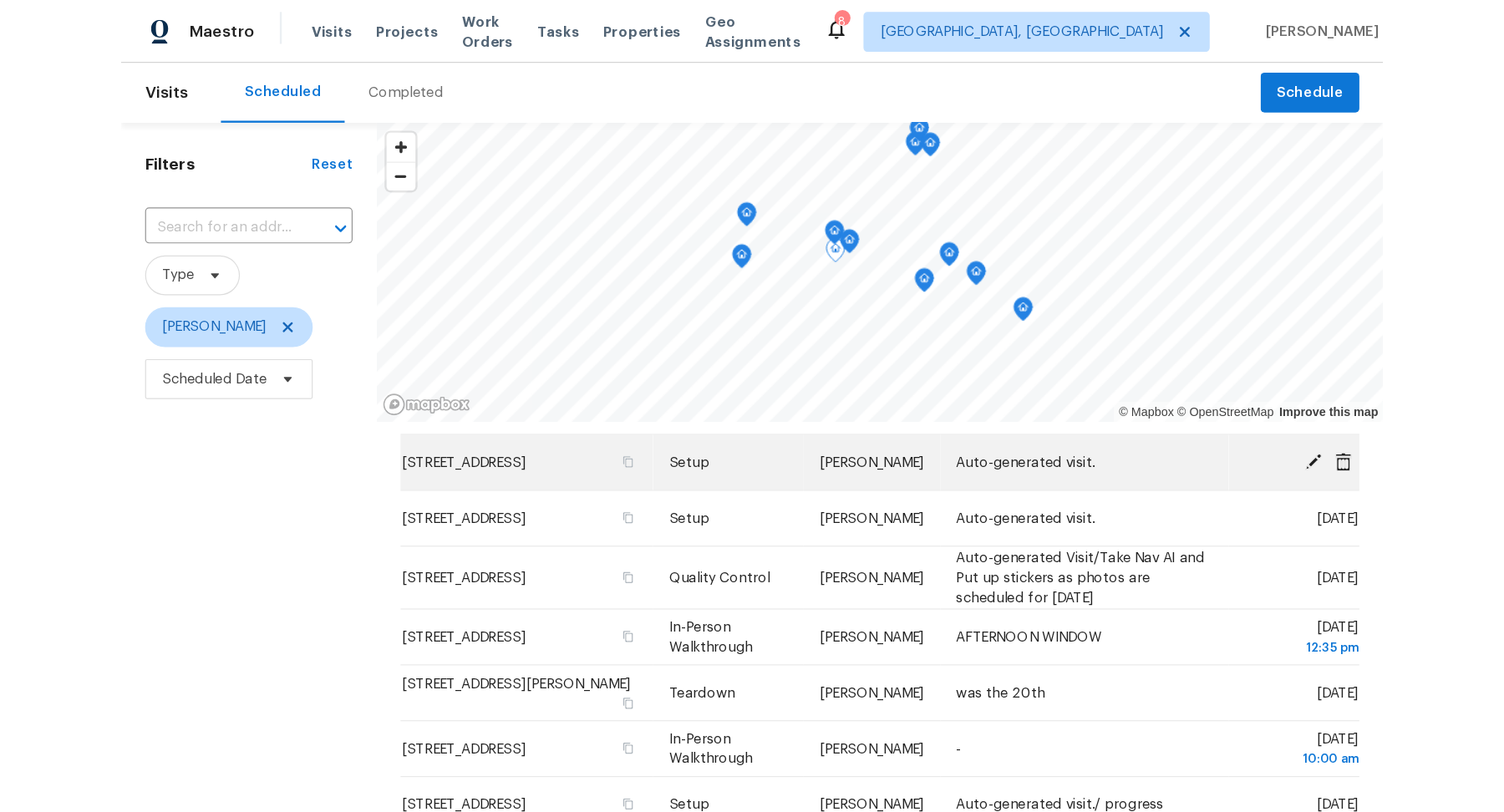 scroll, scrollTop: 94, scrollLeft: 0, axis: vertical 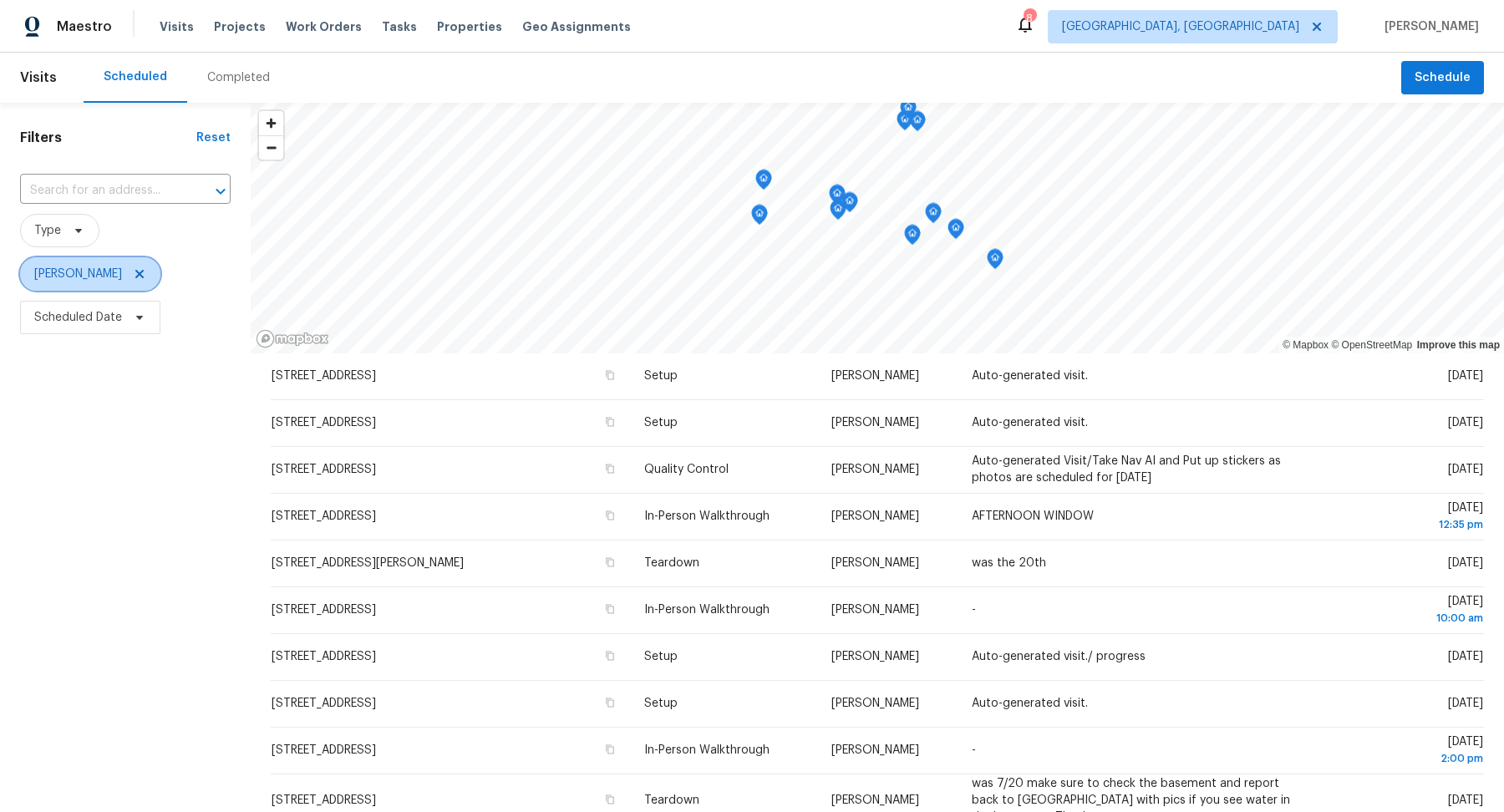 click on "[PERSON_NAME]" at bounding box center [78, 274] 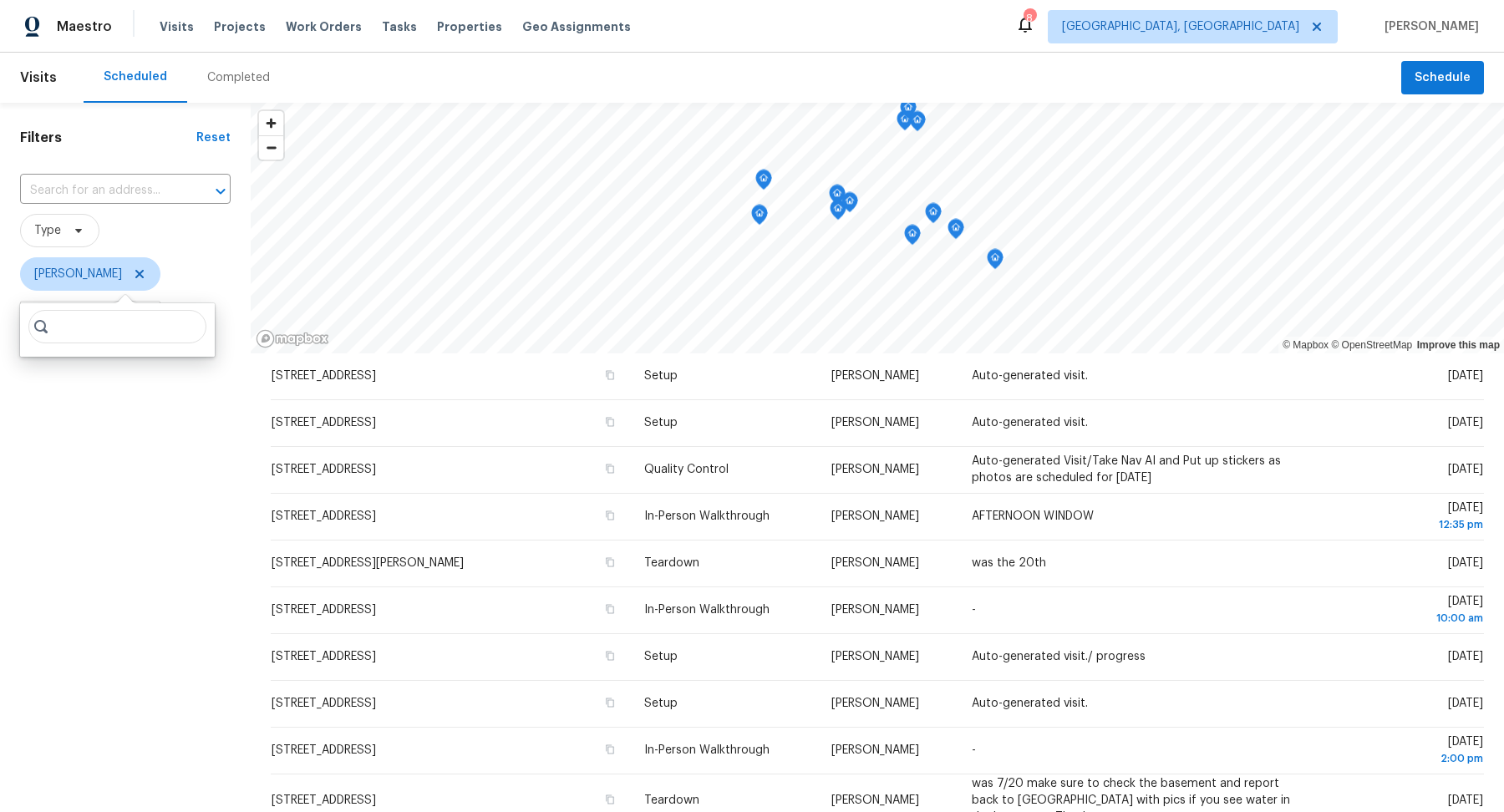 type on "k" 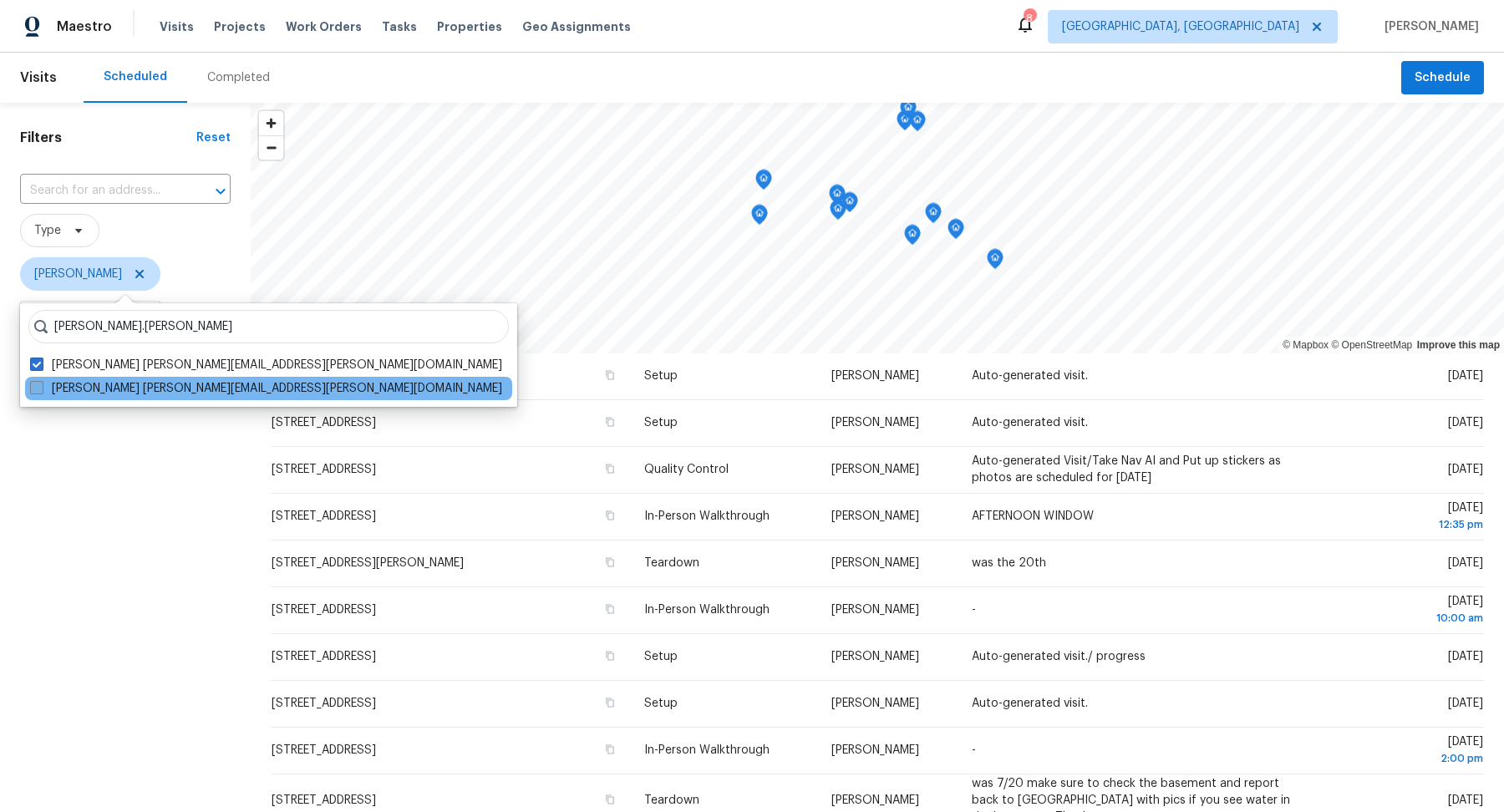 type on "[PERSON_NAME].[PERSON_NAME]" 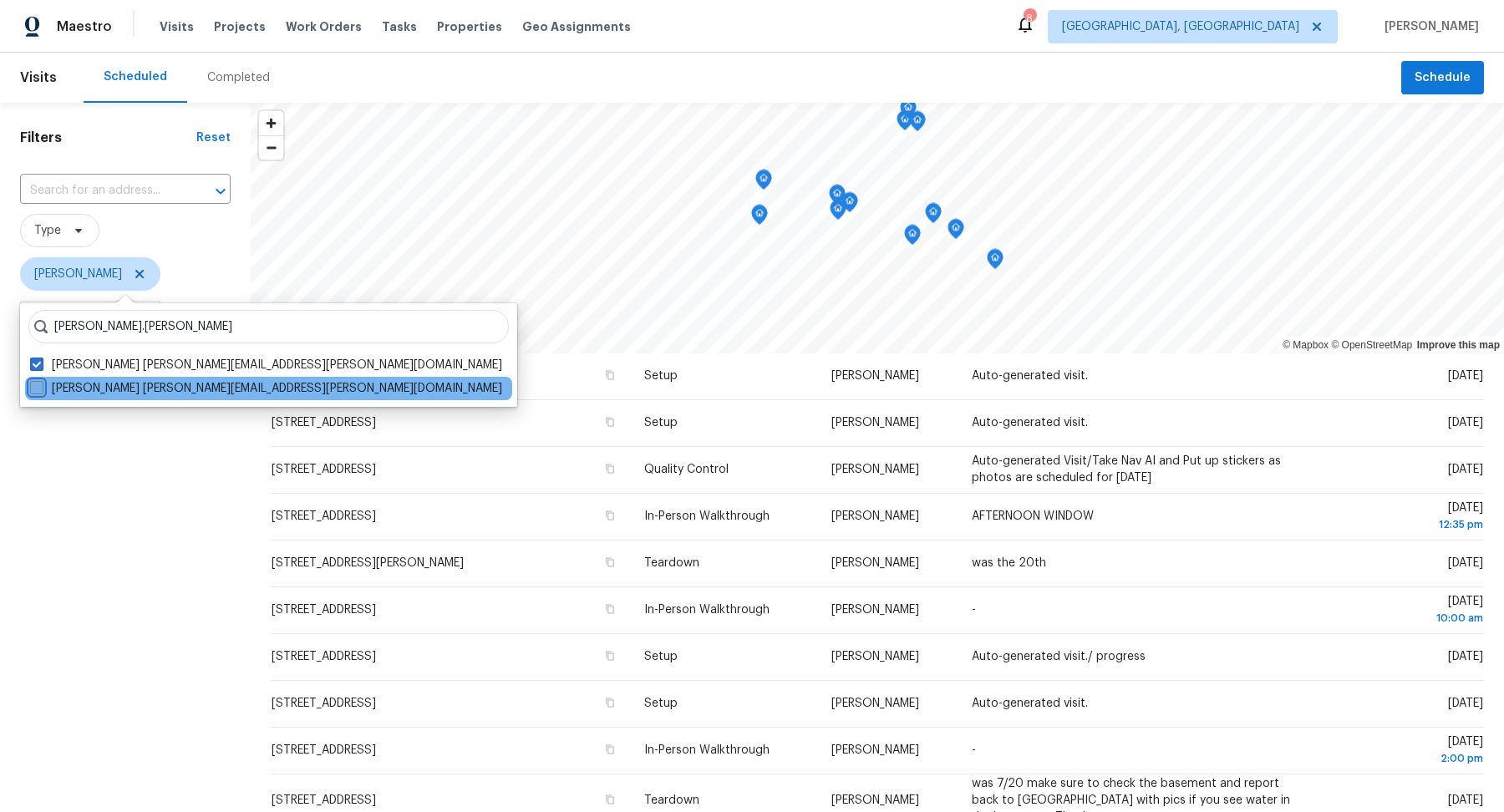 click on "[PERSON_NAME]
[PERSON_NAME][EMAIL_ADDRESS][PERSON_NAME][DOMAIN_NAME]" at bounding box center (35, 385) 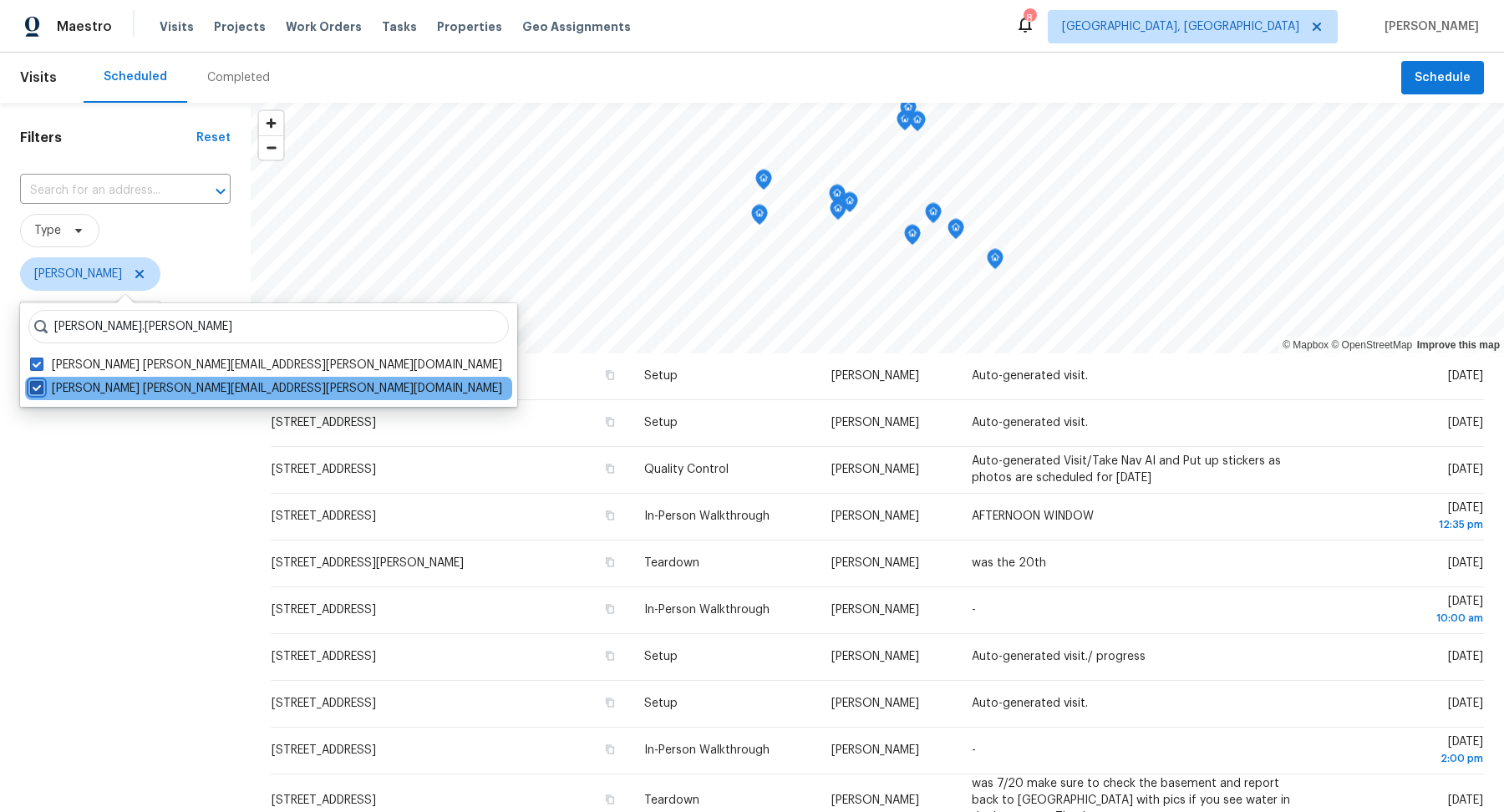 checkbox on "true" 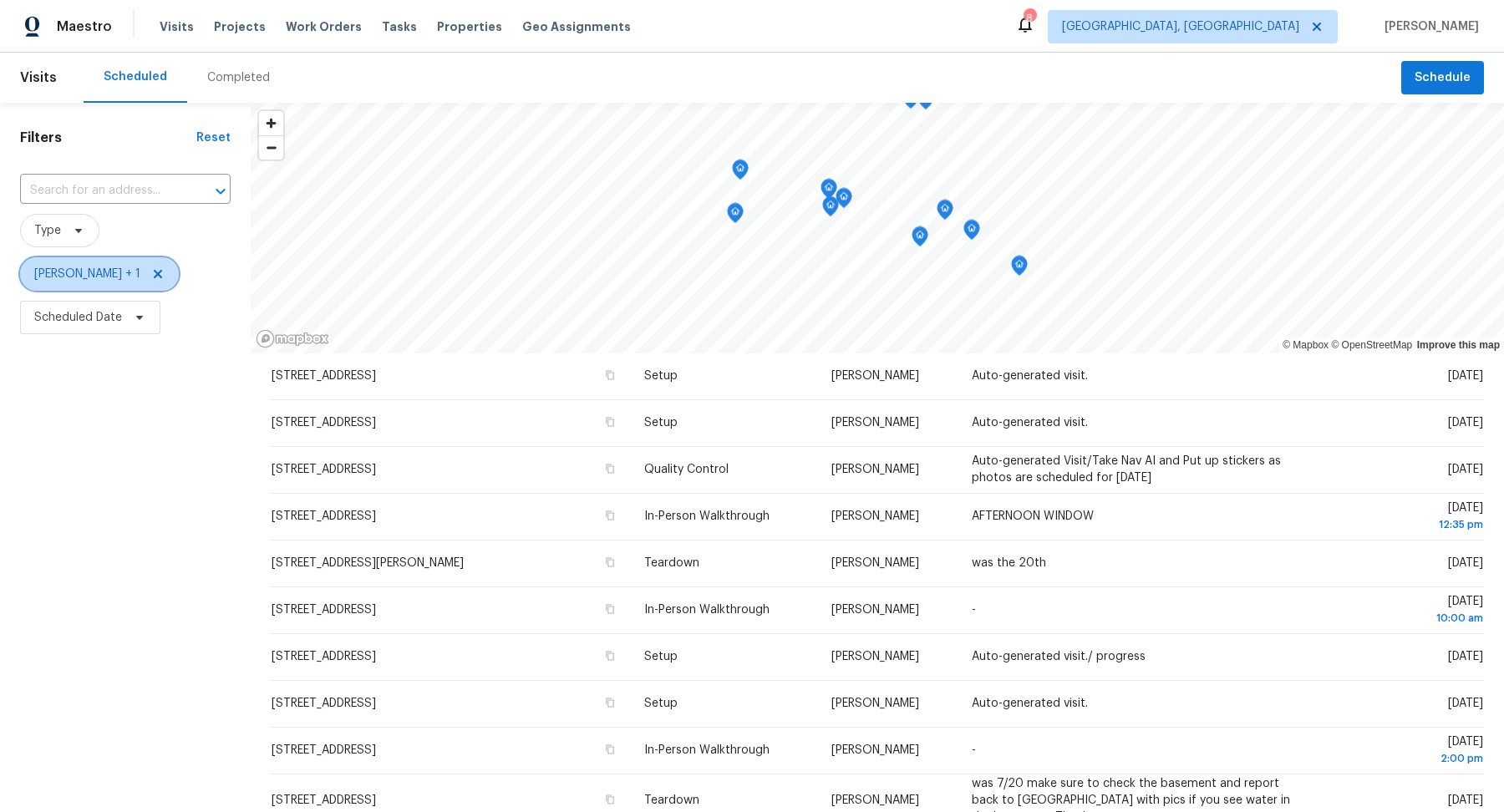 click on "[PERSON_NAME] + 1" at bounding box center (99, 274) 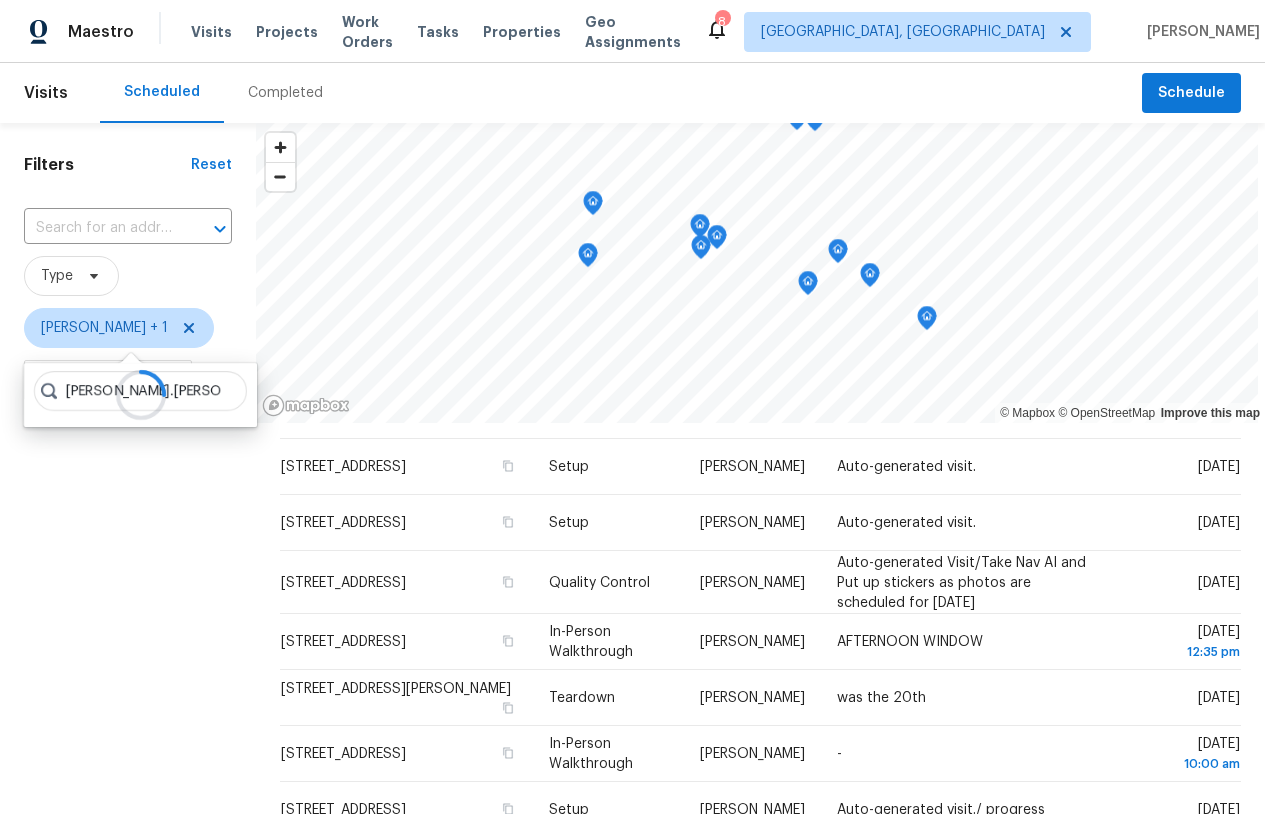 type on "[PERSON_NAME].[PERSON_NAME]" 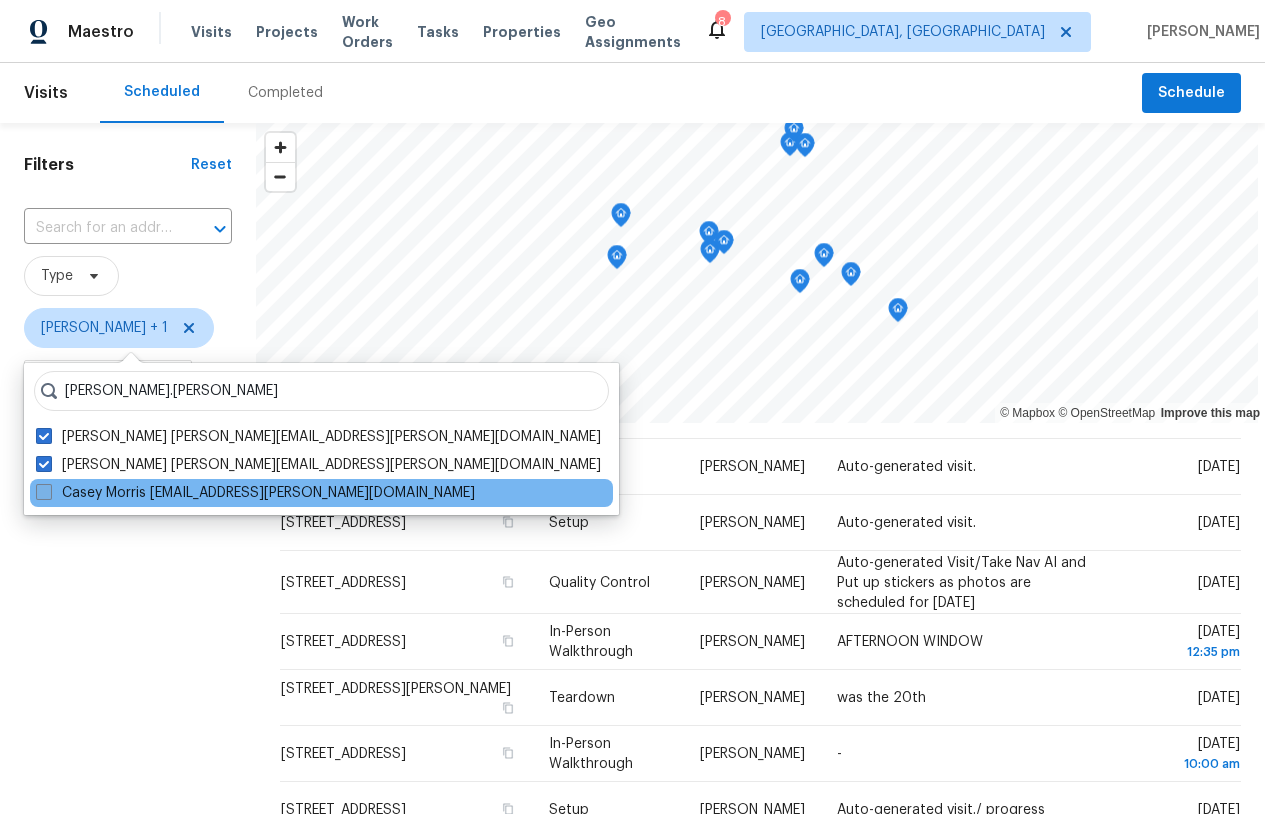 click at bounding box center [44, 492] 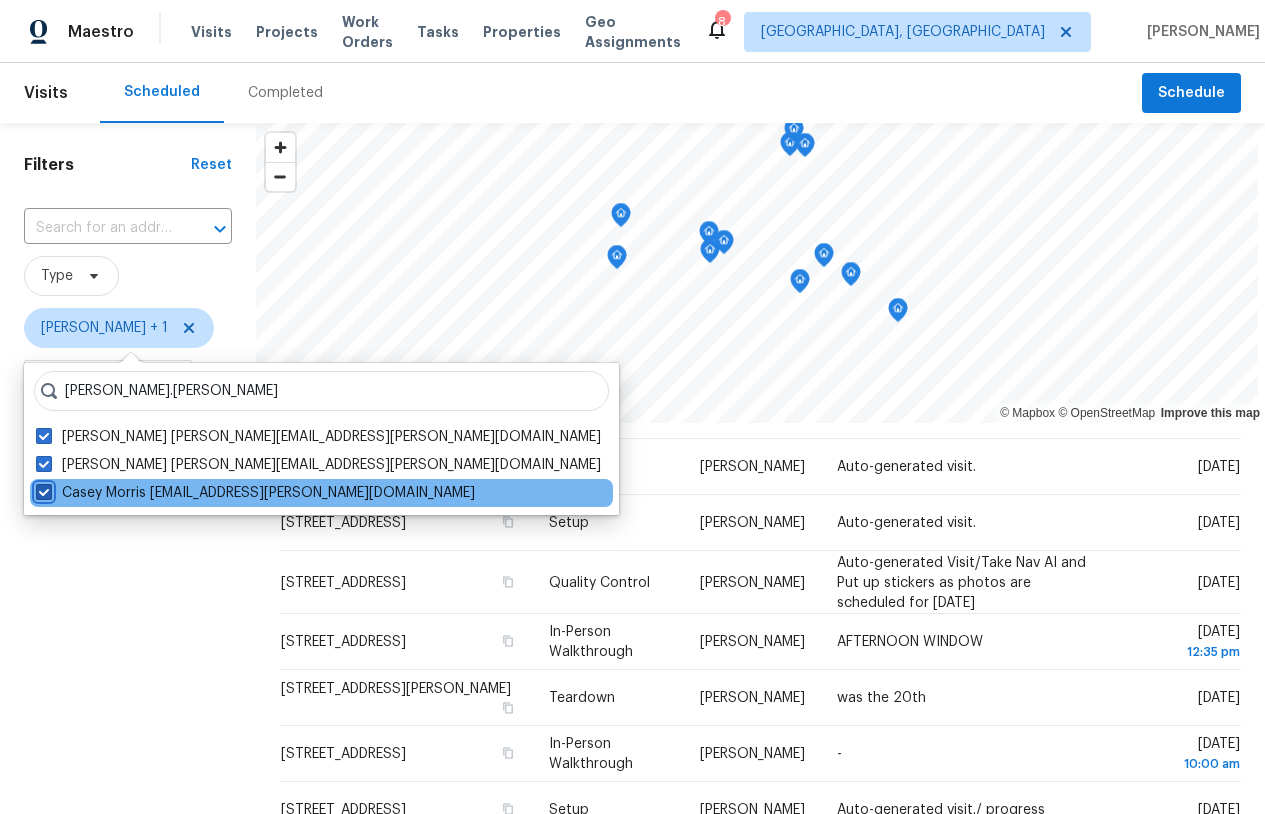 checkbox on "true" 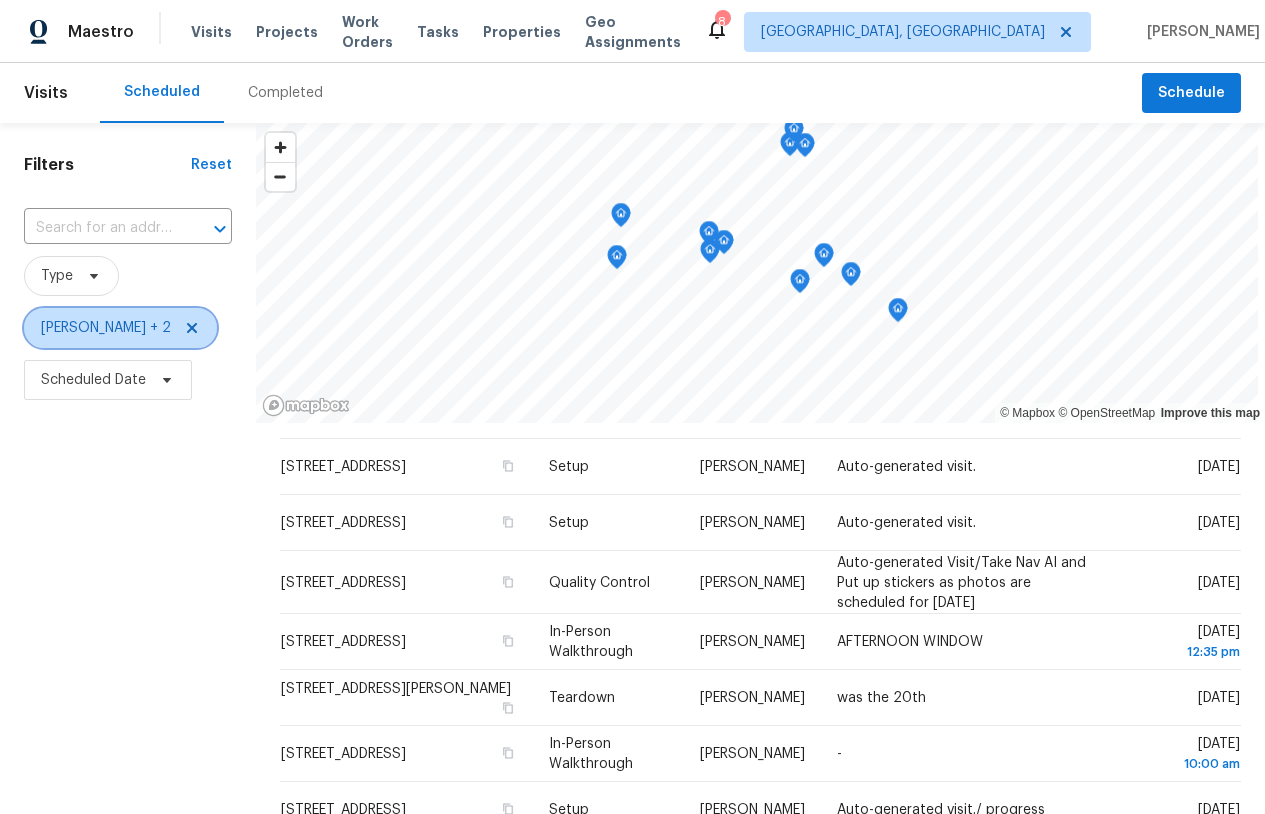 click on "[PERSON_NAME] + 2" at bounding box center [120, 328] 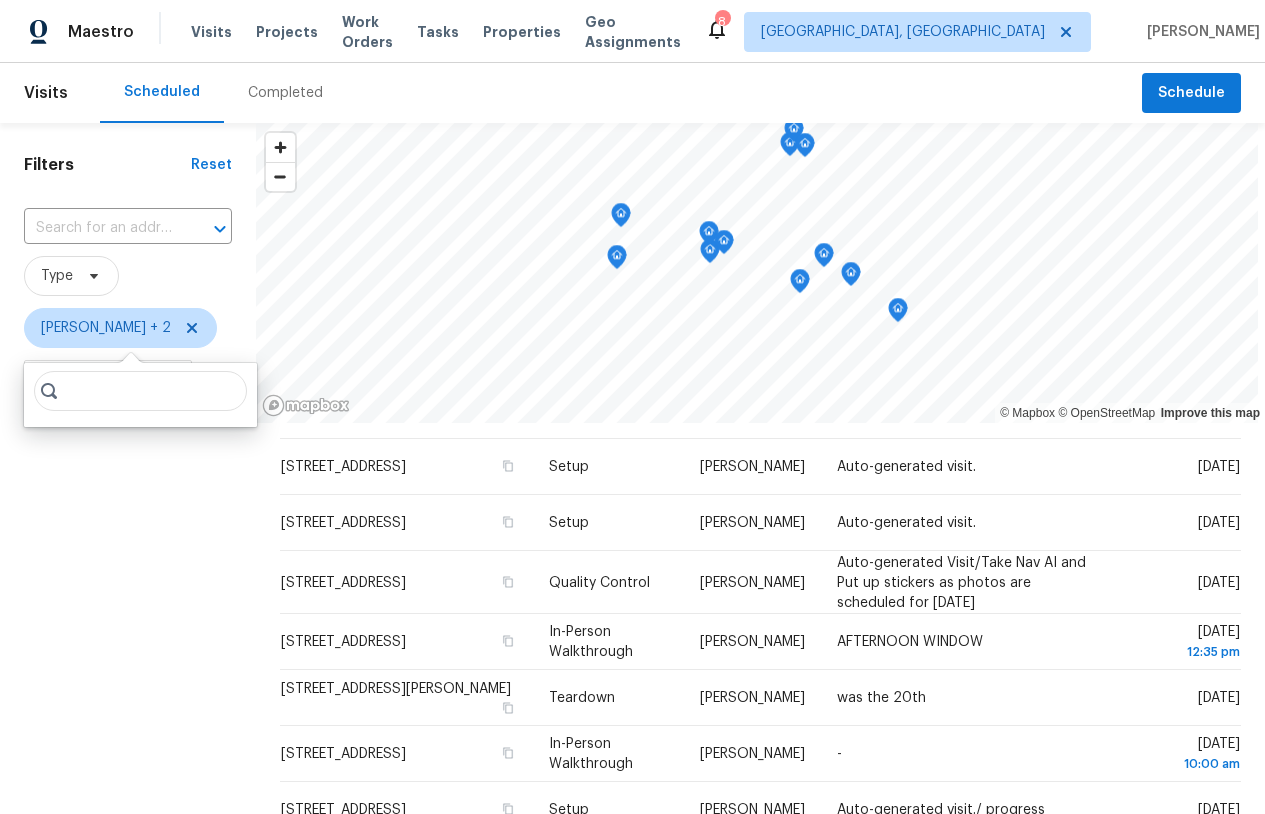 click at bounding box center (140, 391) 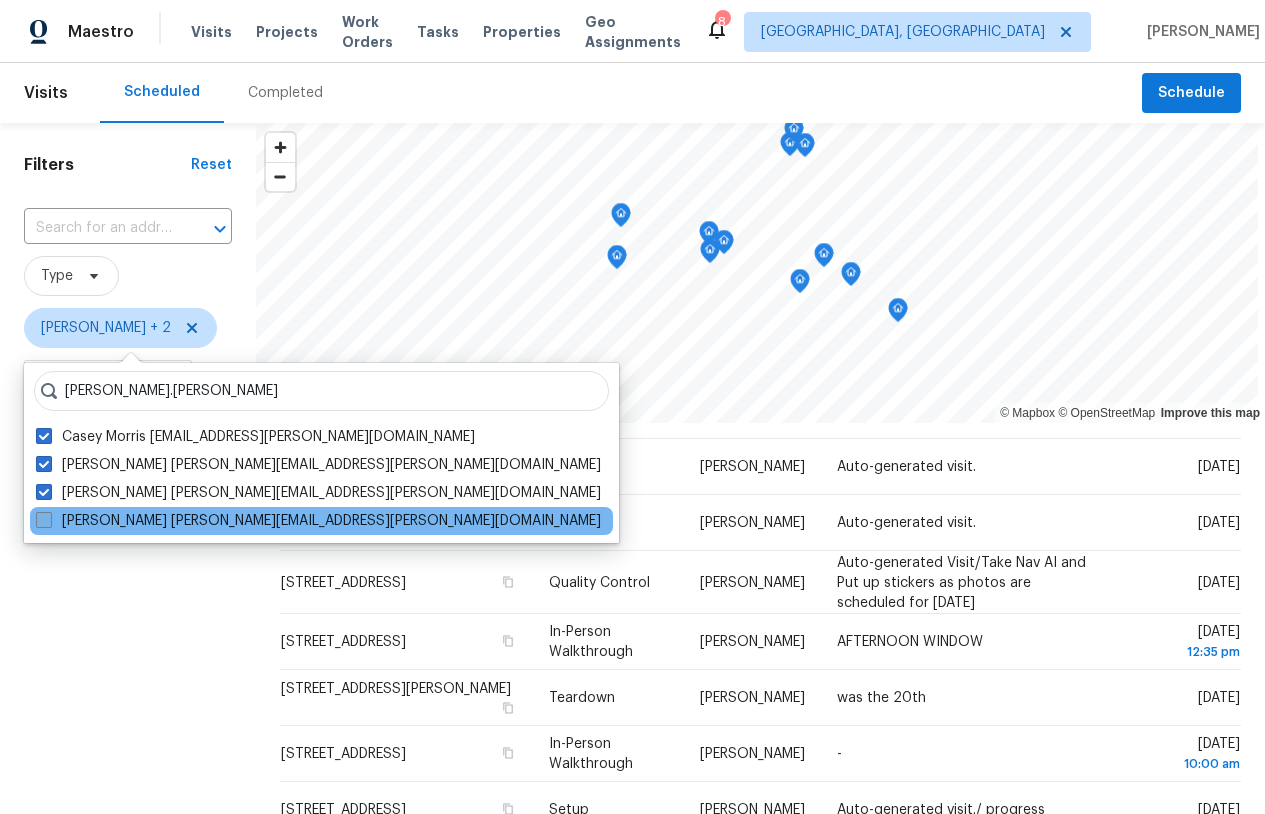 type on "[PERSON_NAME].[PERSON_NAME]" 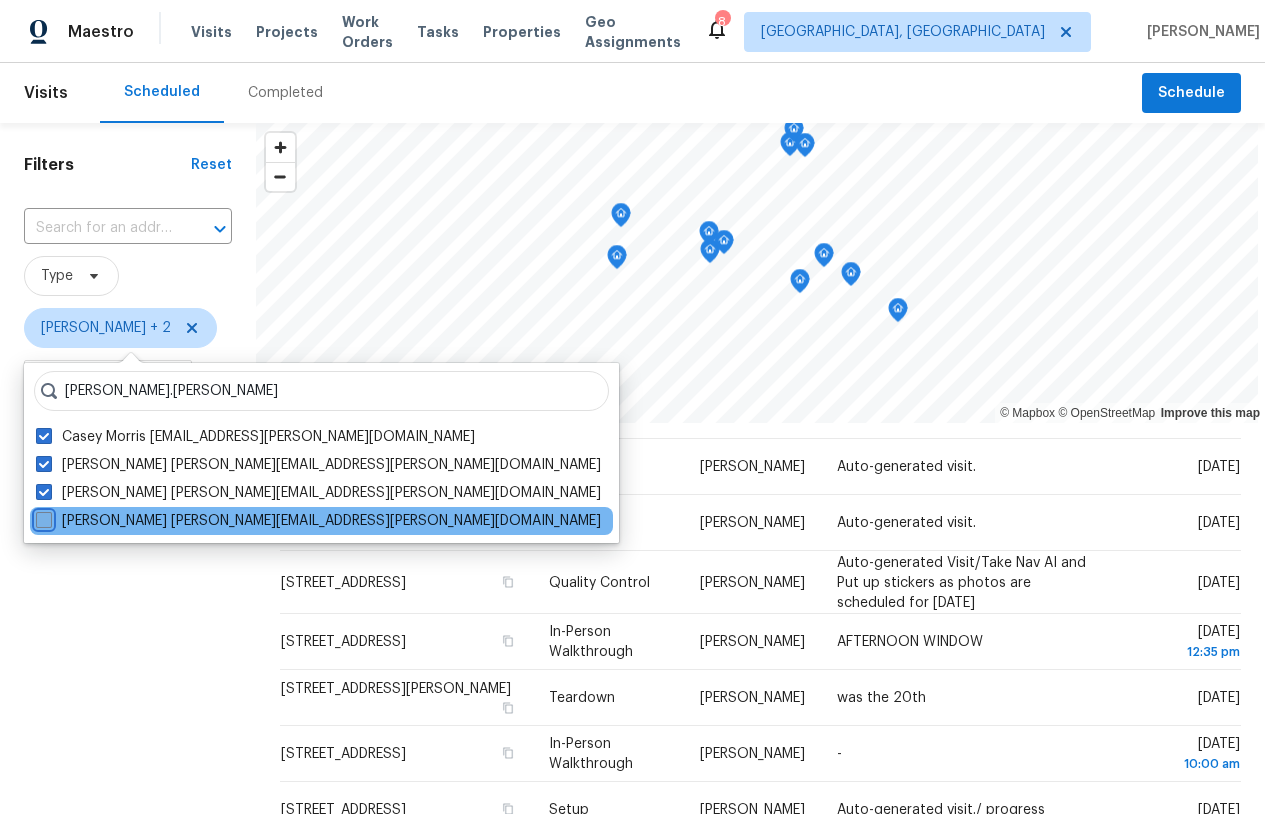 click on "[PERSON_NAME]
[PERSON_NAME][EMAIL_ADDRESS][PERSON_NAME][DOMAIN_NAME]" at bounding box center [42, 517] 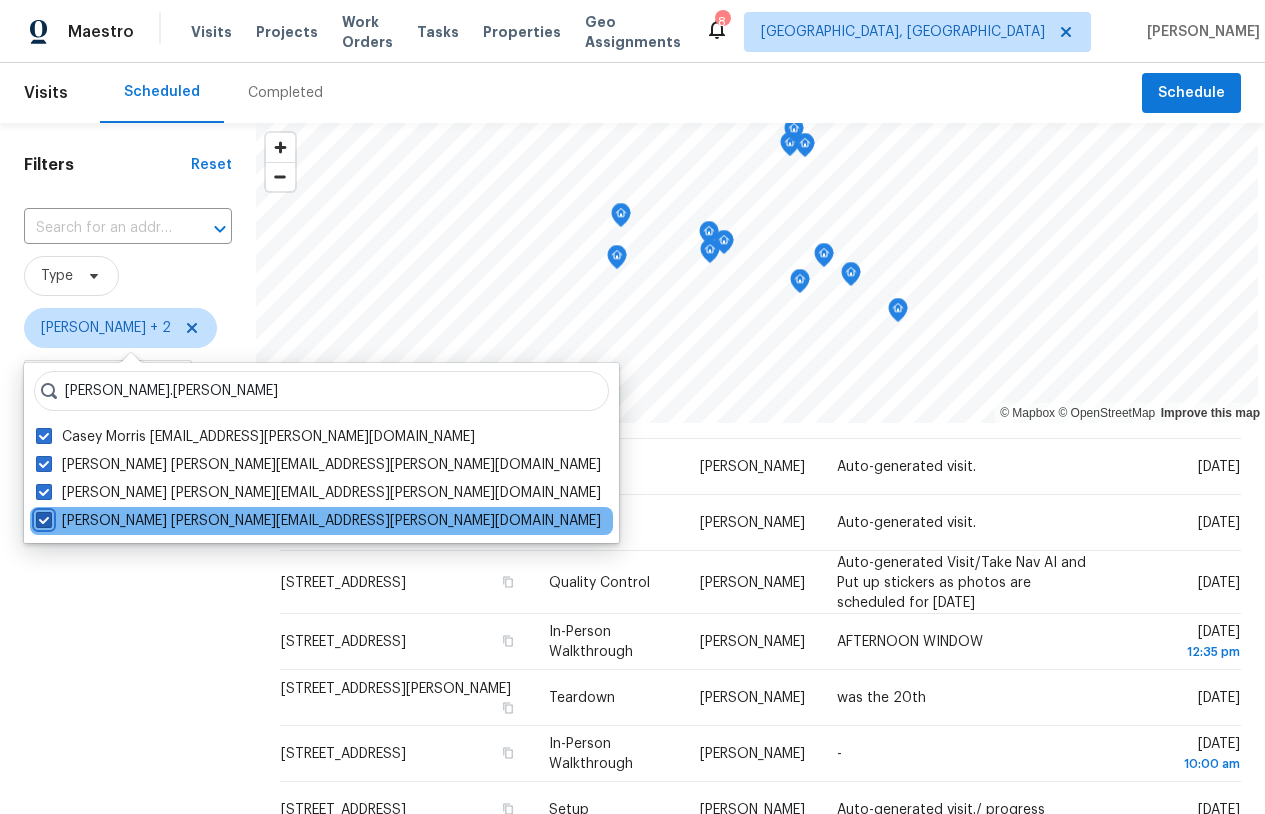 checkbox on "true" 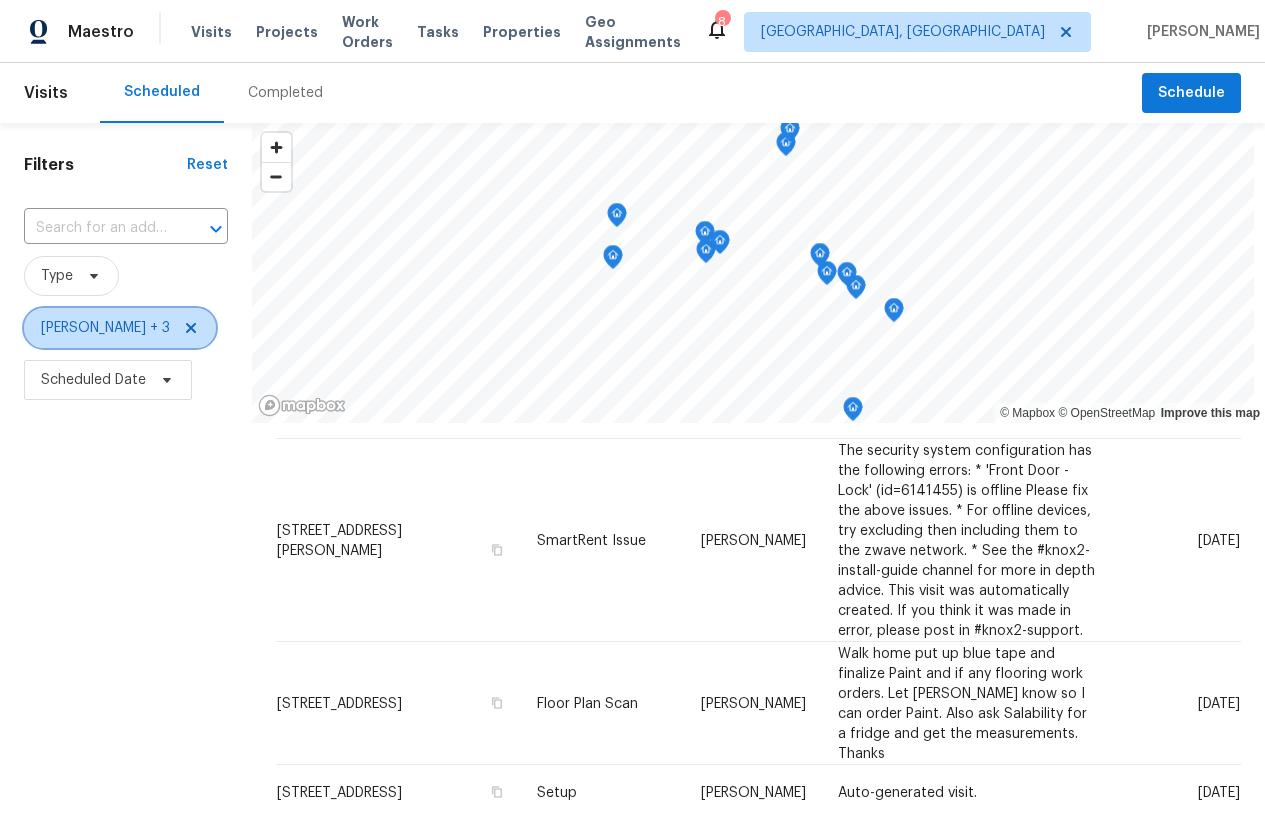 click on "[PERSON_NAME] + 3" at bounding box center [105, 328] 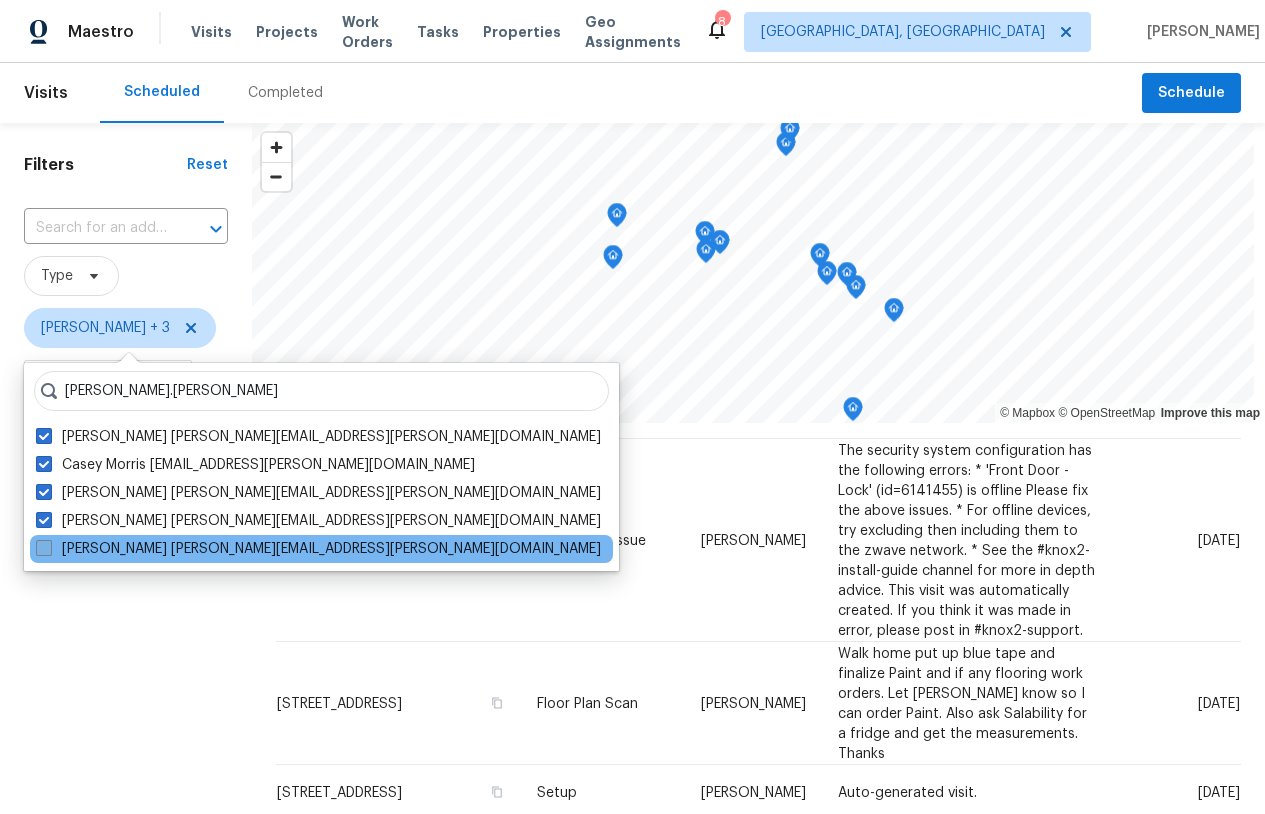 type on "[PERSON_NAME].[PERSON_NAME]" 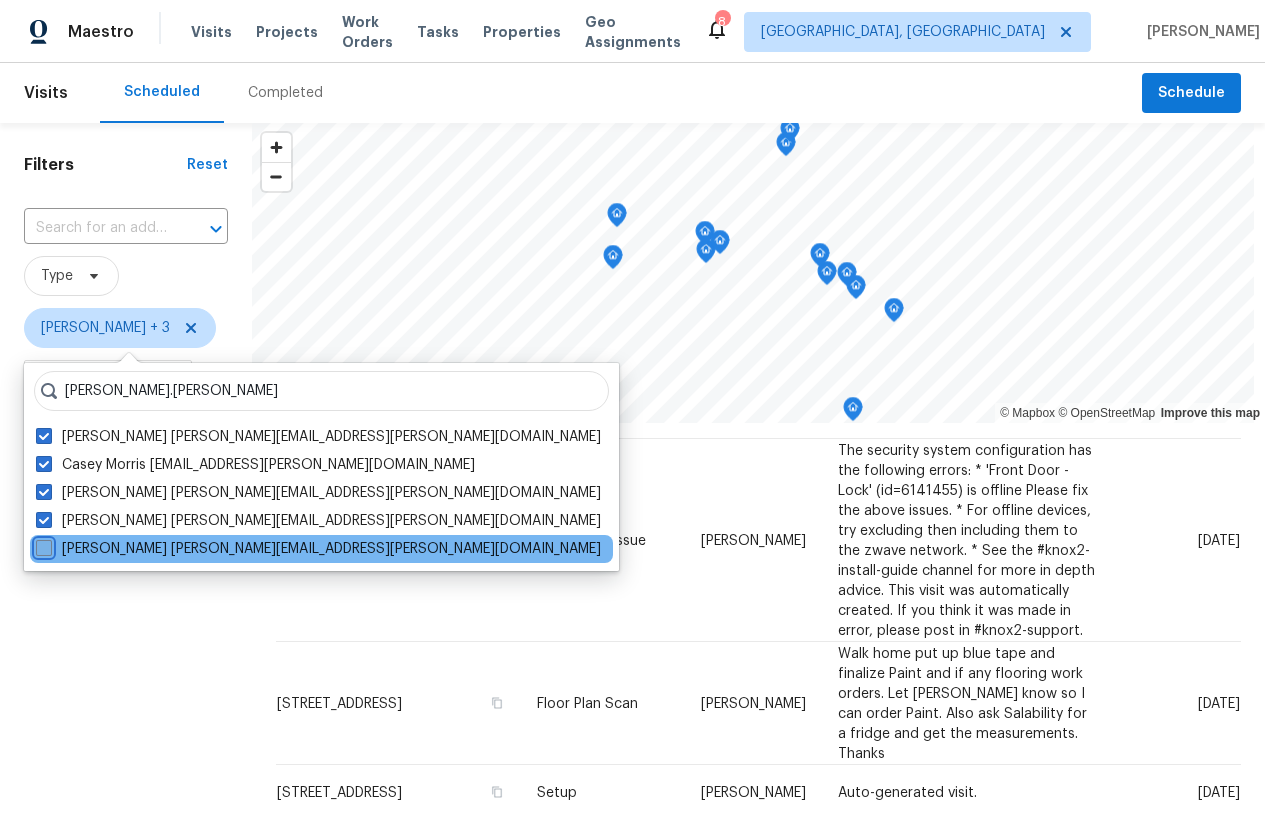 click on "[PERSON_NAME]
[PERSON_NAME][EMAIL_ADDRESS][PERSON_NAME][DOMAIN_NAME]" at bounding box center (42, 545) 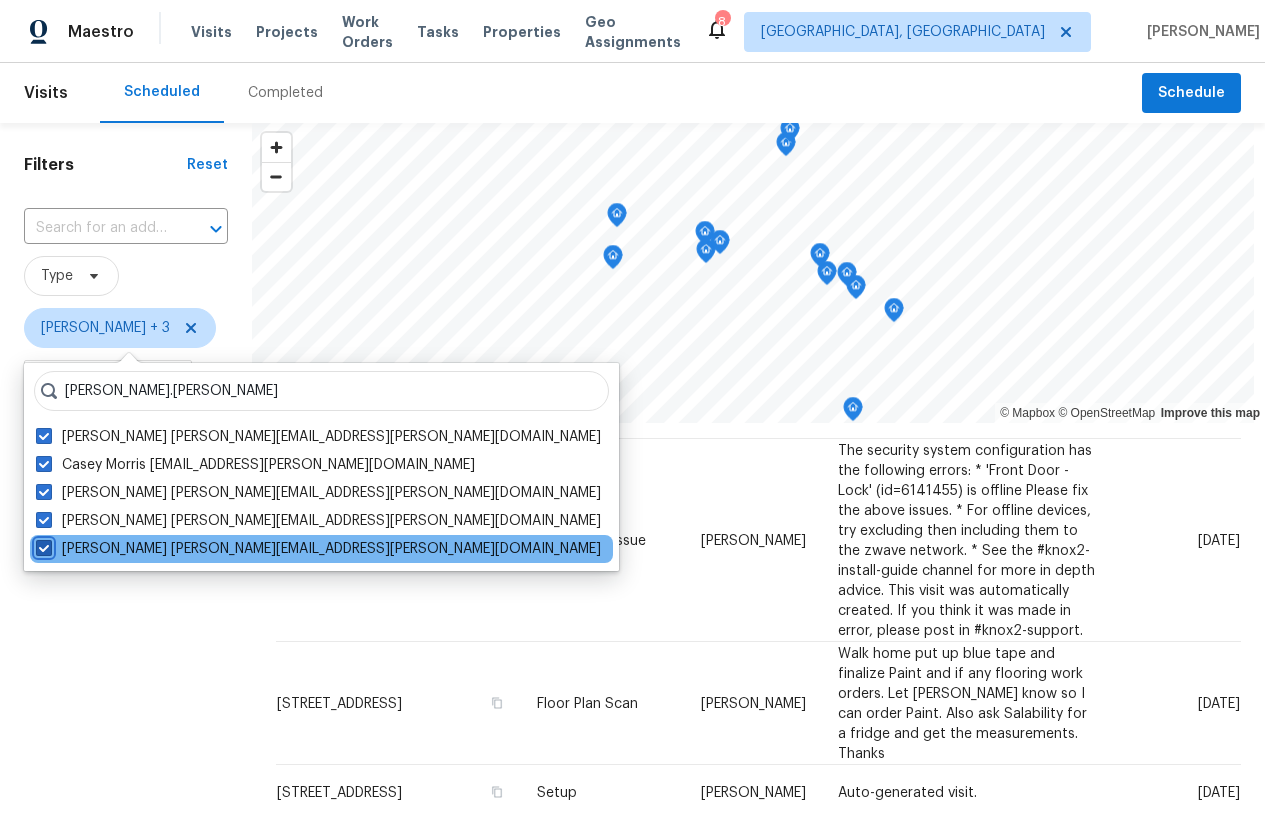 checkbox on "true" 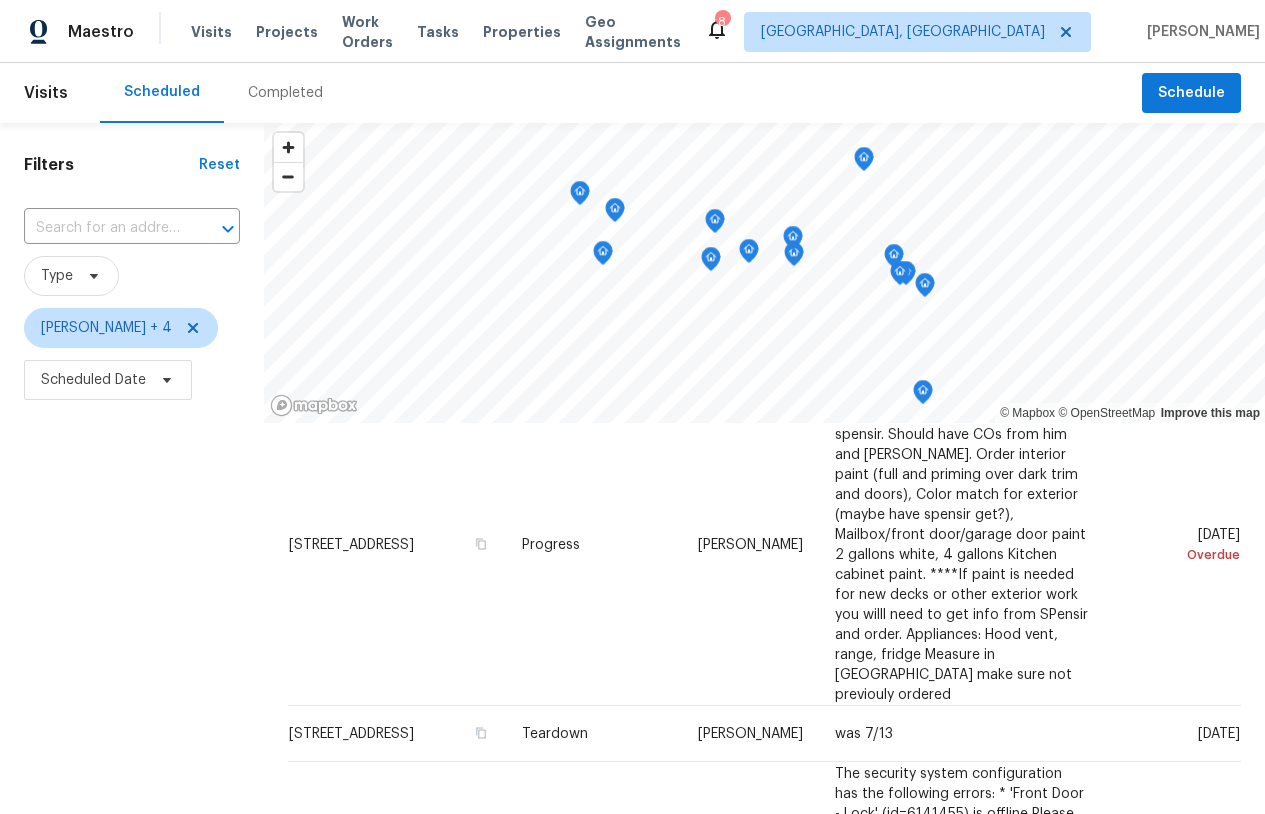 click on "Filters Reset ​ Type [PERSON_NAME] + 4 Scheduled Date" at bounding box center (132, 598) 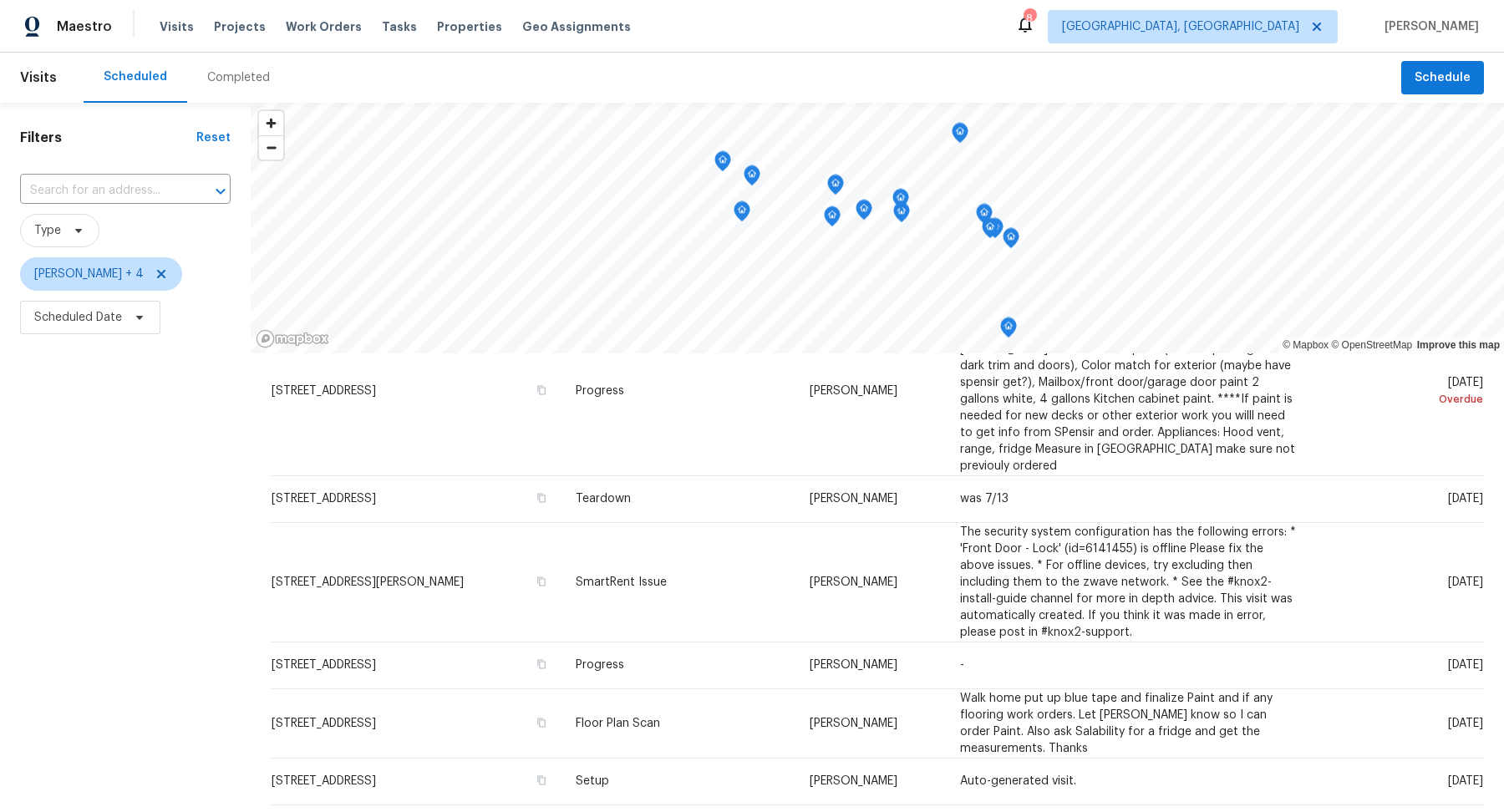 click on "Filters Reset ​ Type [PERSON_NAME] + 4 Scheduled Date" at bounding box center (125, 553) 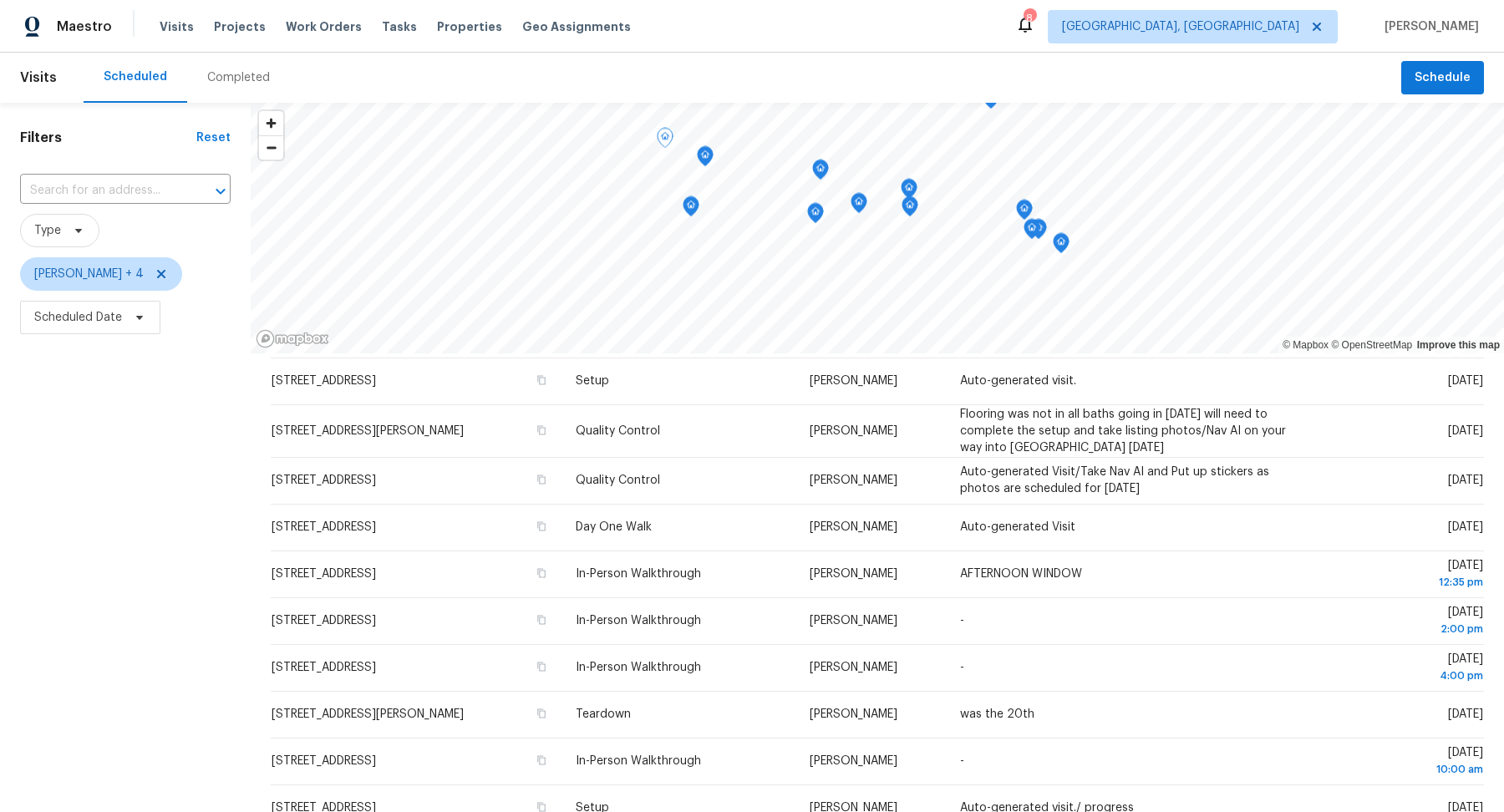scroll, scrollTop: 577, scrollLeft: 0, axis: vertical 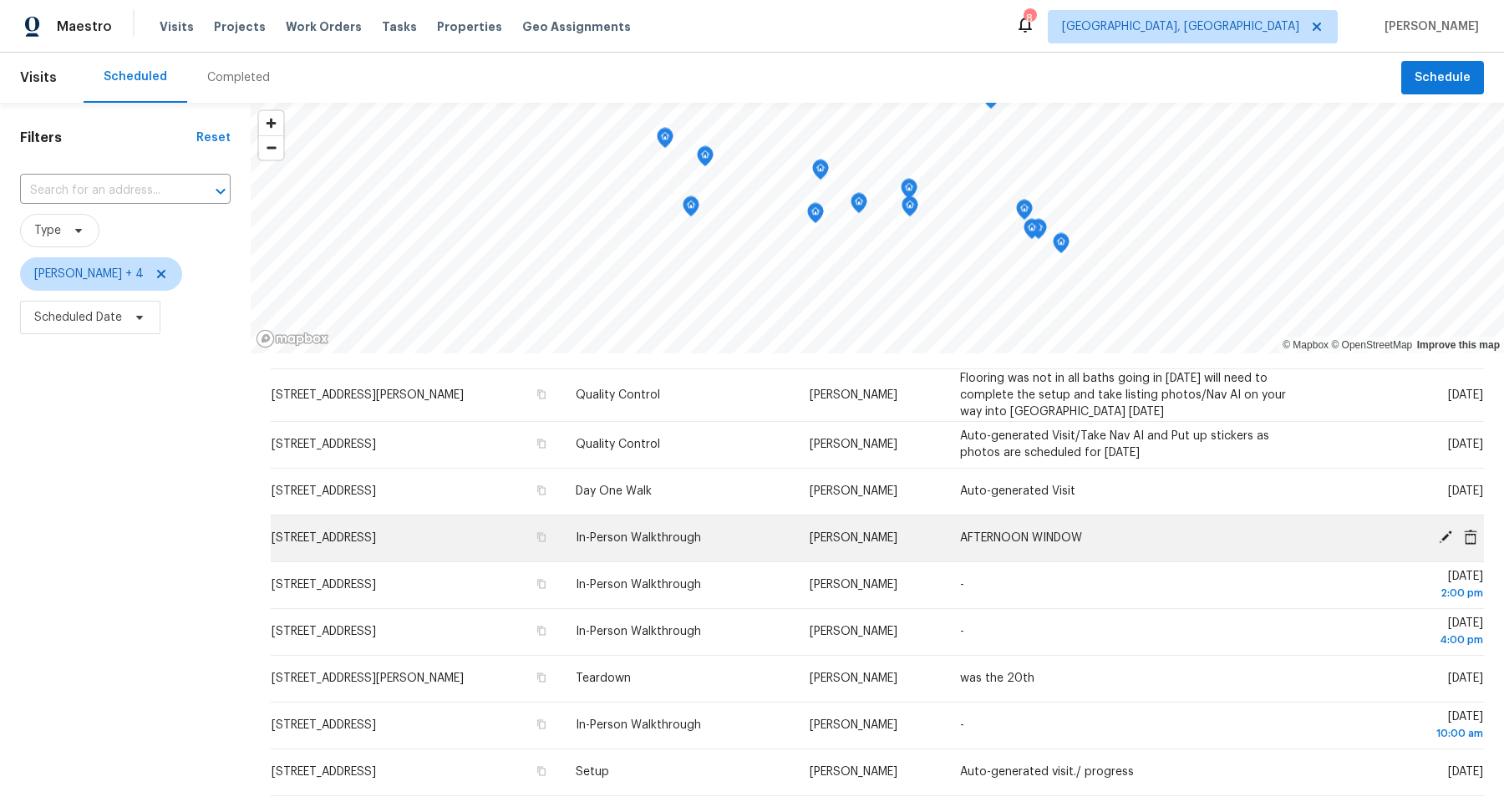 click 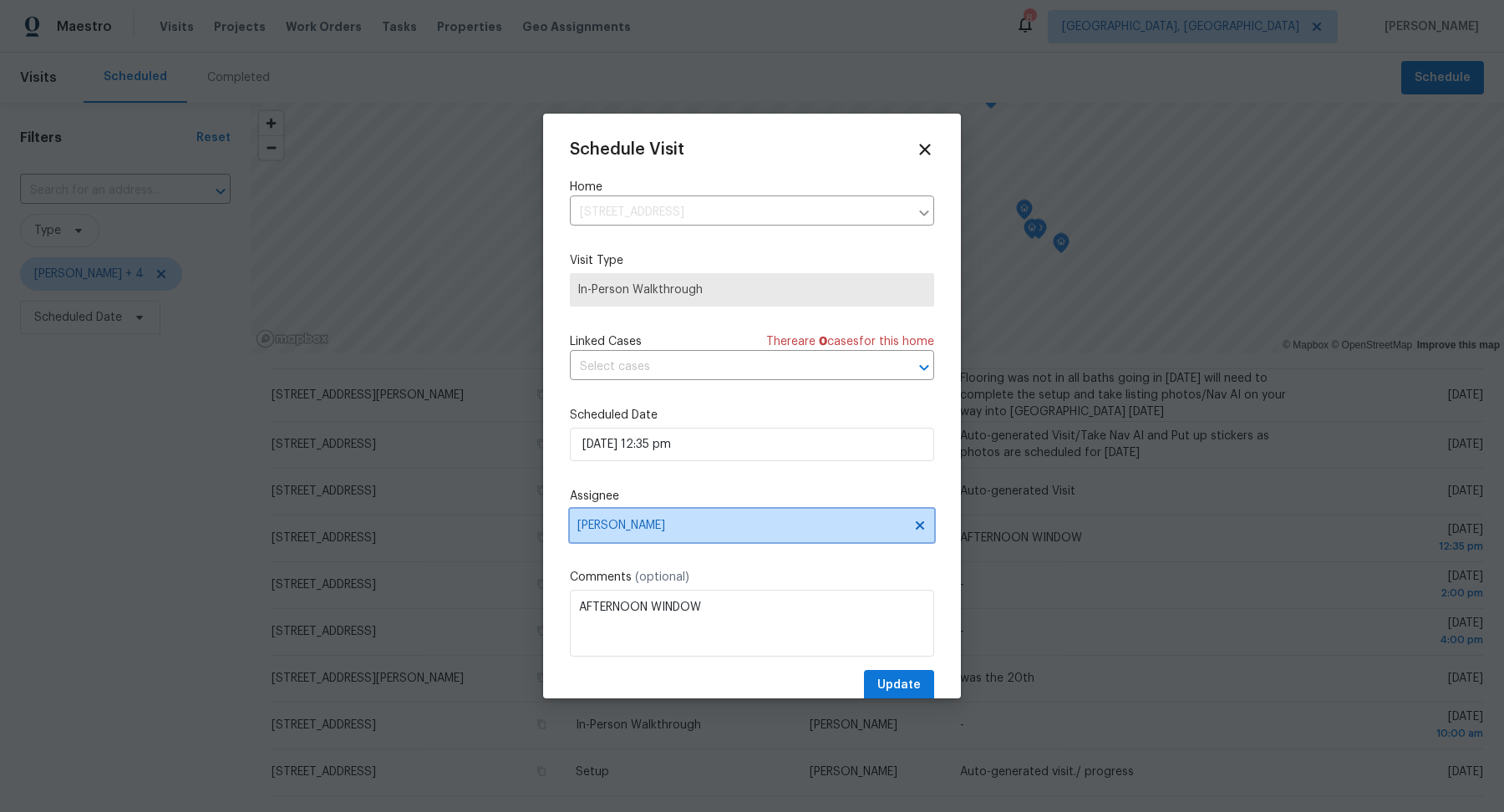 click on "[PERSON_NAME]" at bounding box center [741, 525] 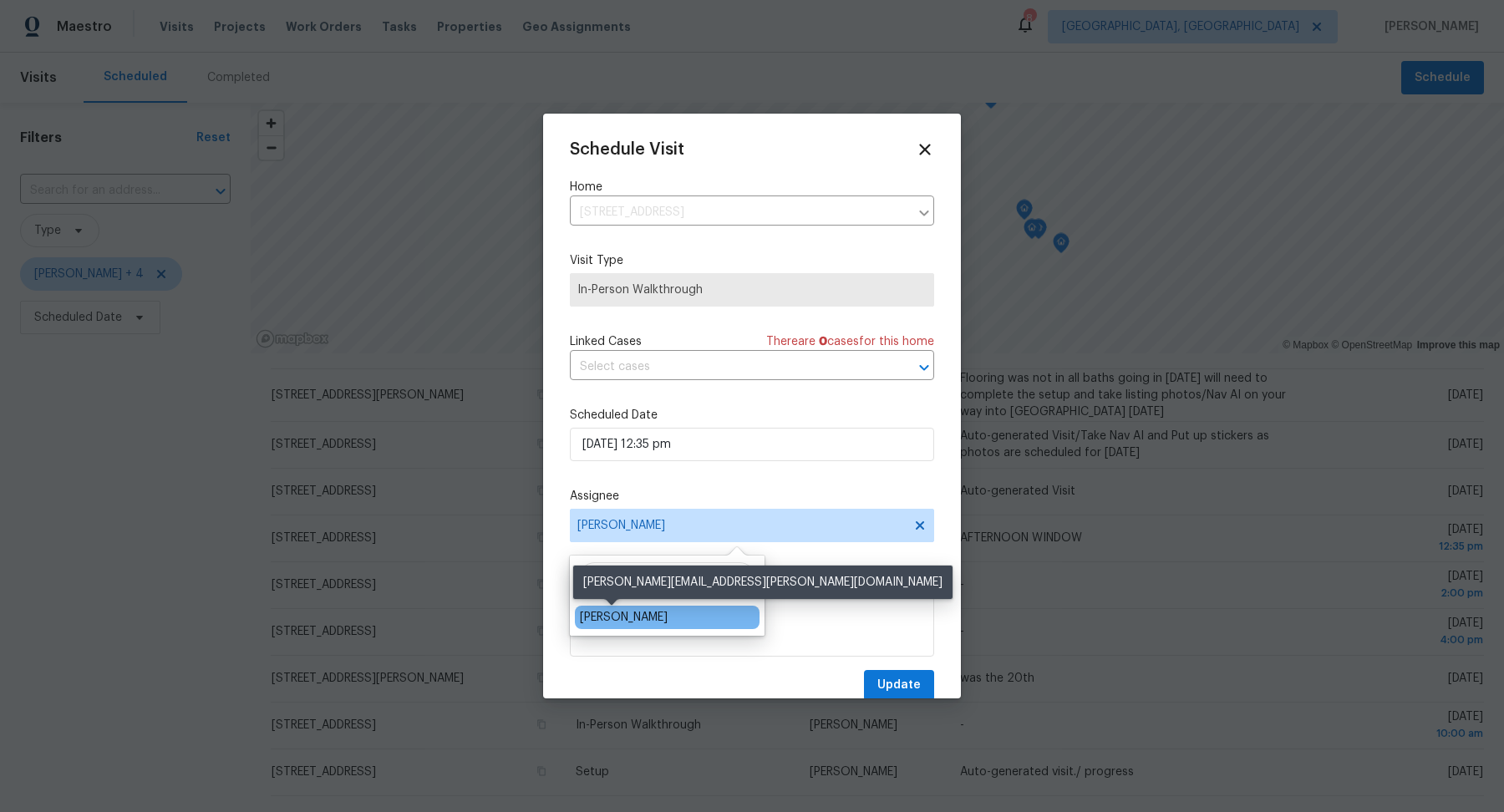 type on "[PERSON_NAME]" 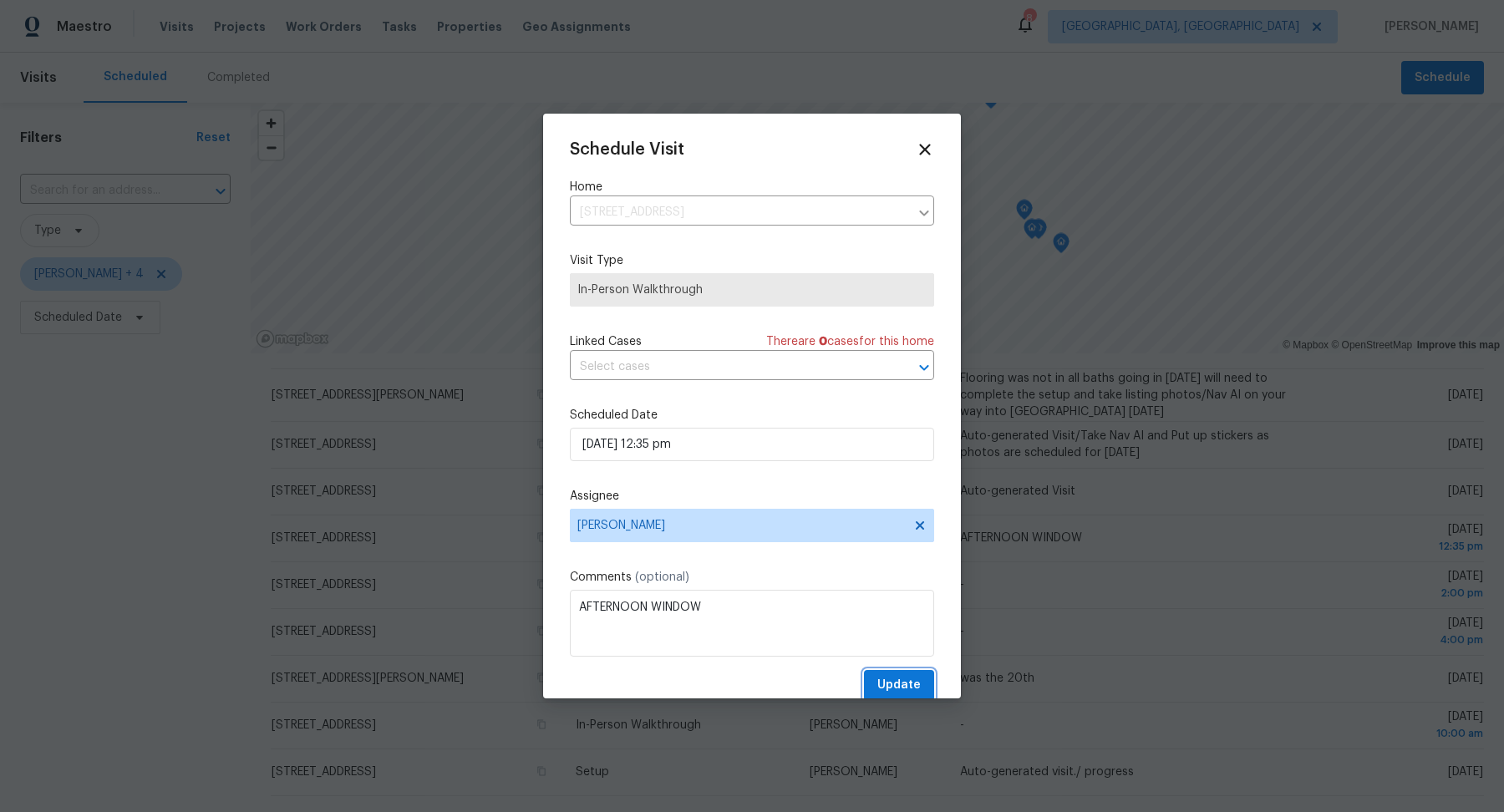 click on "Update" at bounding box center (899, 685) 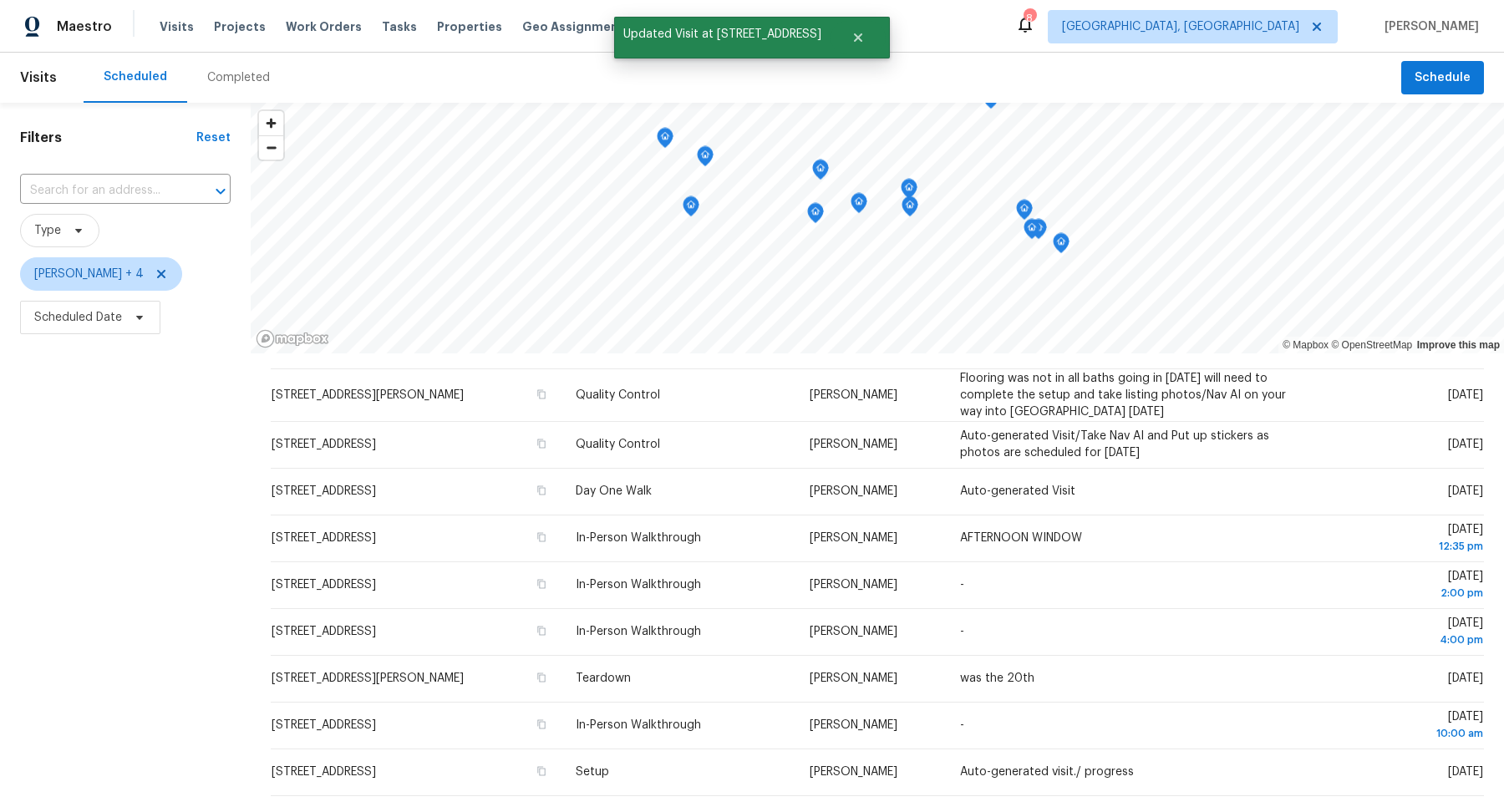 click on "Filters Reset ​ Type [PERSON_NAME] + 4 Scheduled Date" at bounding box center (125, 553) 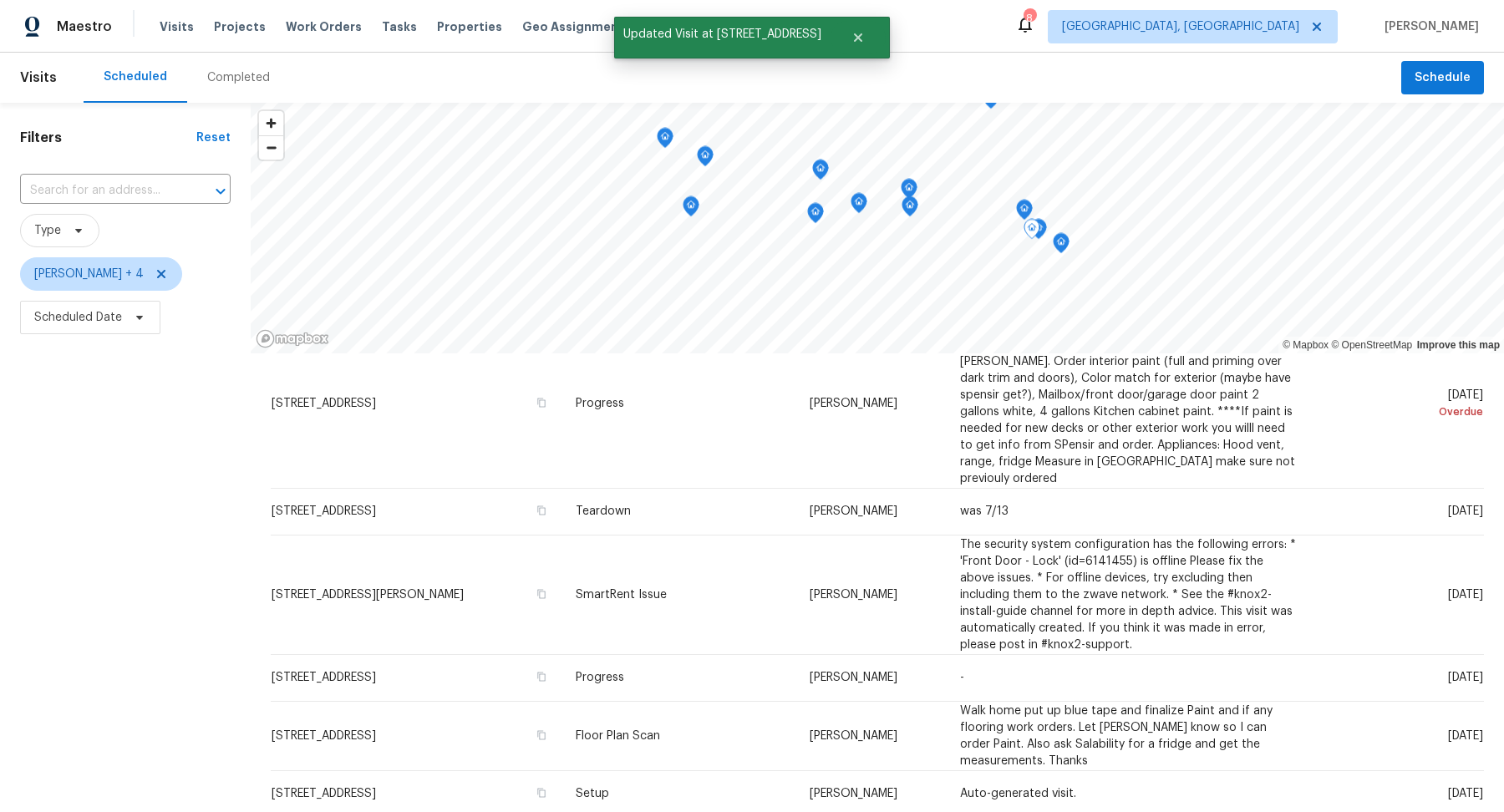 scroll, scrollTop: 0, scrollLeft: 0, axis: both 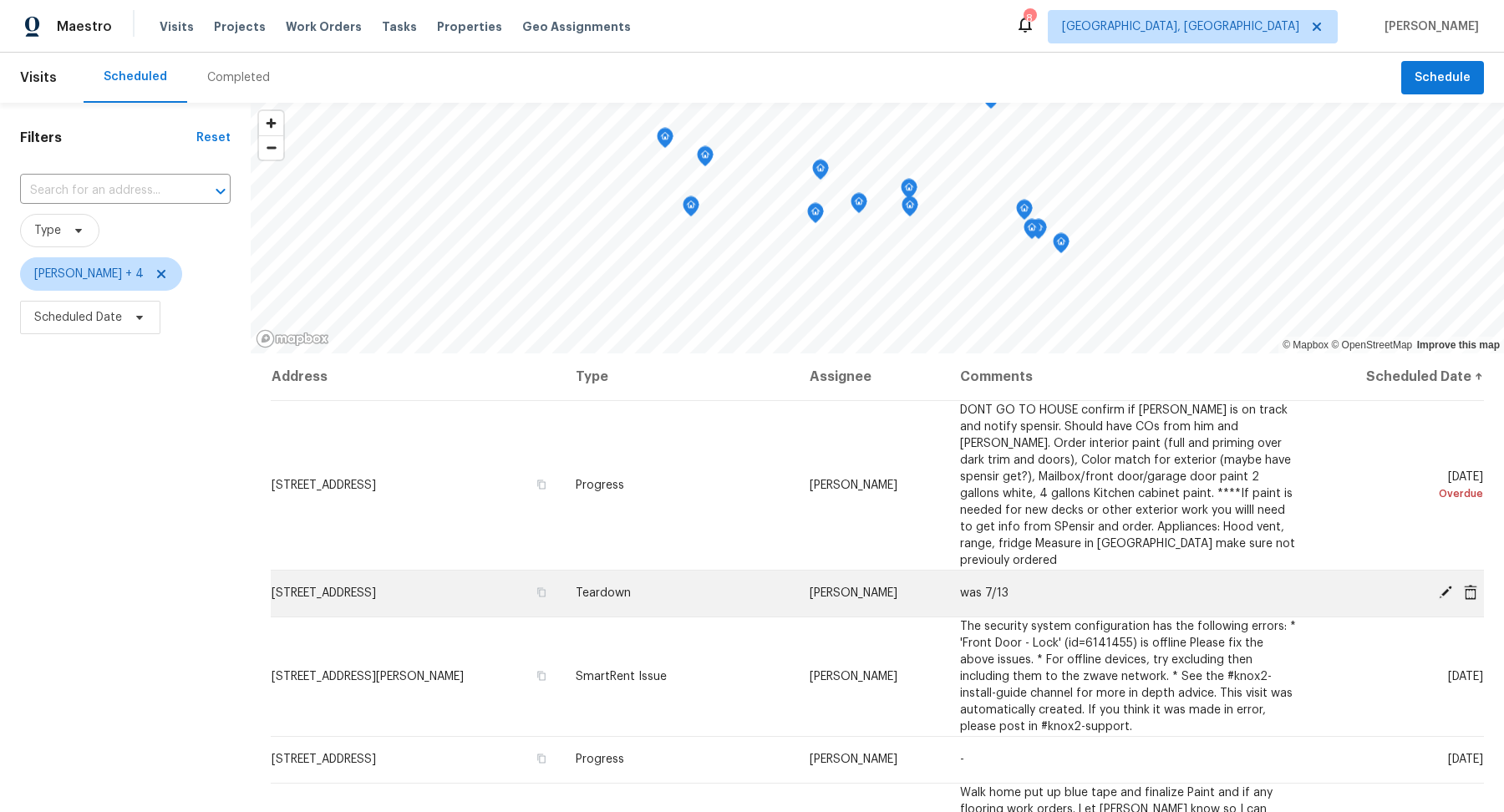 click 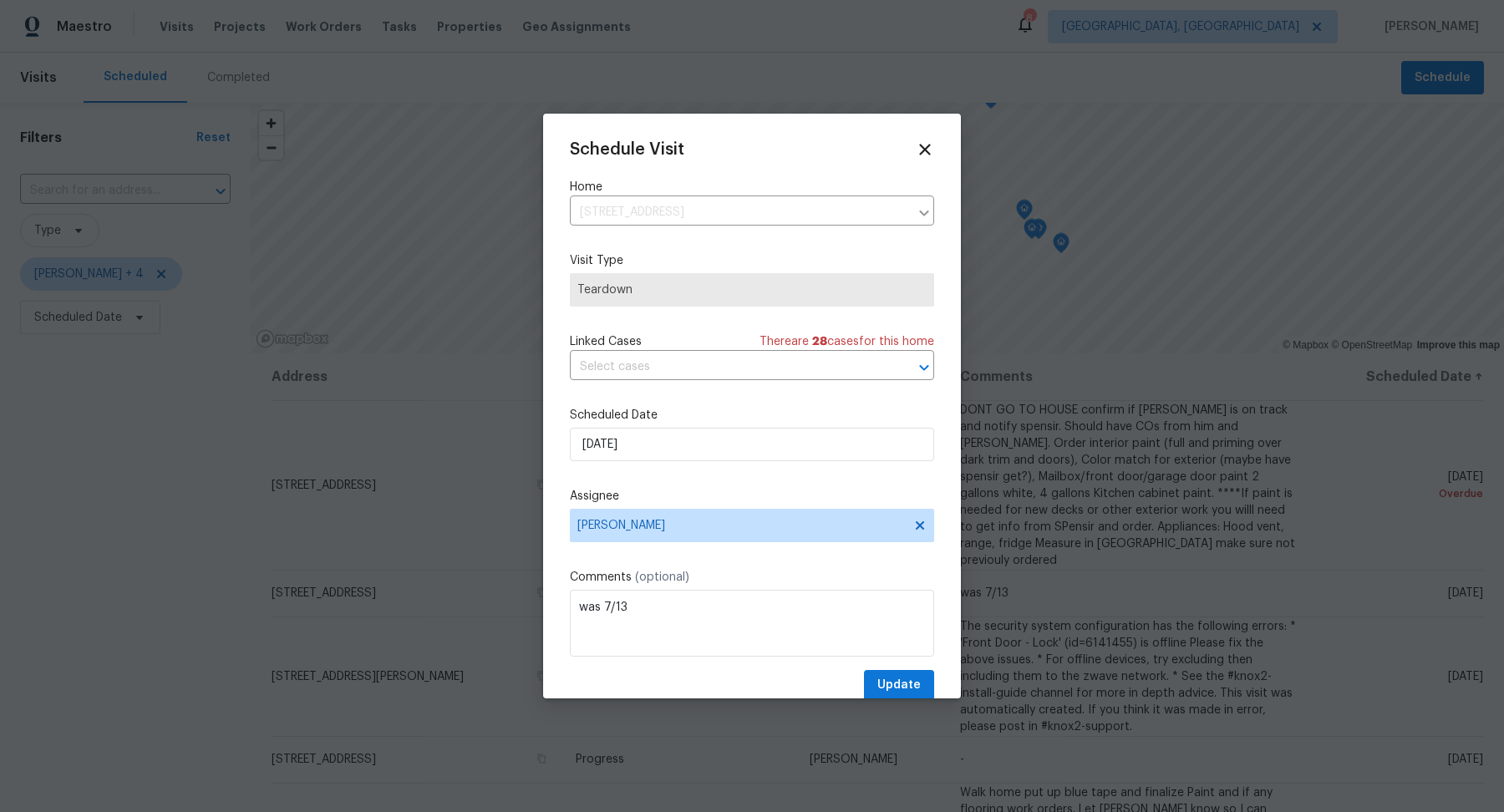 click on "Schedule Visit Home   [STREET_ADDRESS] ​ Visit Type   Teardown Linked Cases There  are   28  case s  for this home   ​ Scheduled Date   [DATE] Assignee   [PERSON_NAME] Comments   (optional) was 7/13 Update" at bounding box center (752, 420) 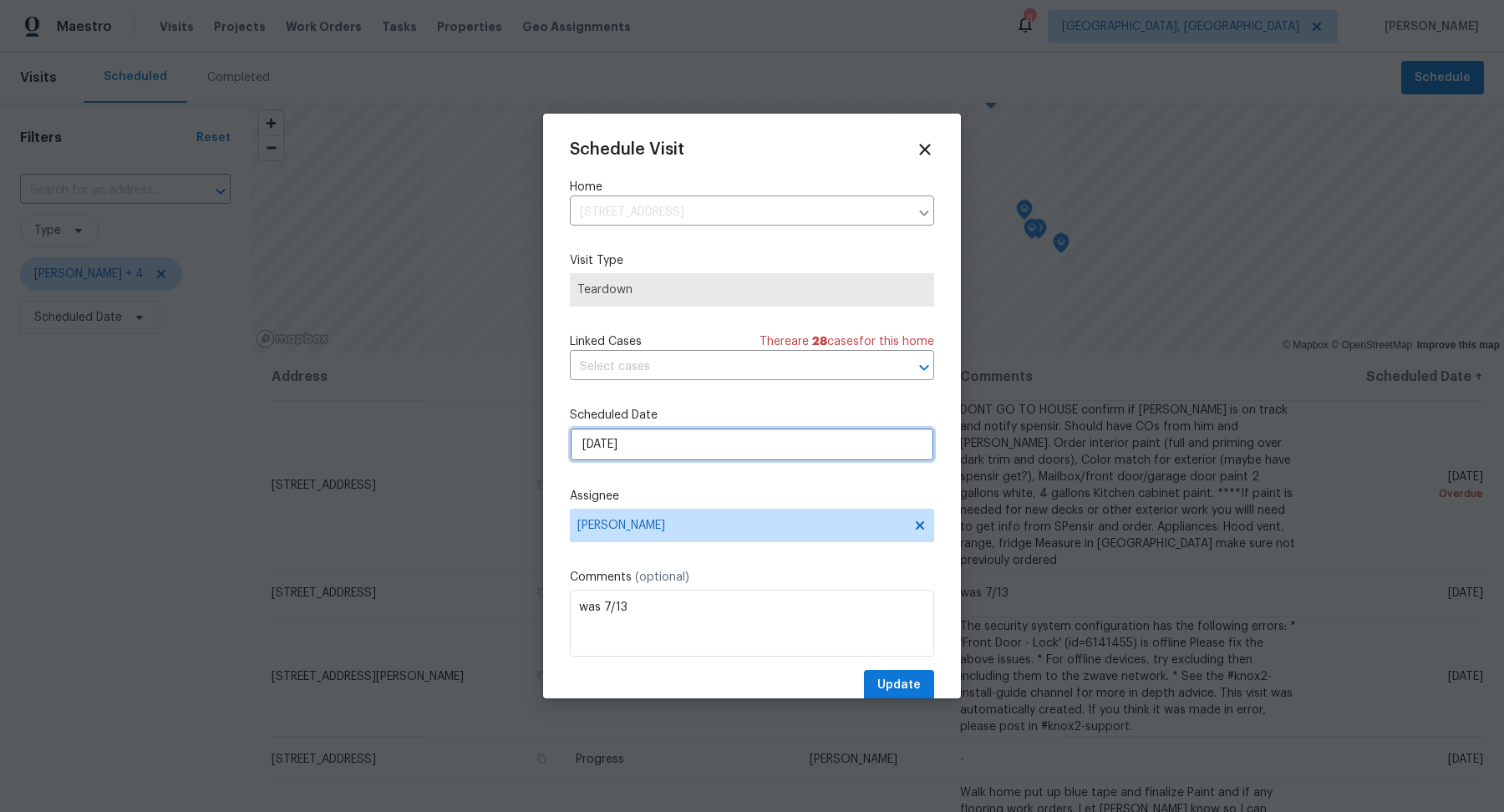click on "[DATE]" at bounding box center (752, 444) 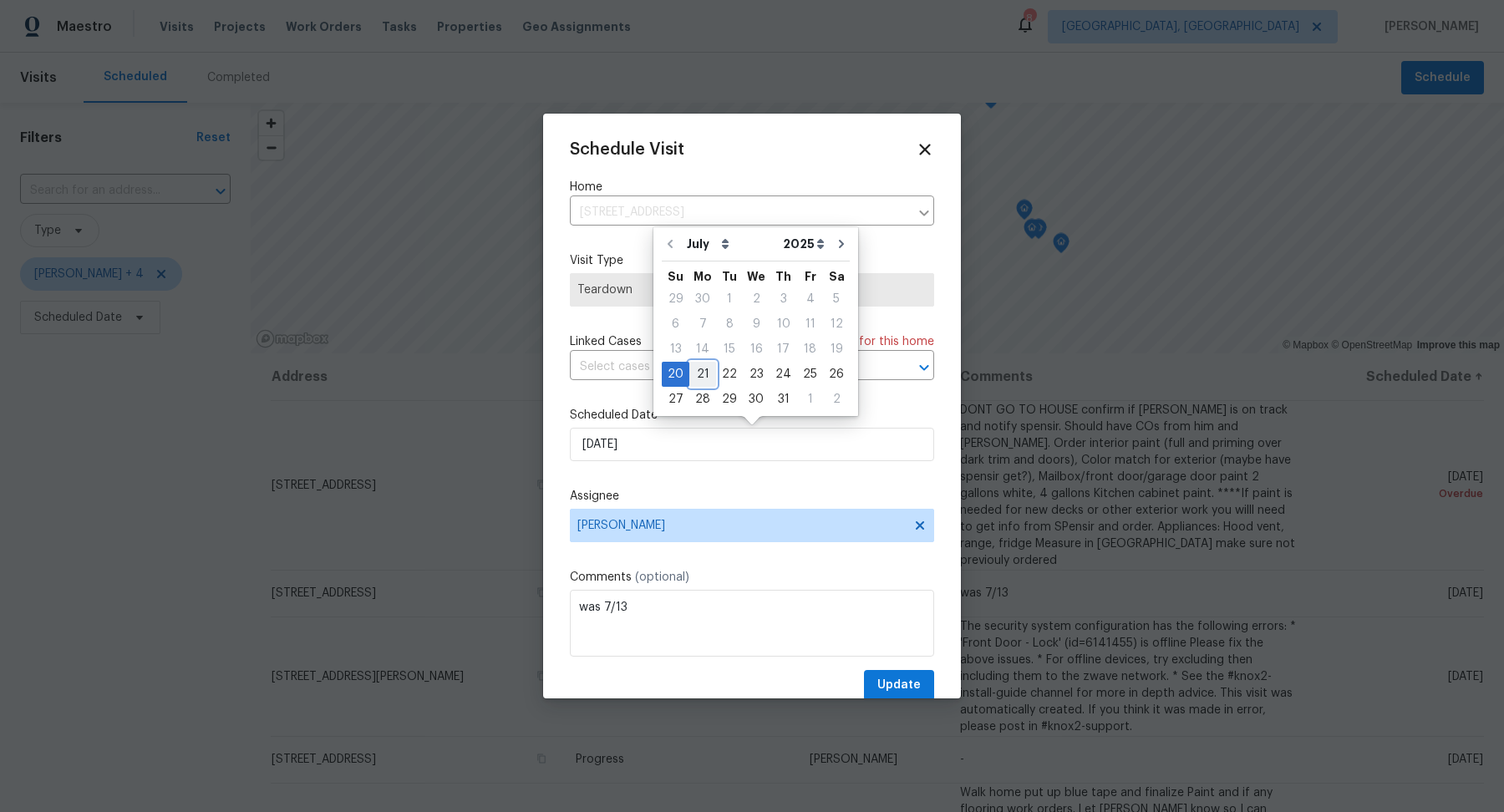 click on "21" at bounding box center [703, 374] 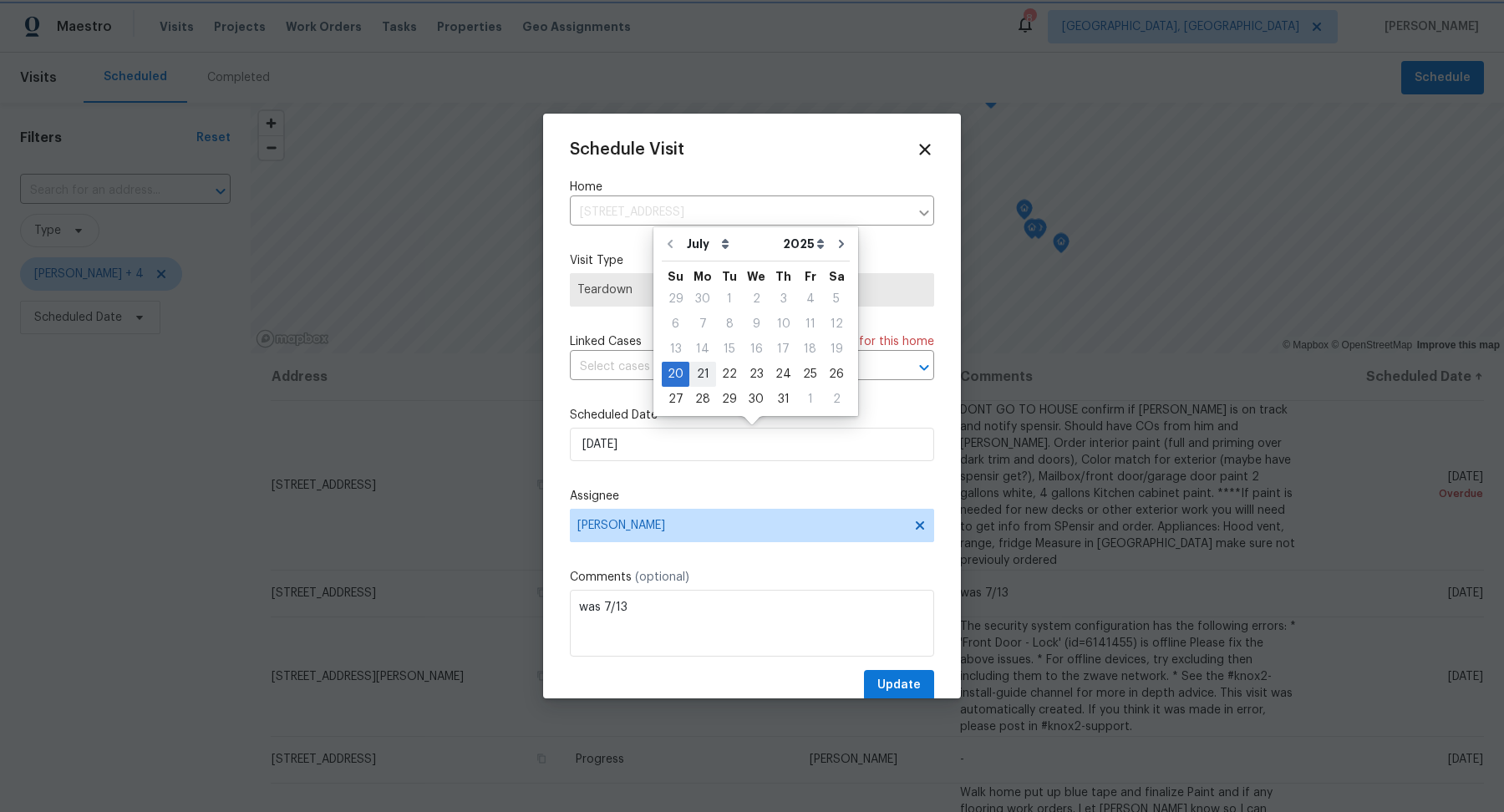 type on "[DATE]" 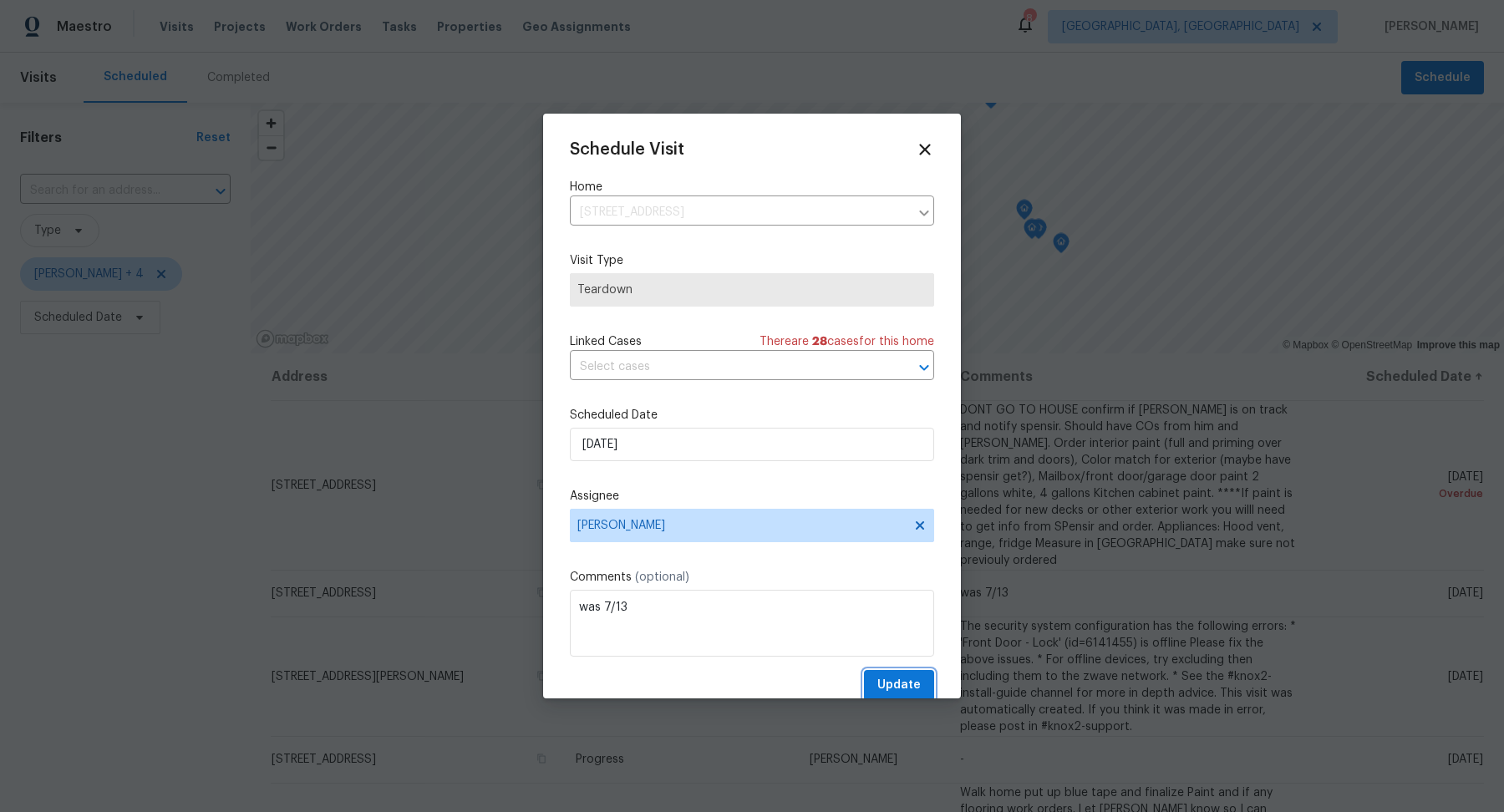 click on "Update" at bounding box center [899, 685] 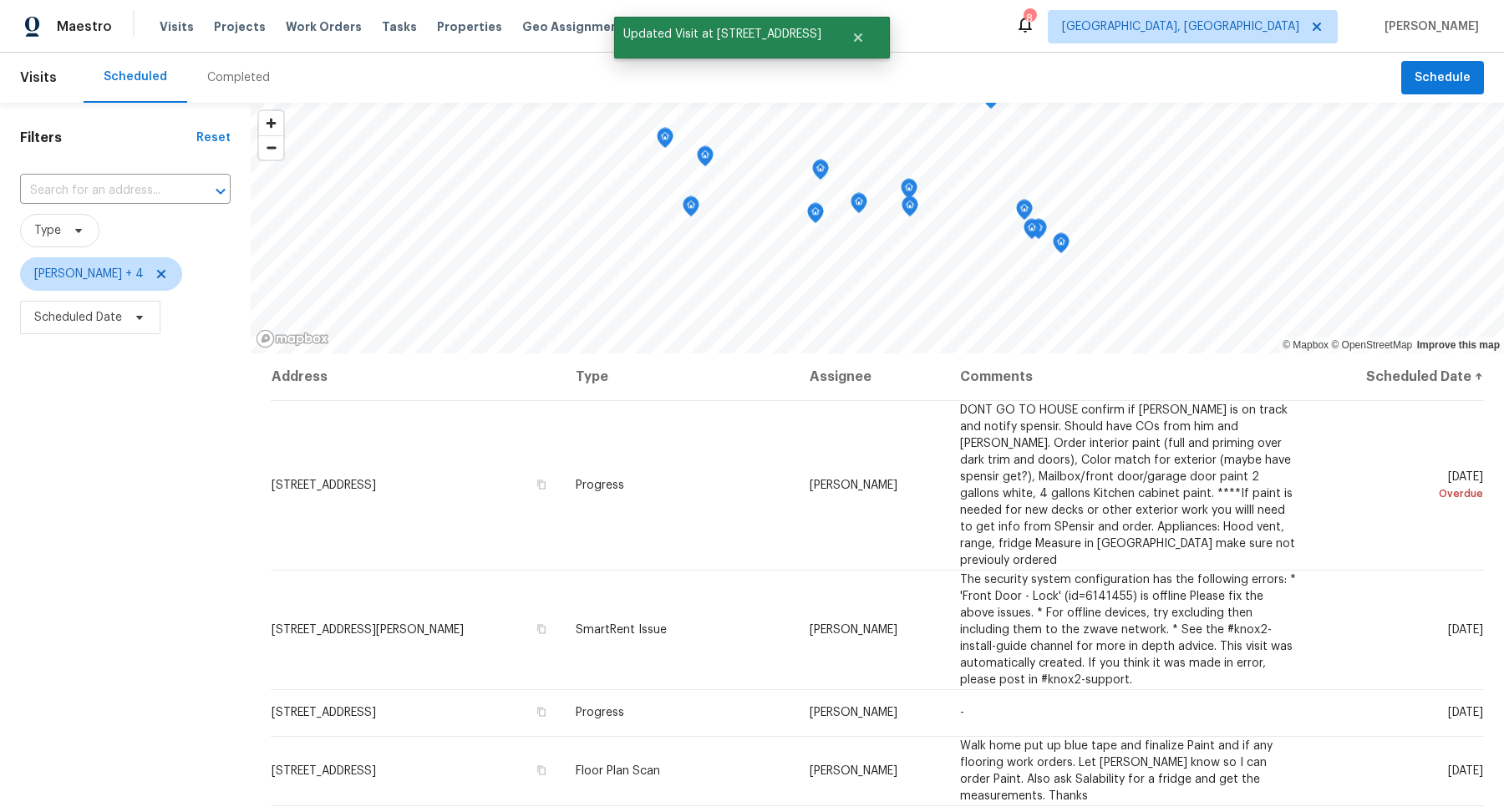 click on "Filters Reset ​ Type [PERSON_NAME] + 4 Scheduled Date" at bounding box center [125, 553] 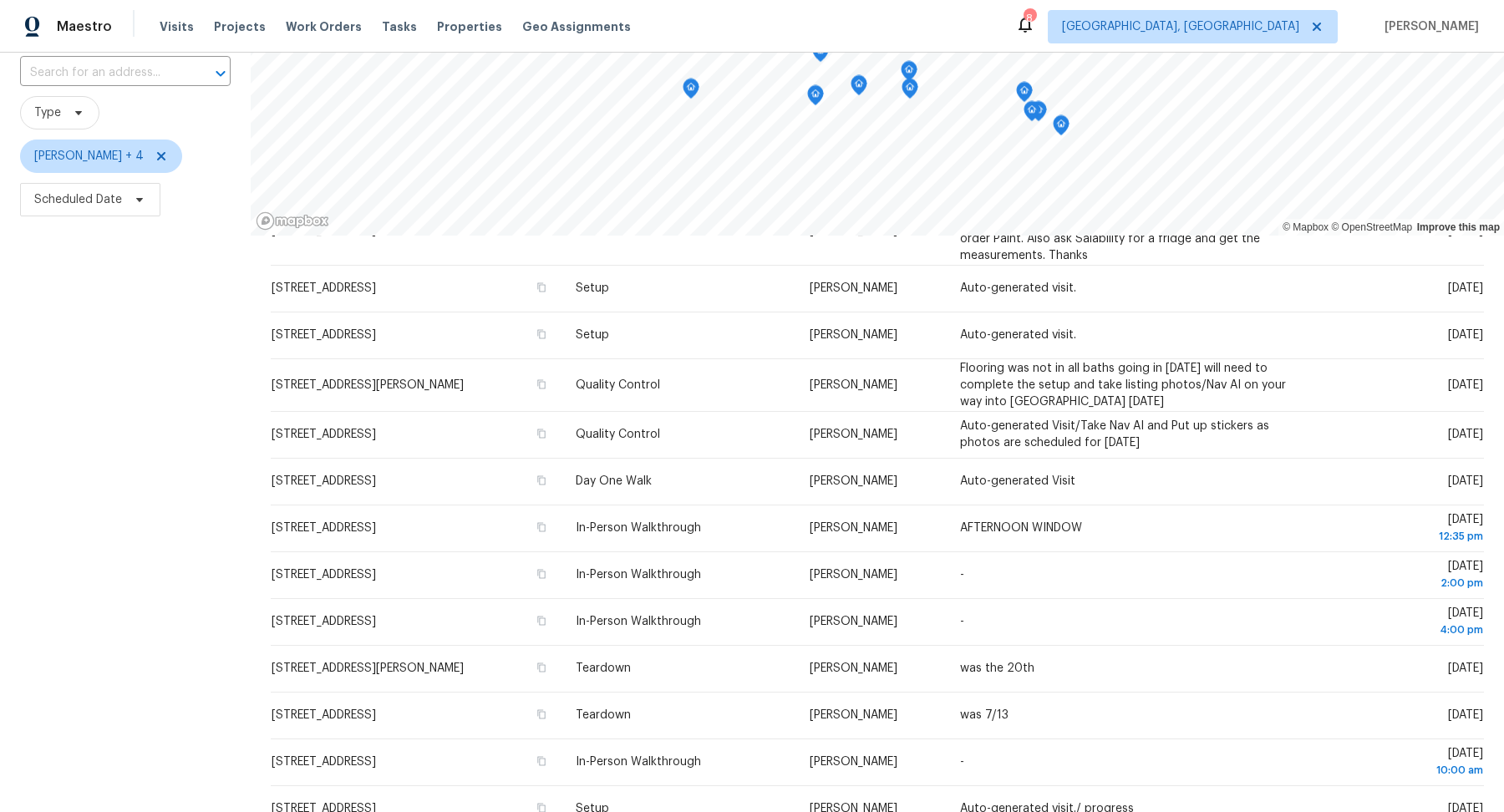 scroll, scrollTop: 419, scrollLeft: 0, axis: vertical 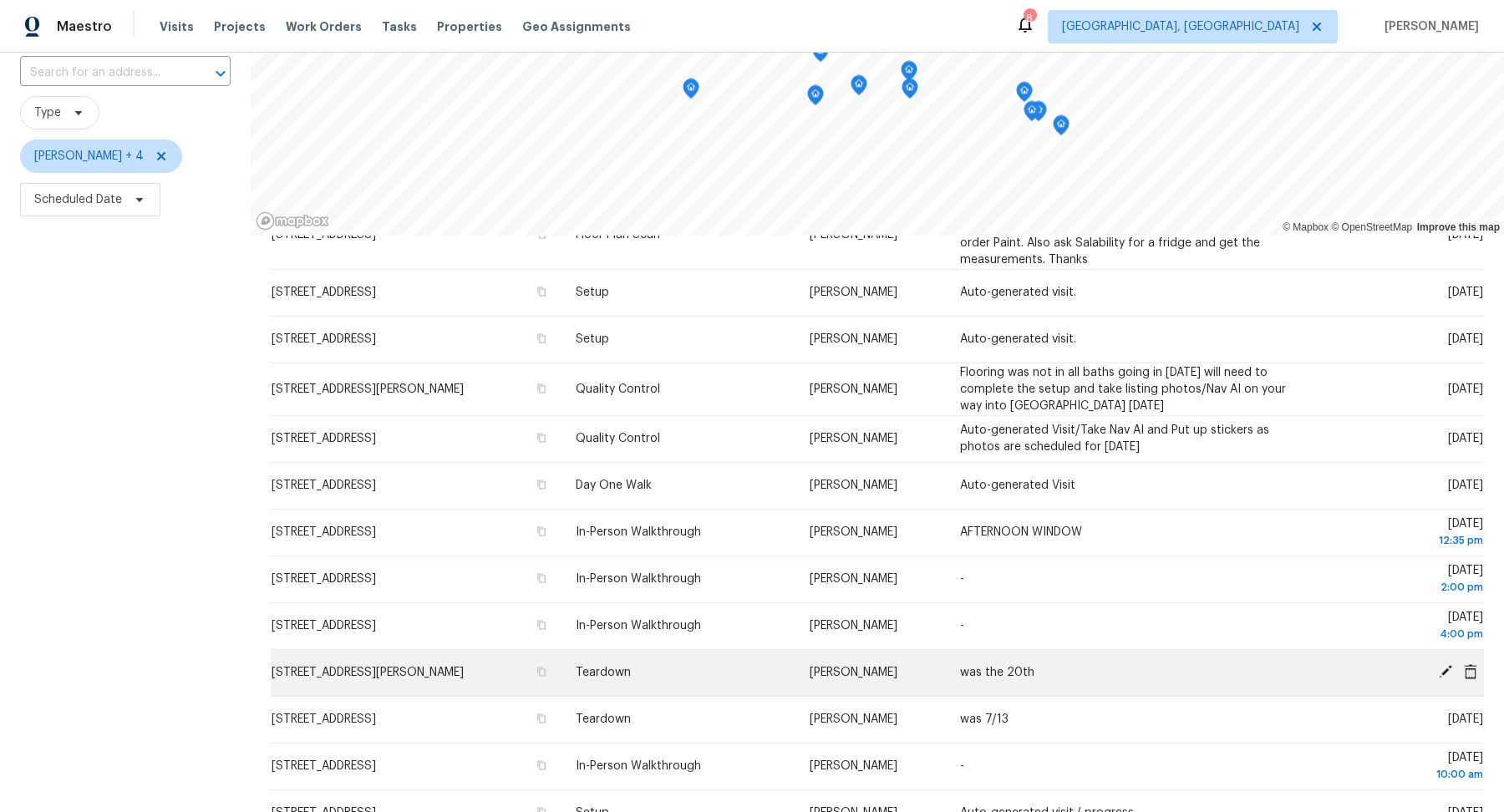 click 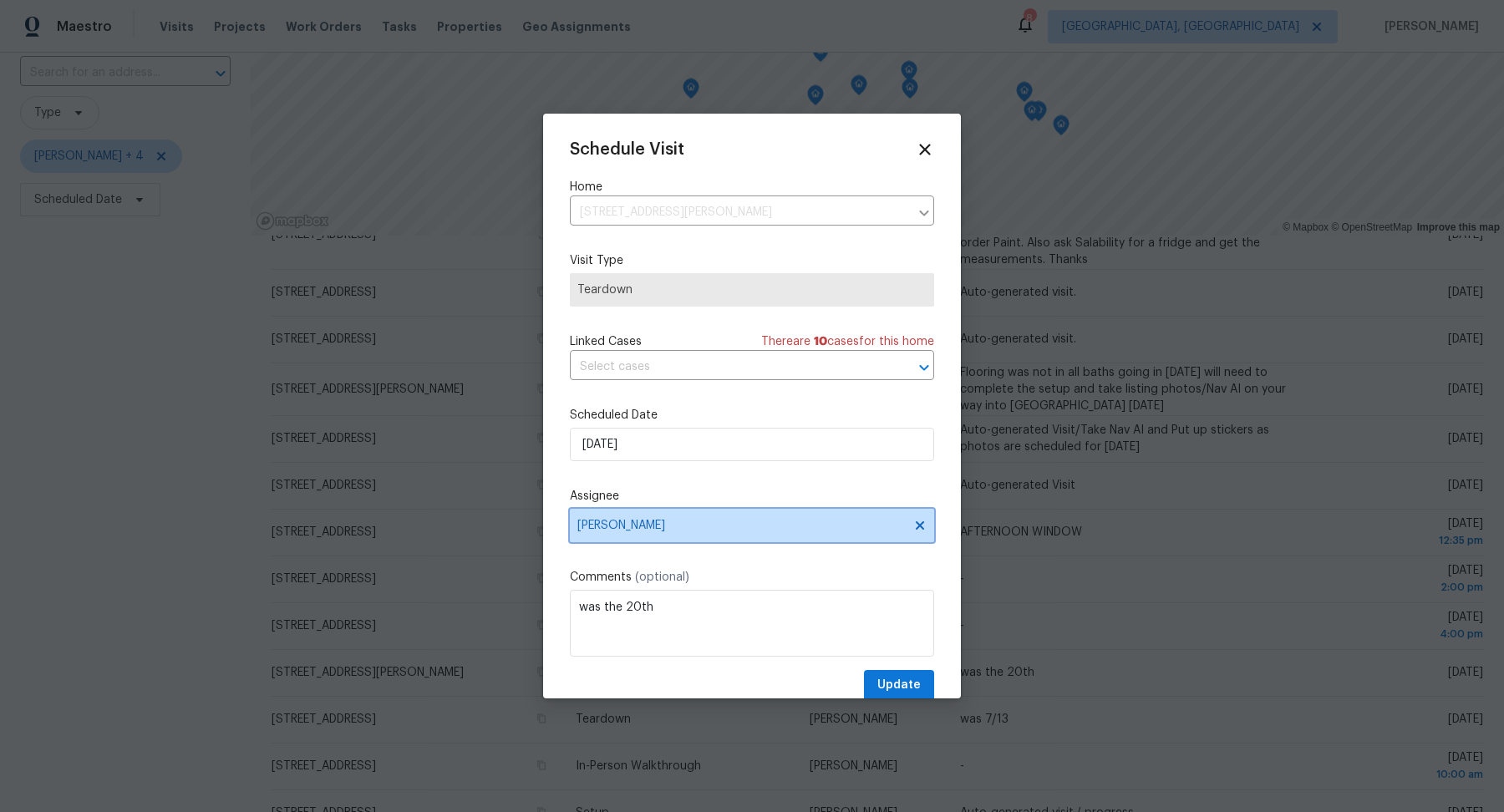 click on "[PERSON_NAME]" at bounding box center [752, 525] 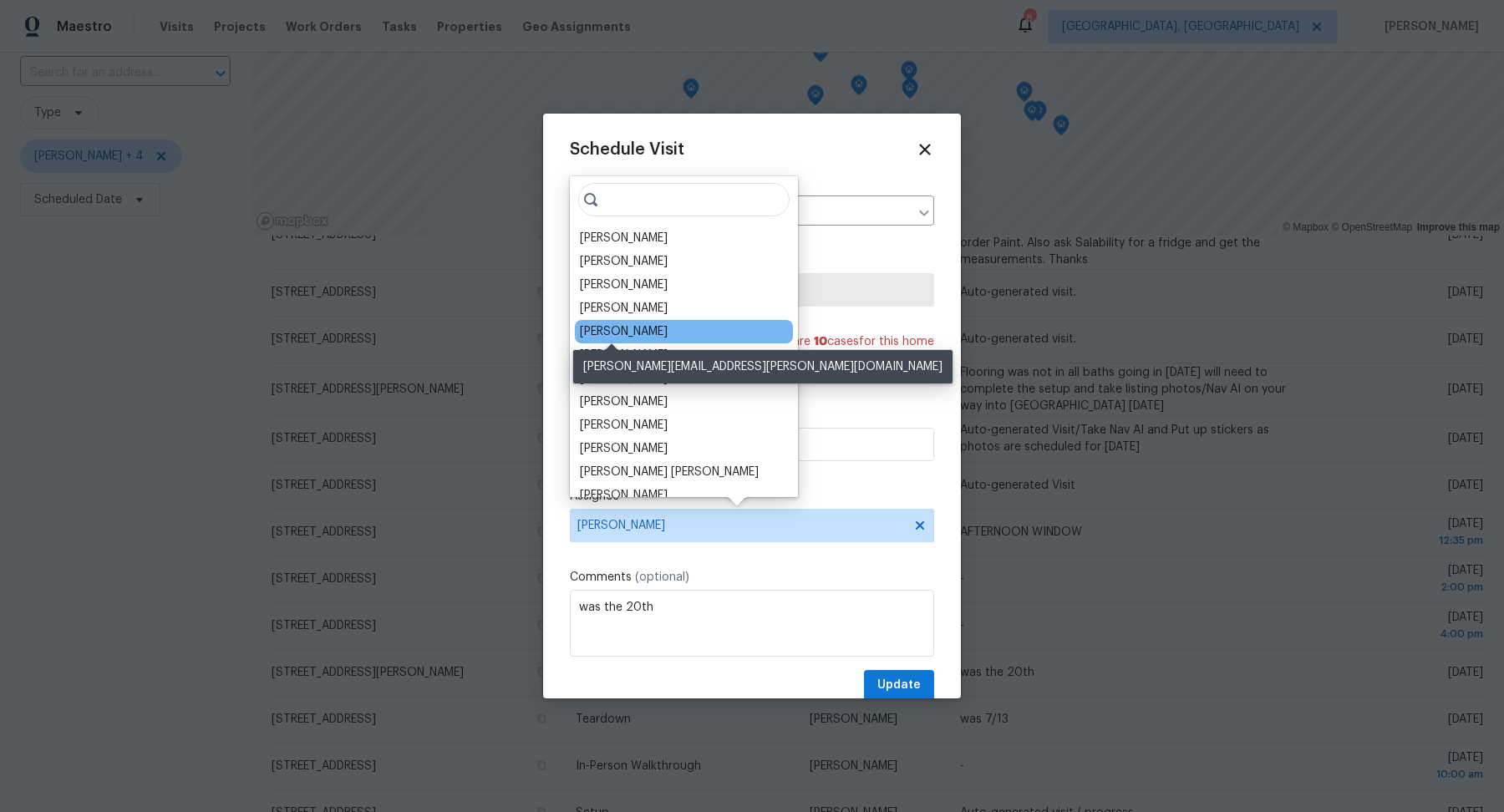 click on "[PERSON_NAME]" at bounding box center (623, 332) 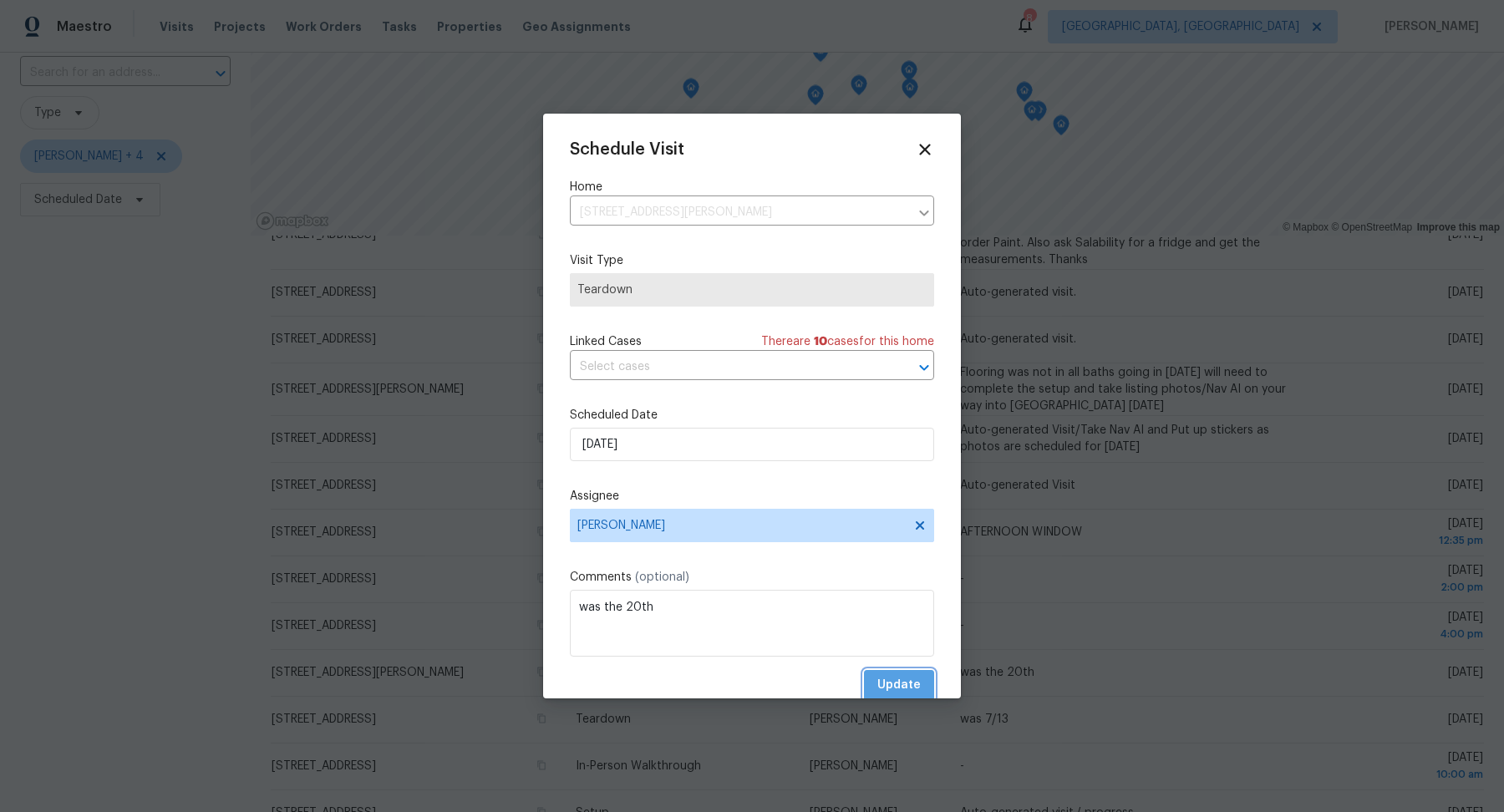 click on "Update" at bounding box center (899, 685) 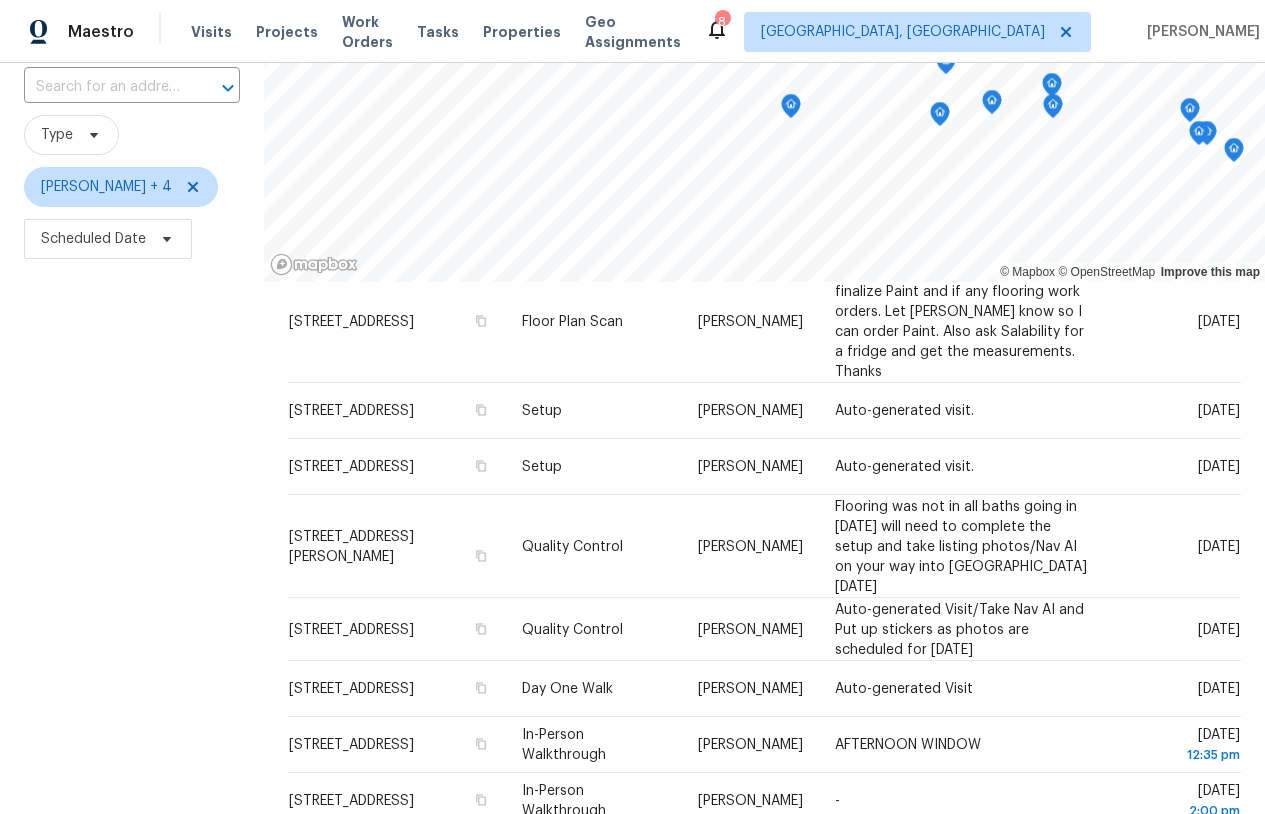 scroll, scrollTop: 696, scrollLeft: 0, axis: vertical 